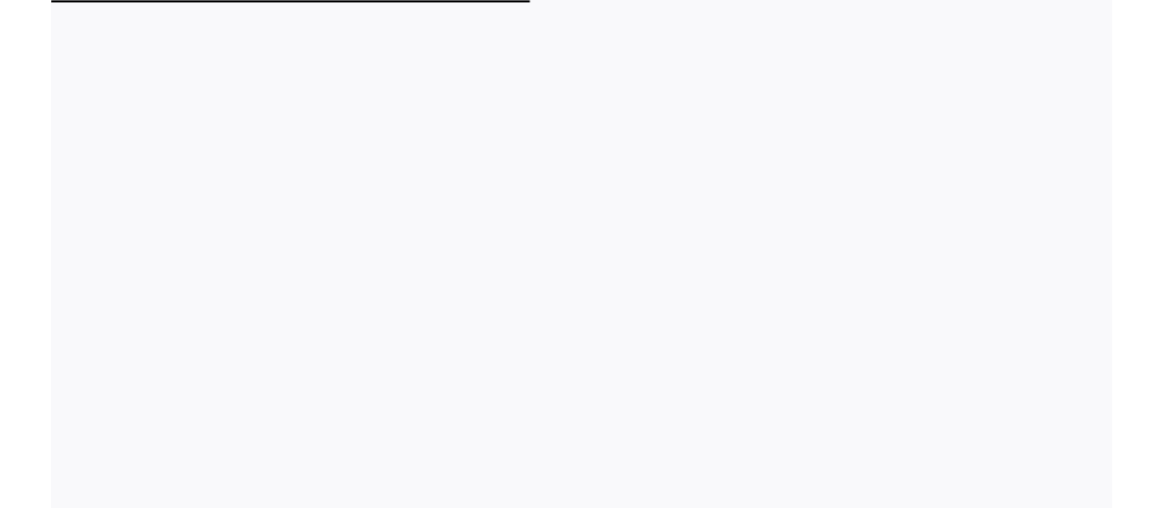 scroll, scrollTop: 0, scrollLeft: 0, axis: both 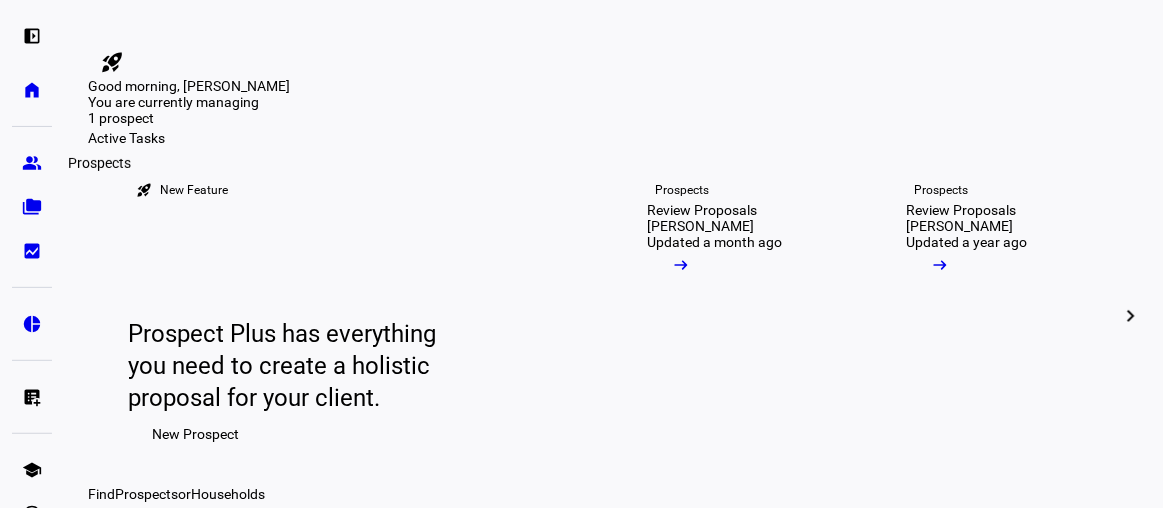 click on "group" at bounding box center (32, 163) 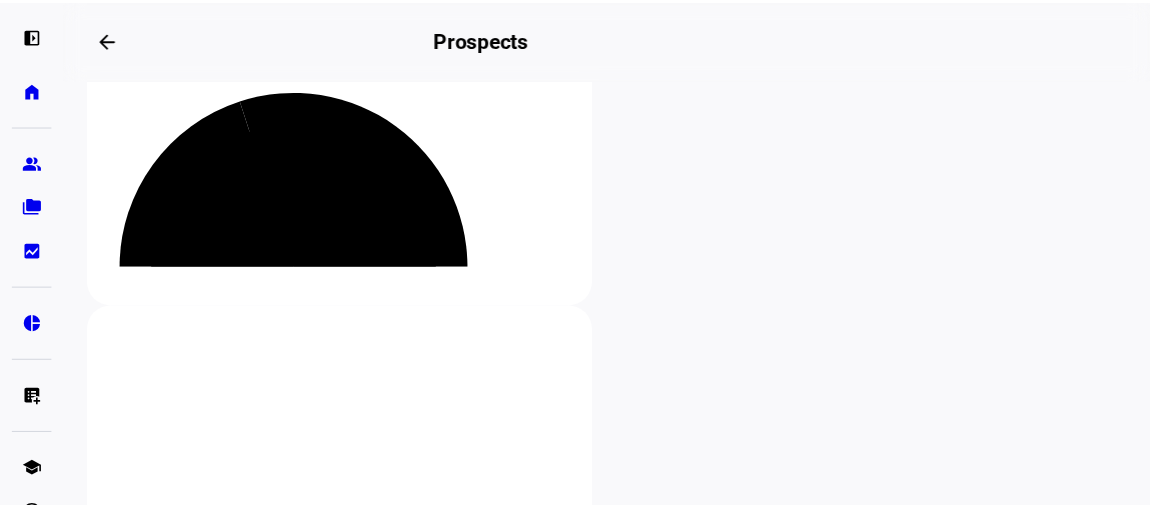 scroll, scrollTop: 454, scrollLeft: 0, axis: vertical 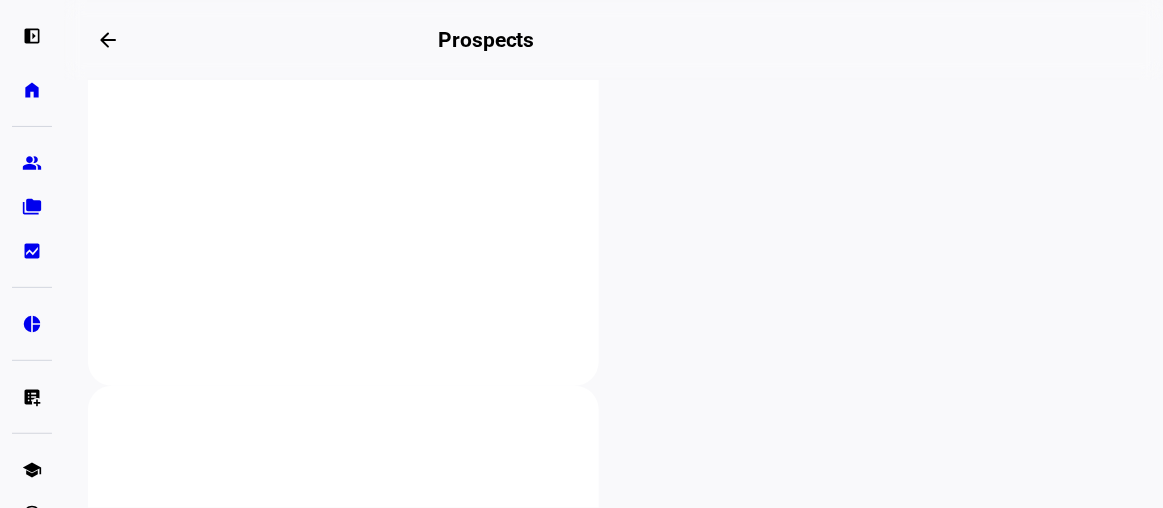 click on "New Prospect" 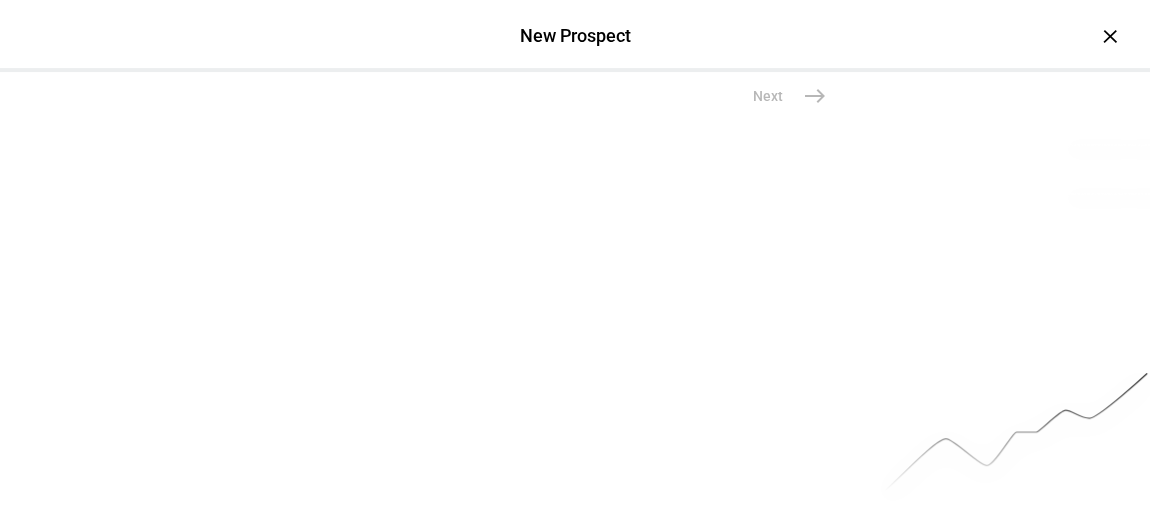 scroll, scrollTop: 363, scrollLeft: 0, axis: vertical 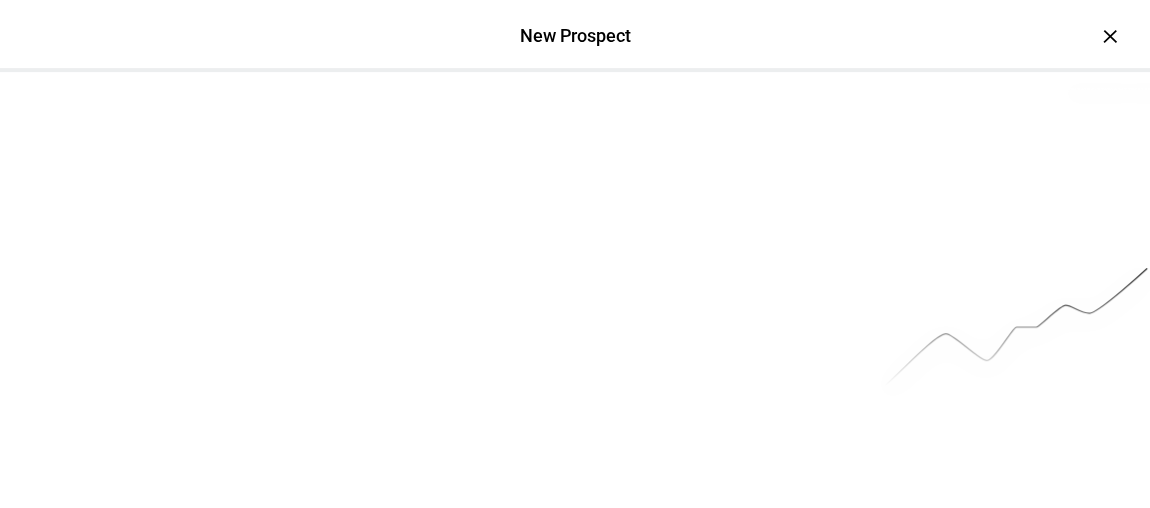 click on "Individual" 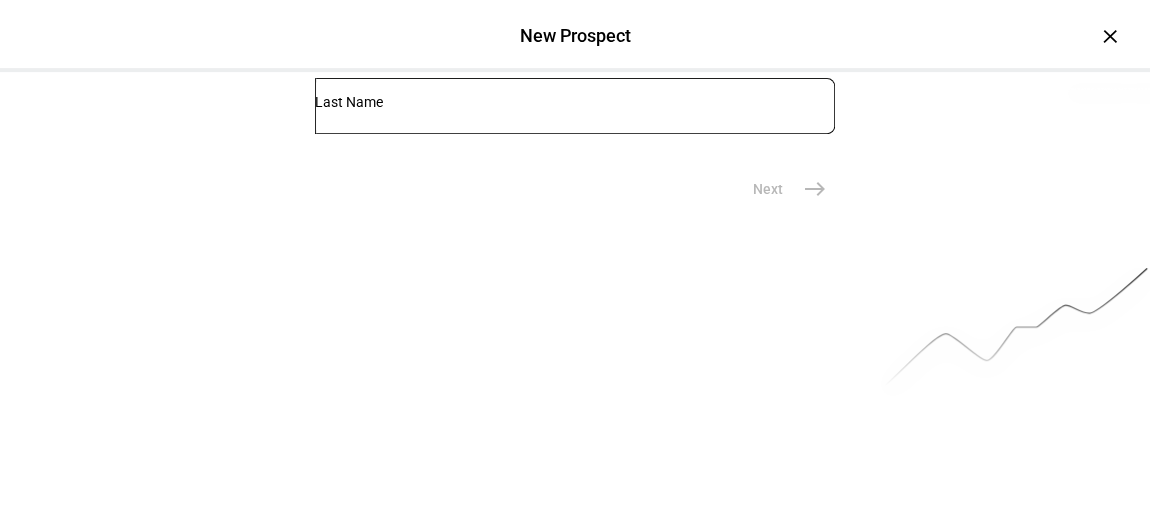 click 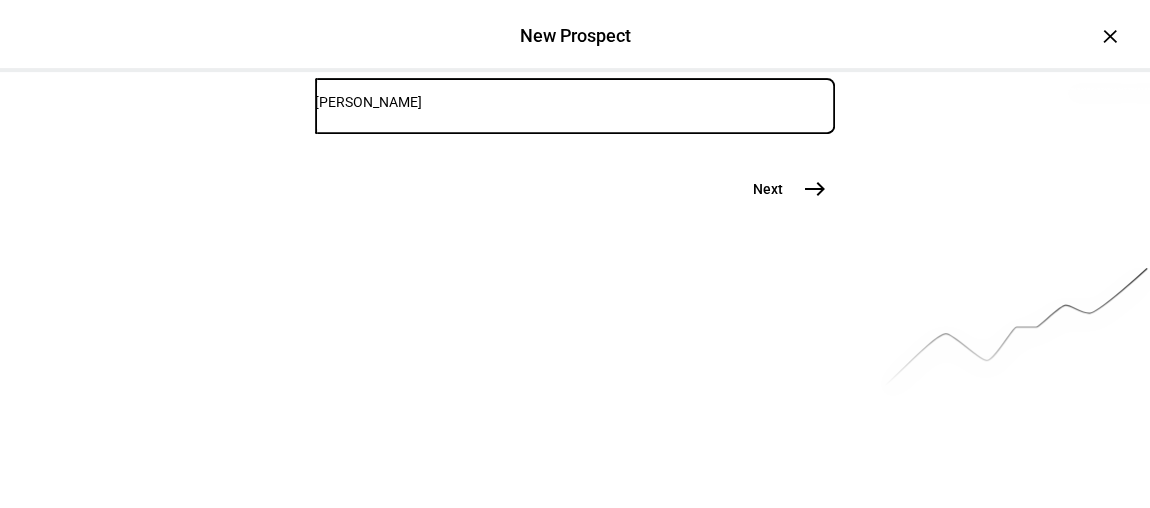 type on "[PERSON_NAME]" 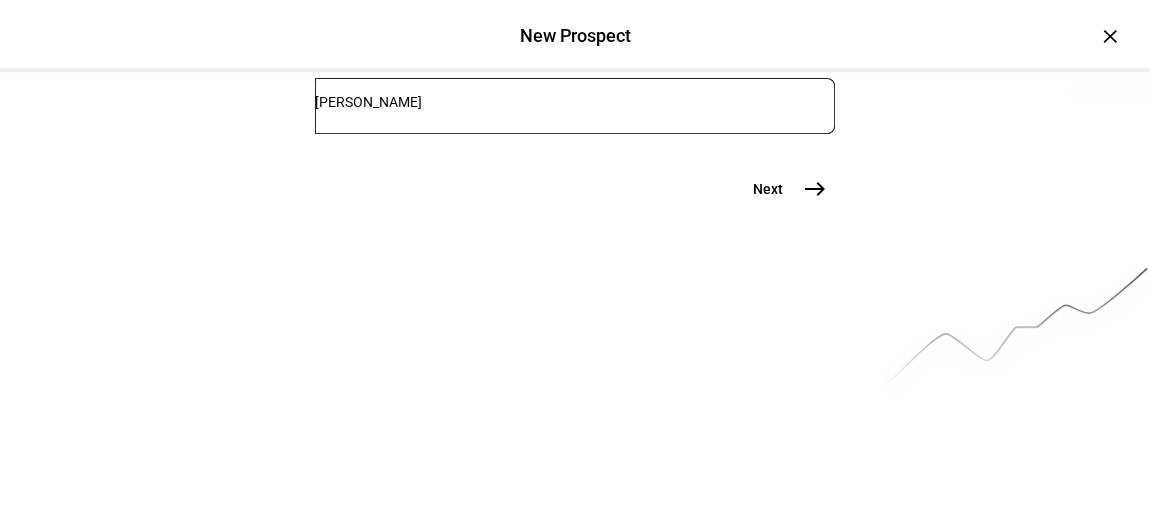 click on "Next" 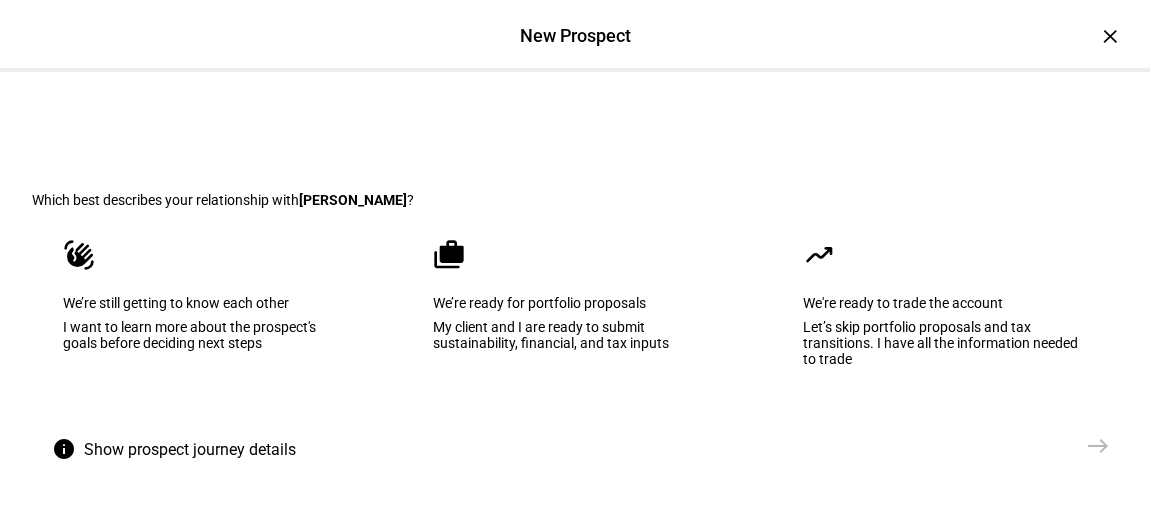 scroll, scrollTop: 90, scrollLeft: 0, axis: vertical 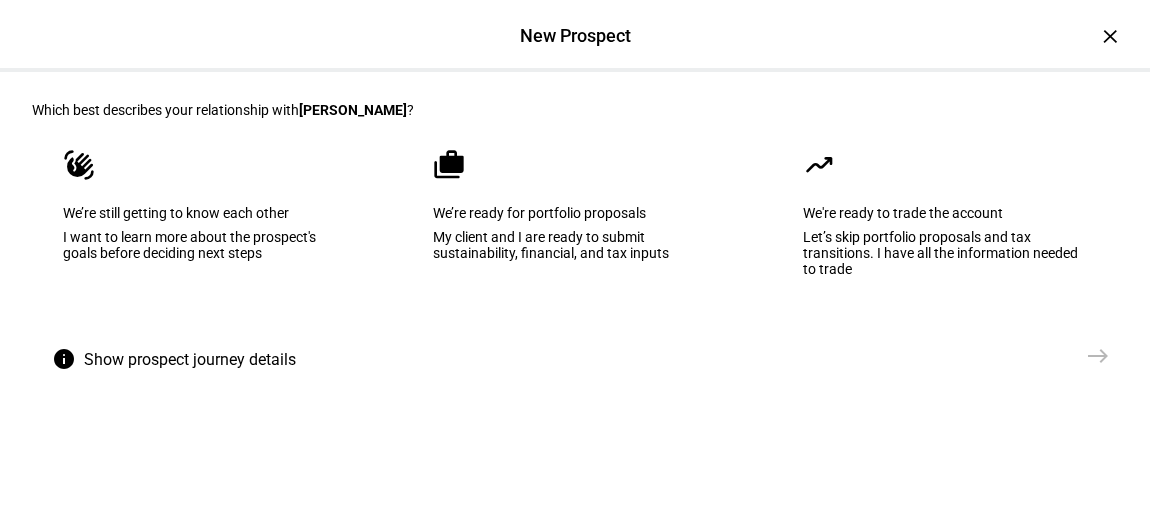click on "We’re ready for portfolio proposals" 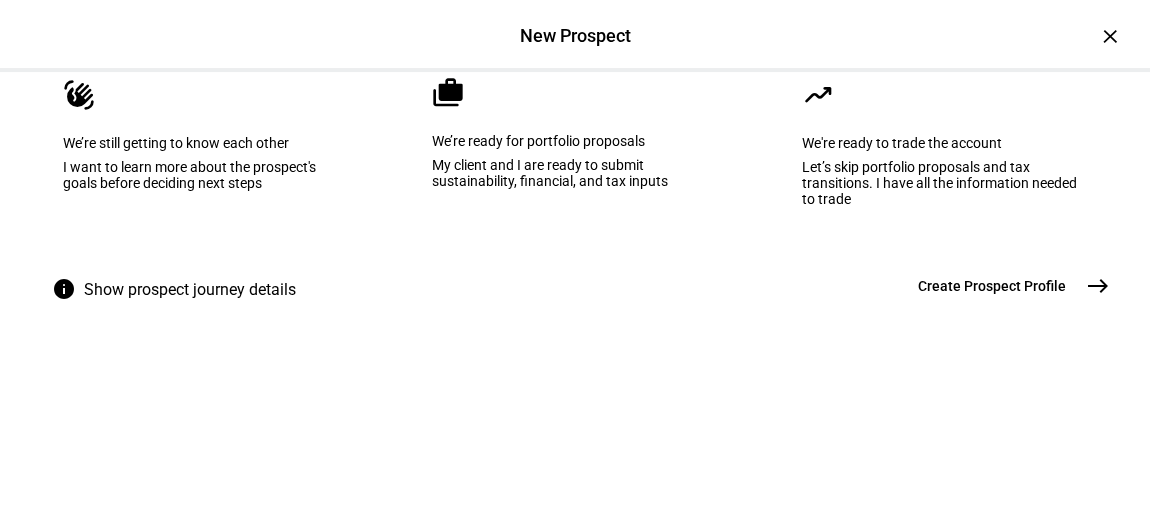 scroll, scrollTop: 272, scrollLeft: 0, axis: vertical 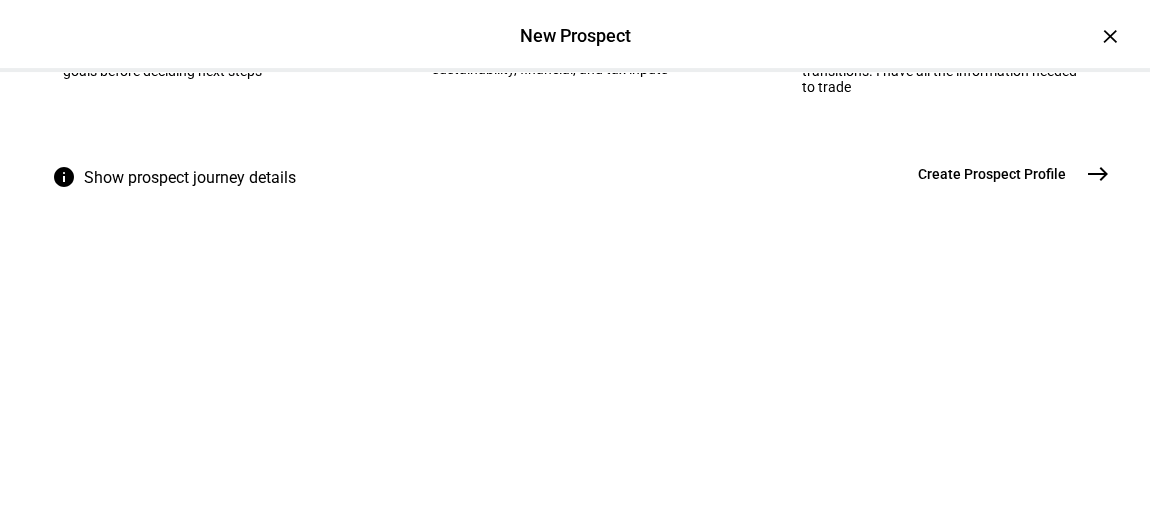 click on "east" 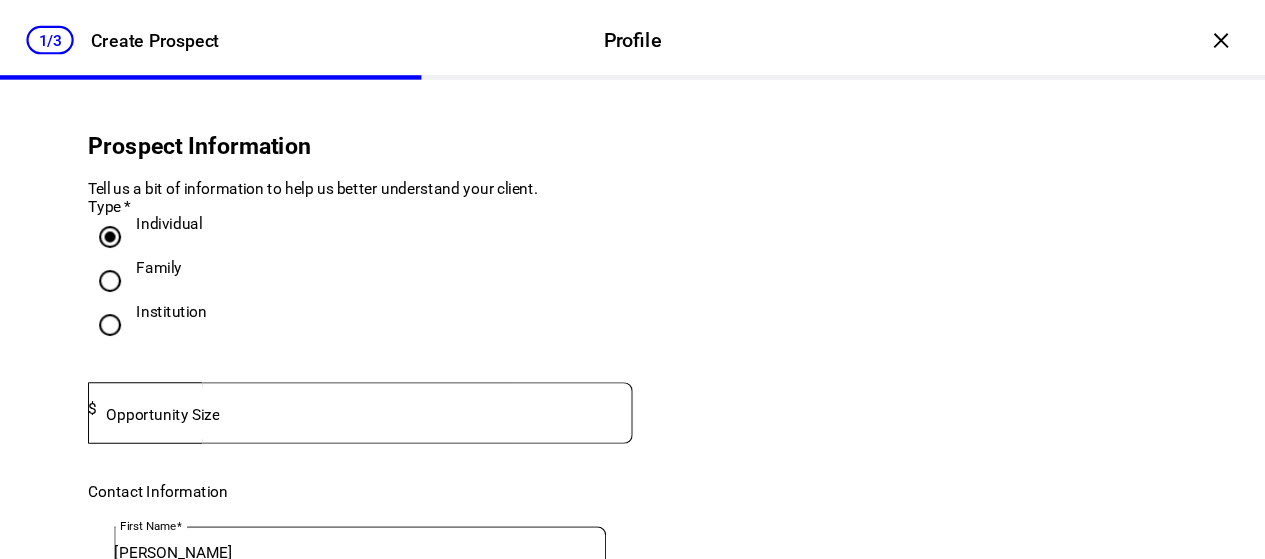 scroll, scrollTop: 90, scrollLeft: 0, axis: vertical 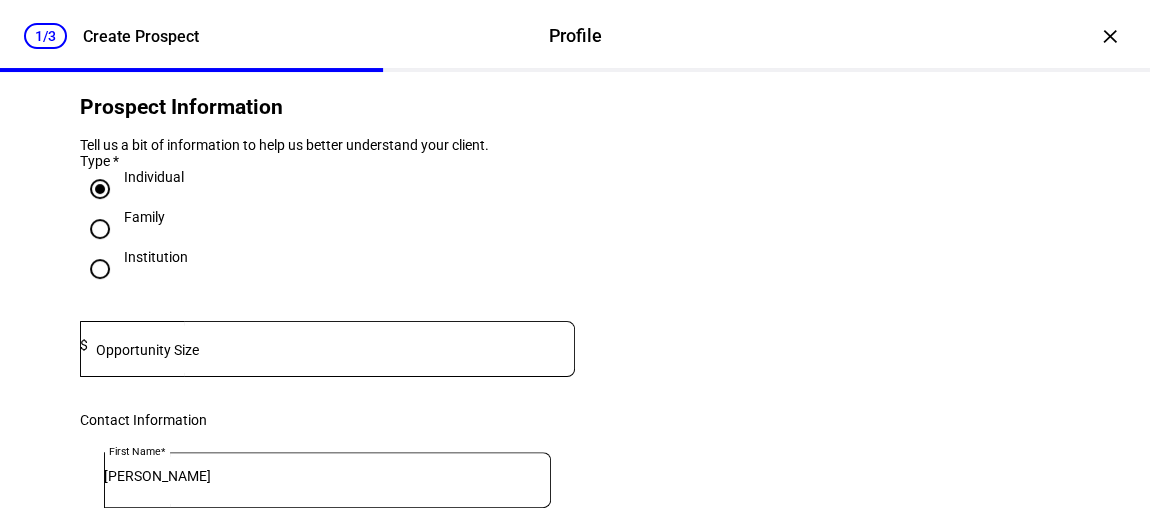 click on "Prospect Information  Tell us a bit of information to help us better understand your client.  Type * Individual Family Institution  Opportunity Size $  Contact Information First Name Kevin Last Name O'Toole Email We’ll only email this contact at your request. Company Title  Add Another Contact
add Number of Accounts Single Multiple" at bounding box center [575, 578] 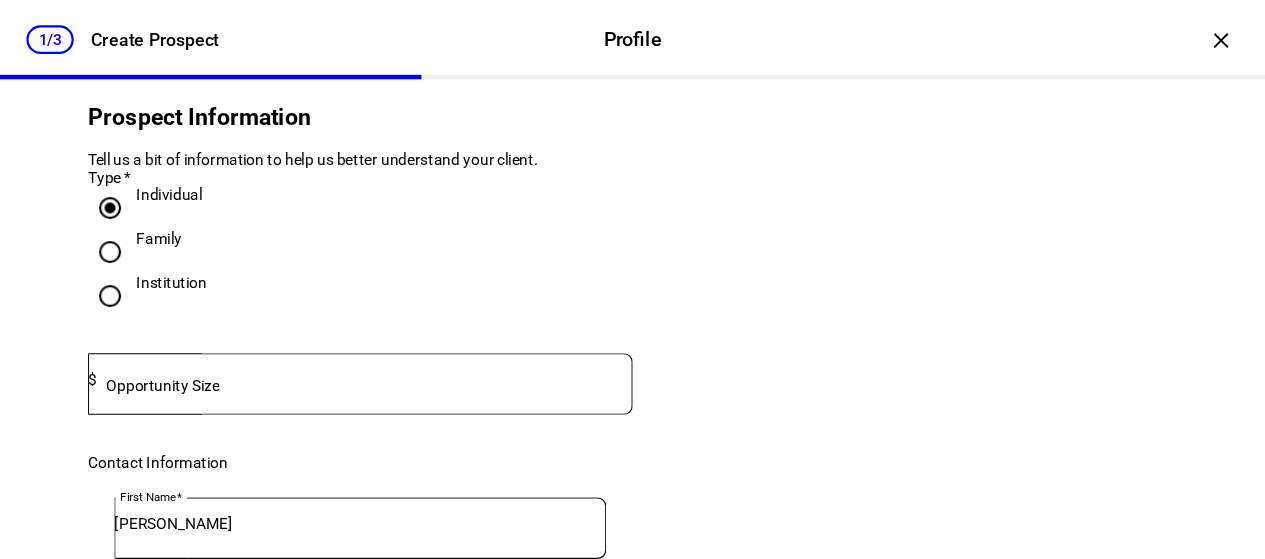 scroll, scrollTop: 454, scrollLeft: 0, axis: vertical 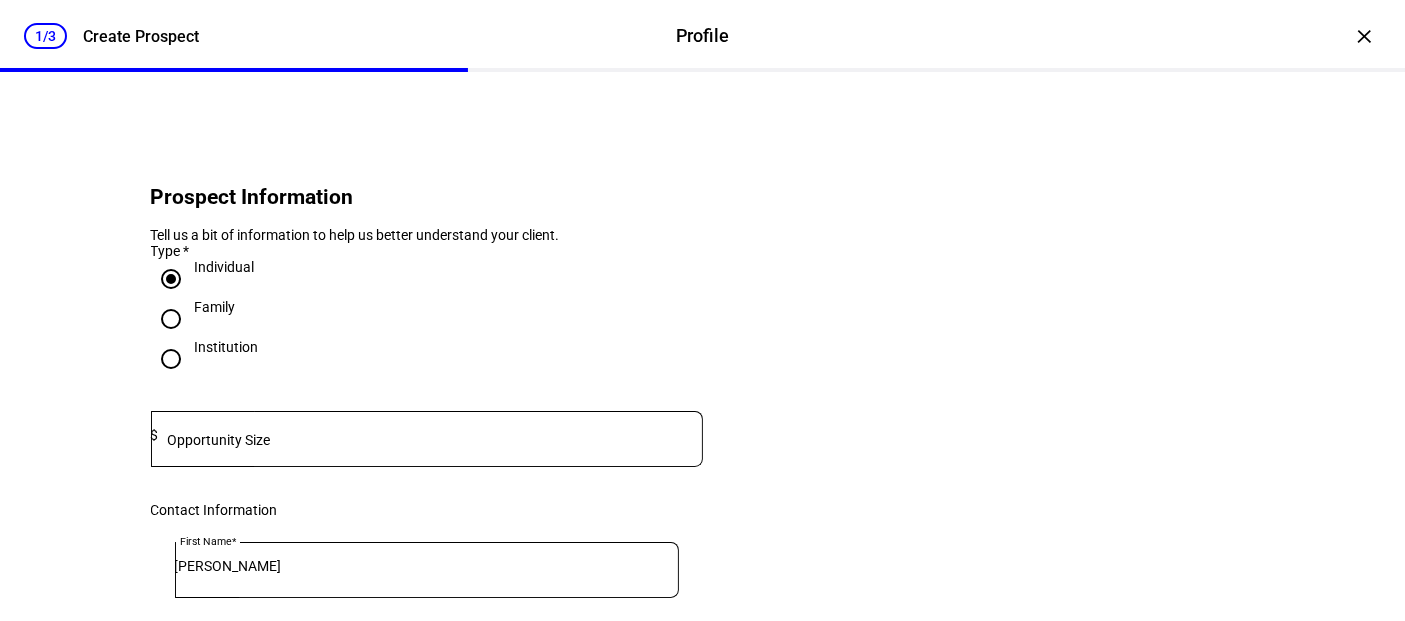 click on "Opportunity Size" at bounding box center (218, 440) 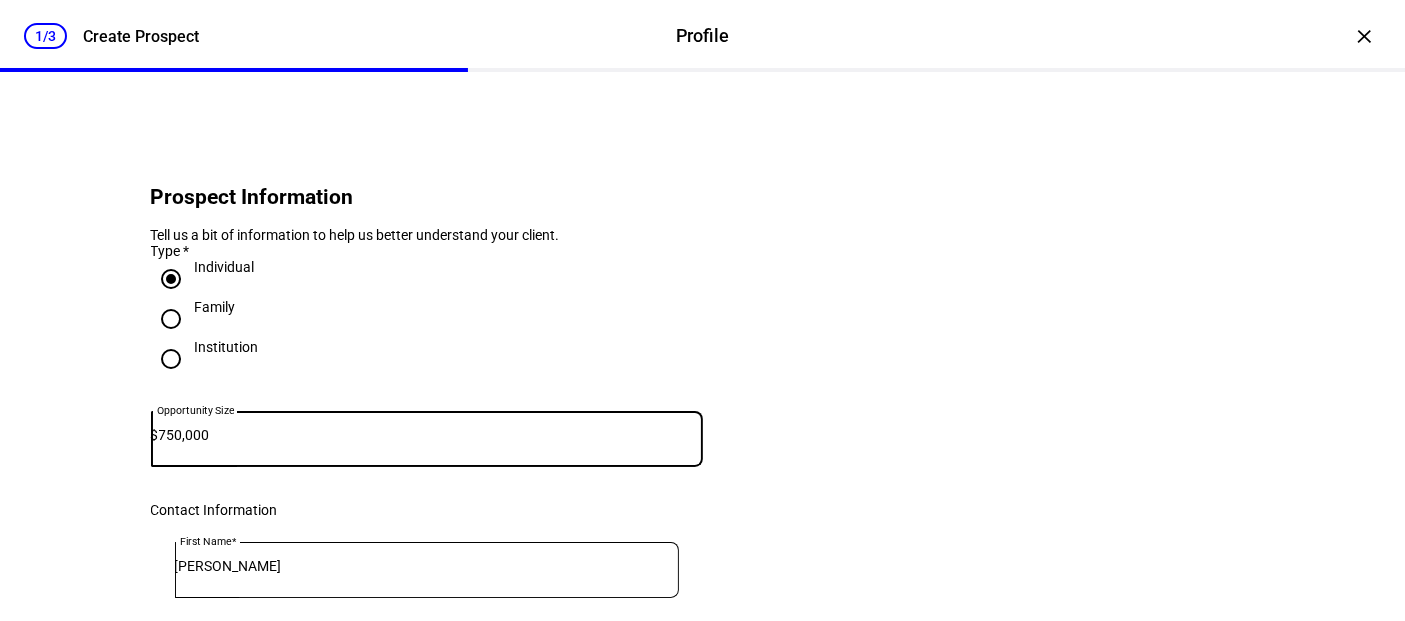 drag, startPoint x: 281, startPoint y: 454, endPoint x: 136, endPoint y: 470, distance: 145.88008 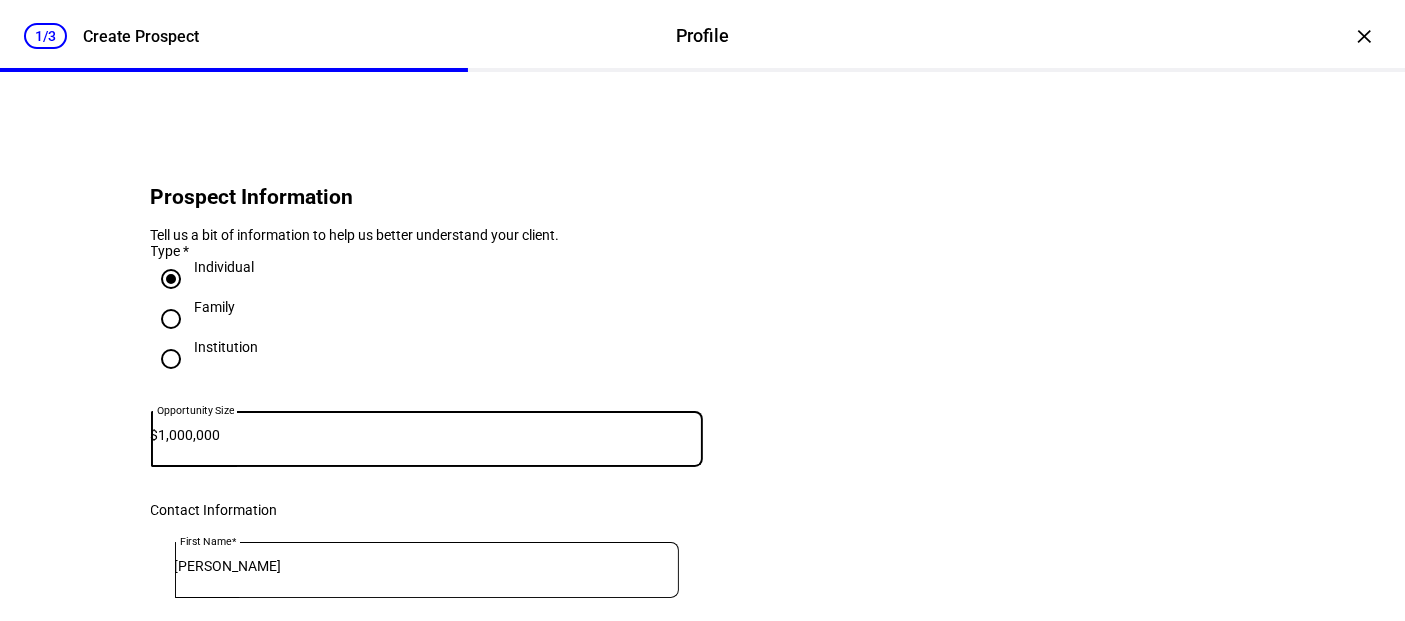 type on "1,000,000" 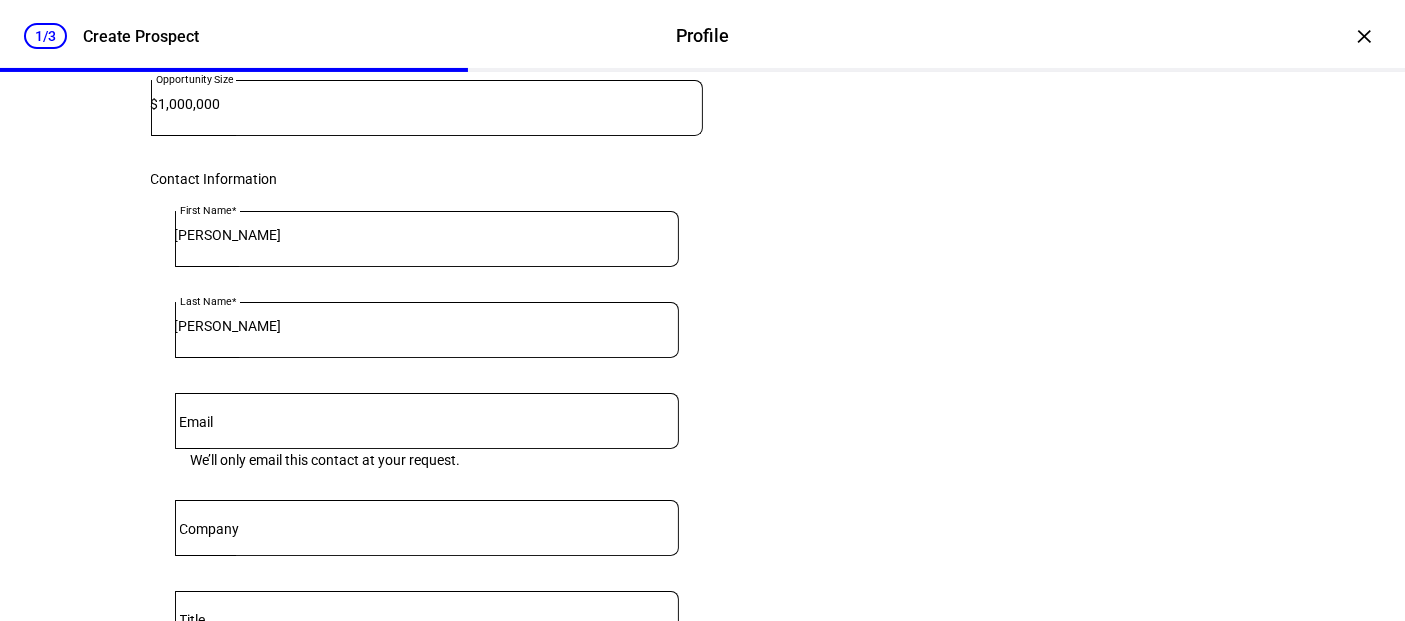 scroll, scrollTop: 333, scrollLeft: 0, axis: vertical 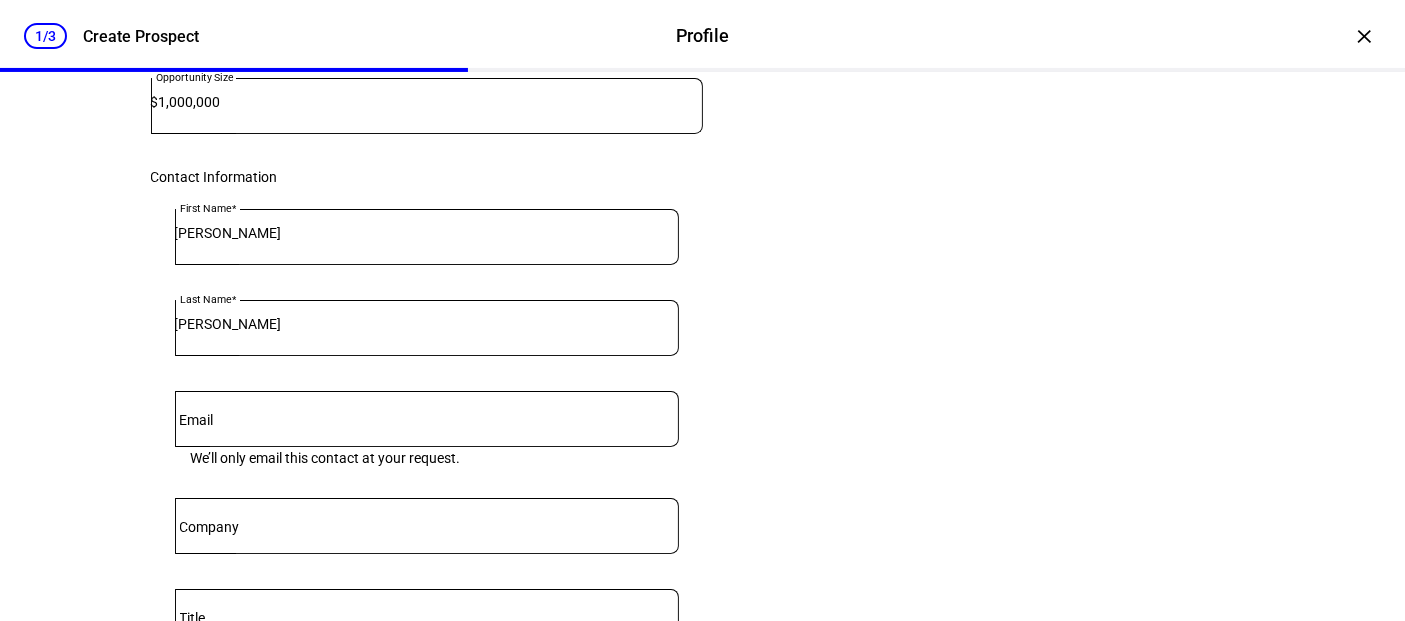 click on "[PERSON_NAME]" at bounding box center [427, 233] 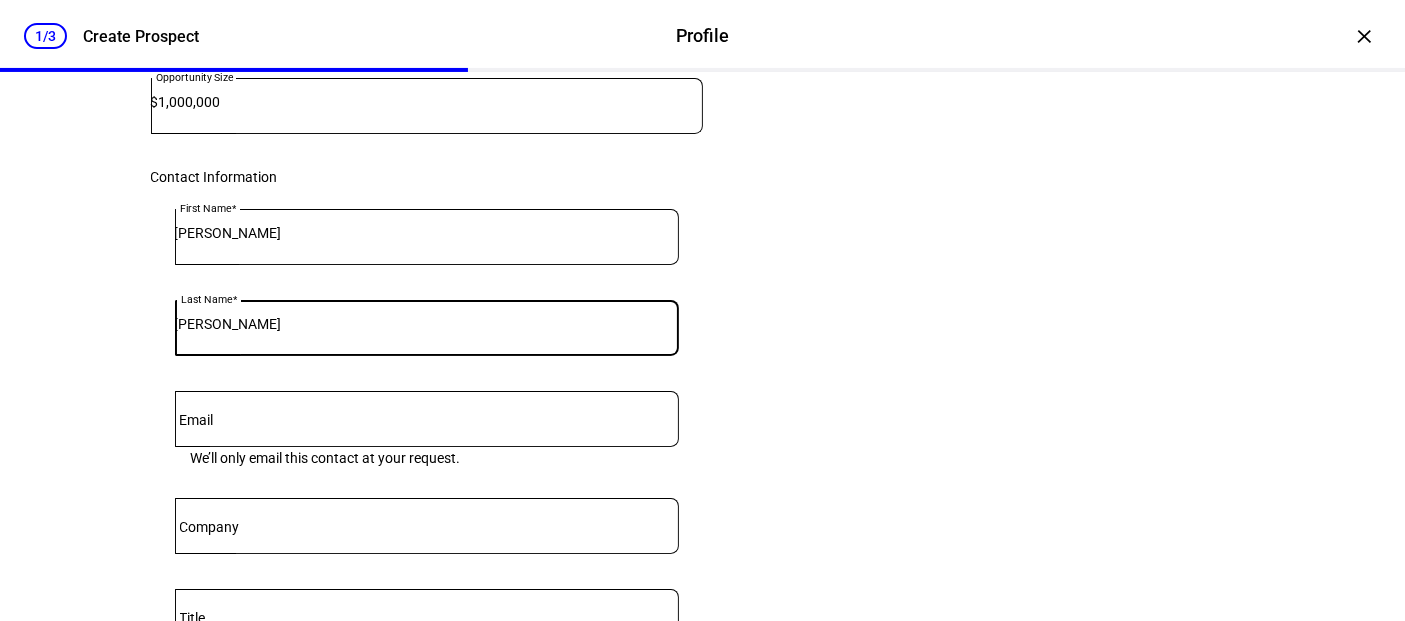click on "[PERSON_NAME]" at bounding box center [427, 324] 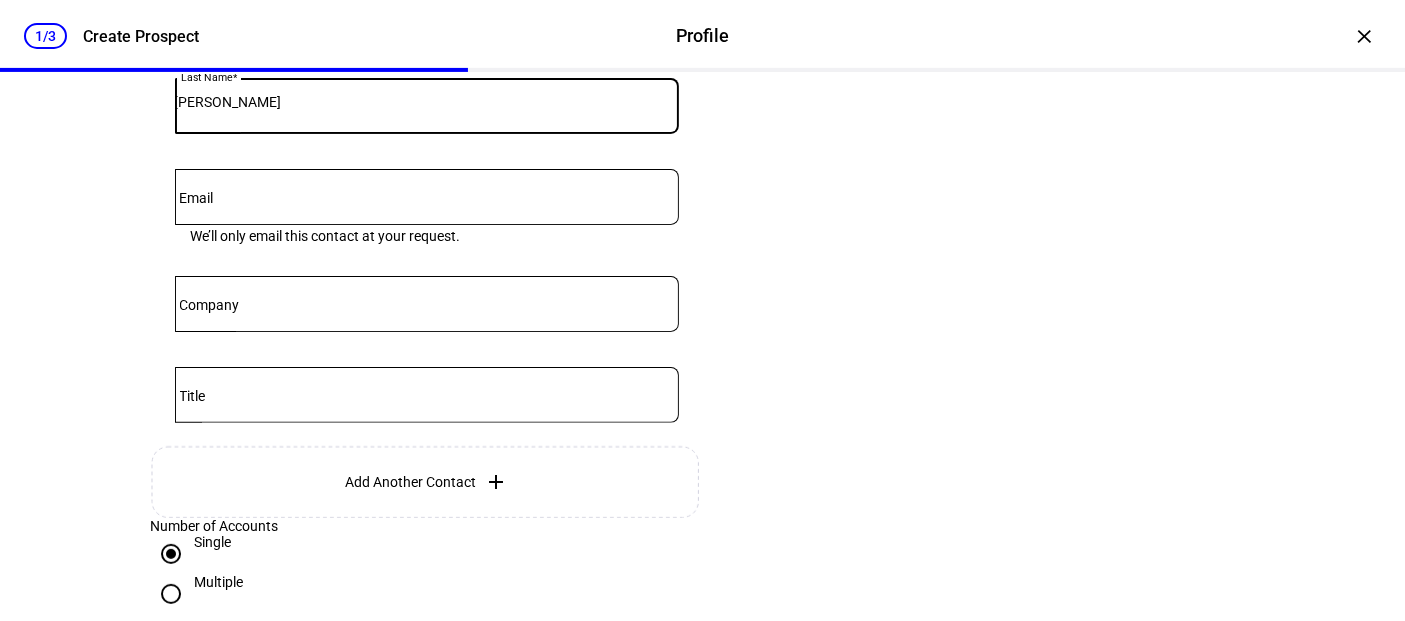 click on "Email" at bounding box center [427, 193] 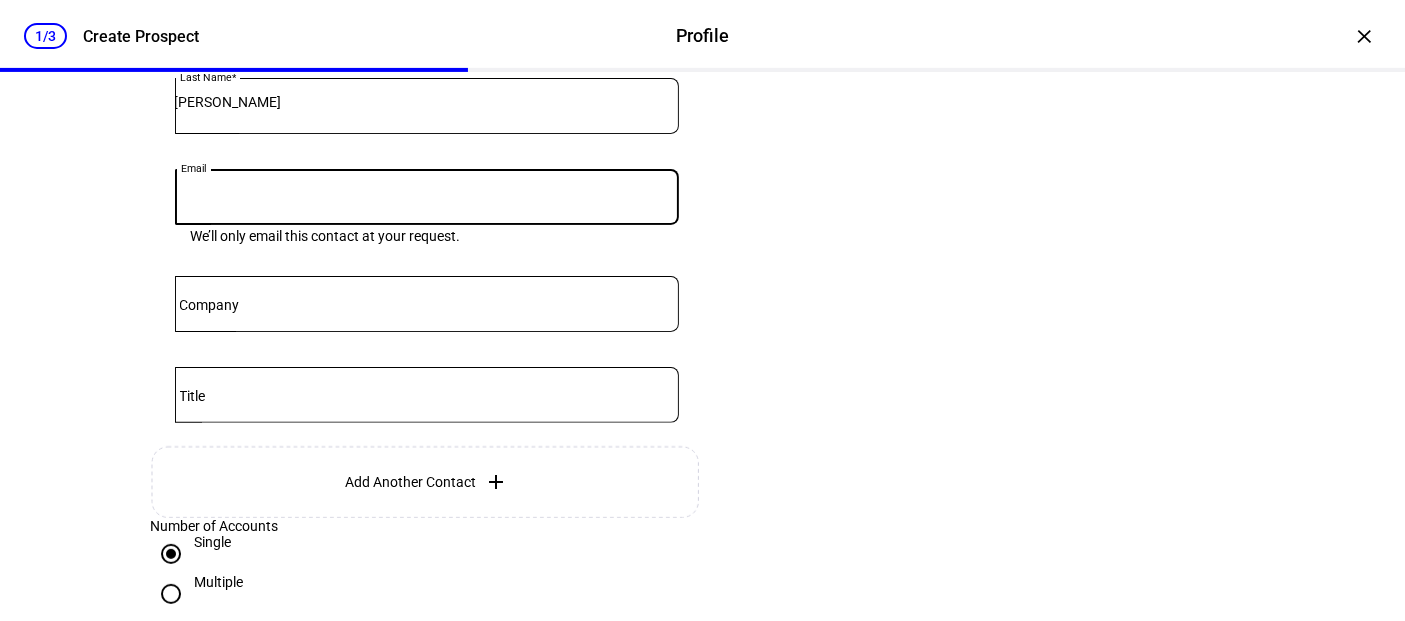 click on "Email" at bounding box center (427, 193) 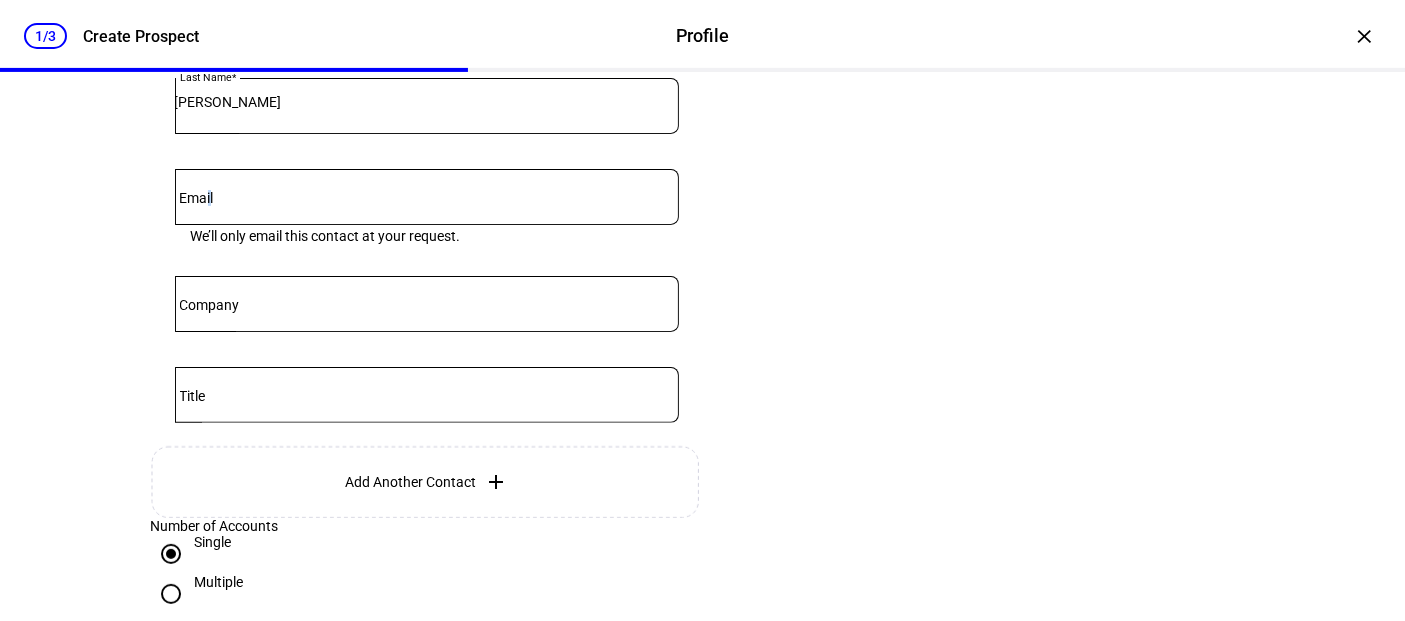click on "Email" at bounding box center [197, 198] 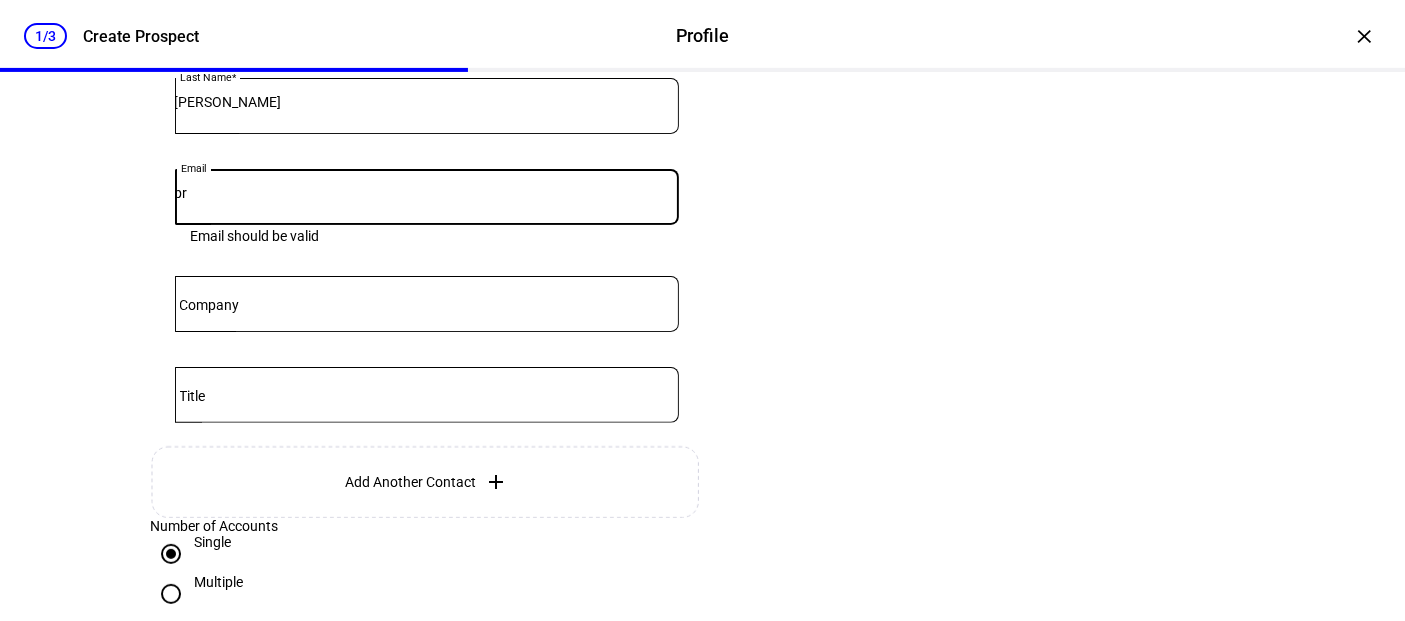 type on "b" 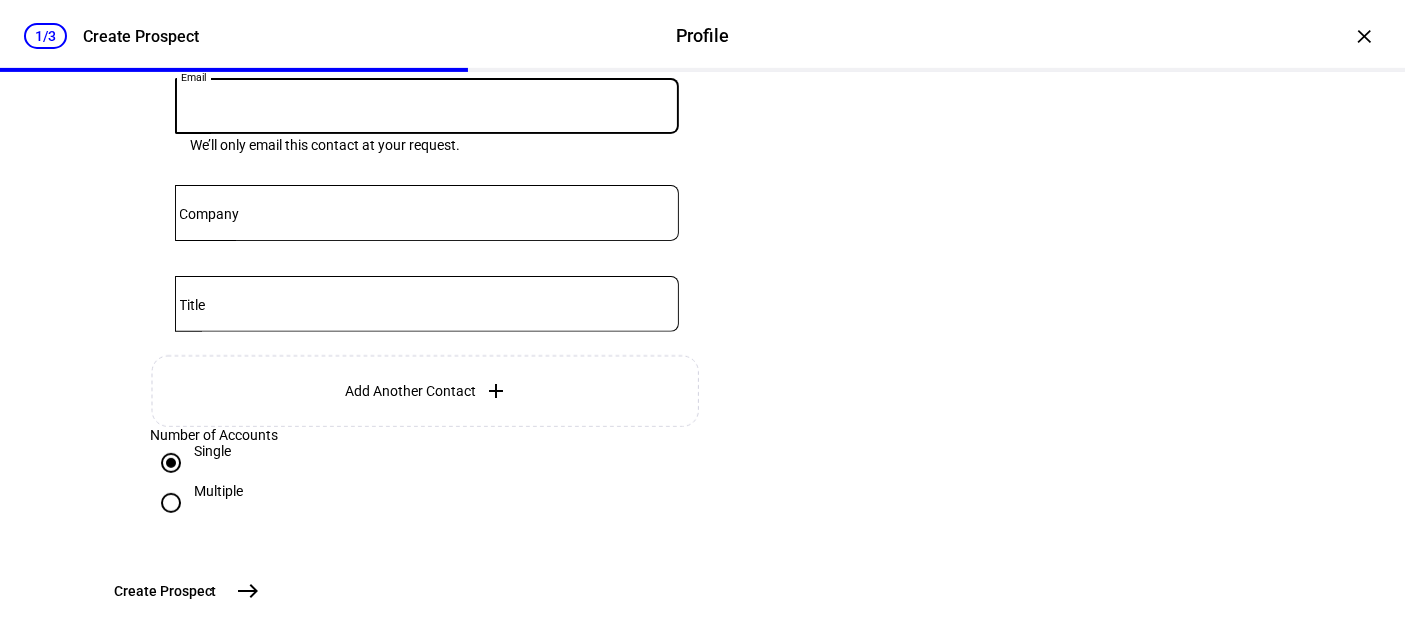 scroll, scrollTop: 520, scrollLeft: 0, axis: vertical 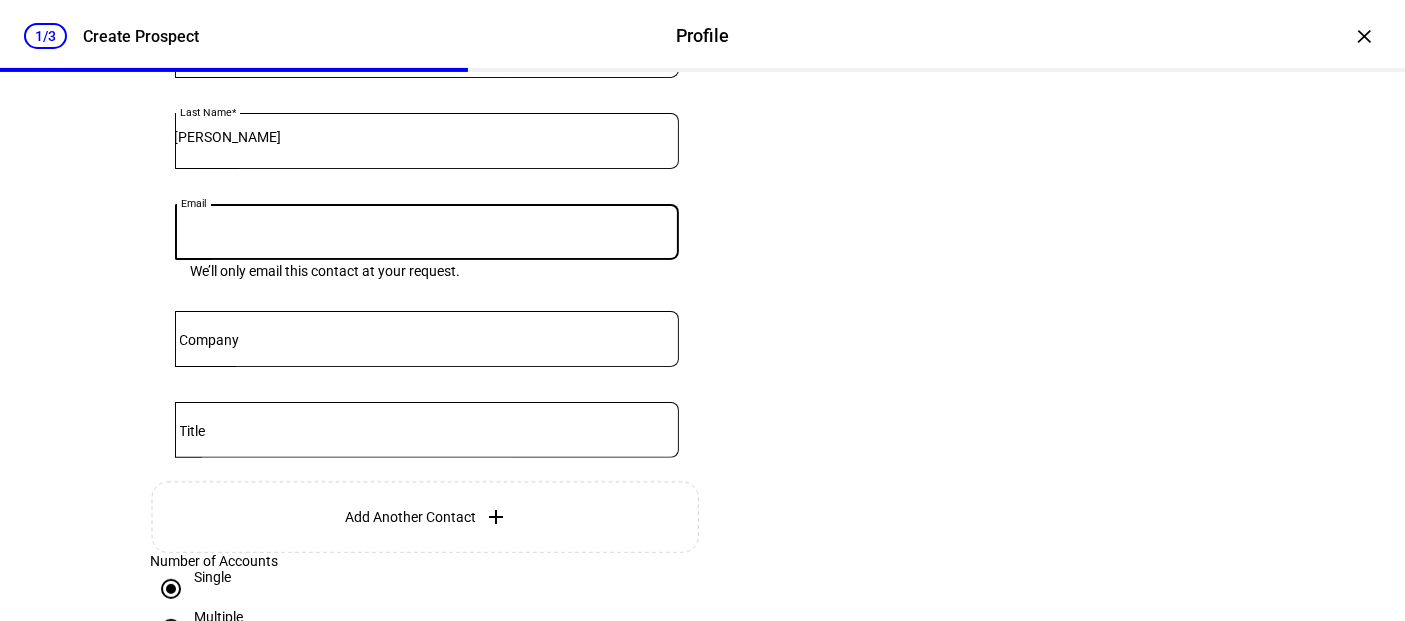 click on "Email" at bounding box center (427, 228) 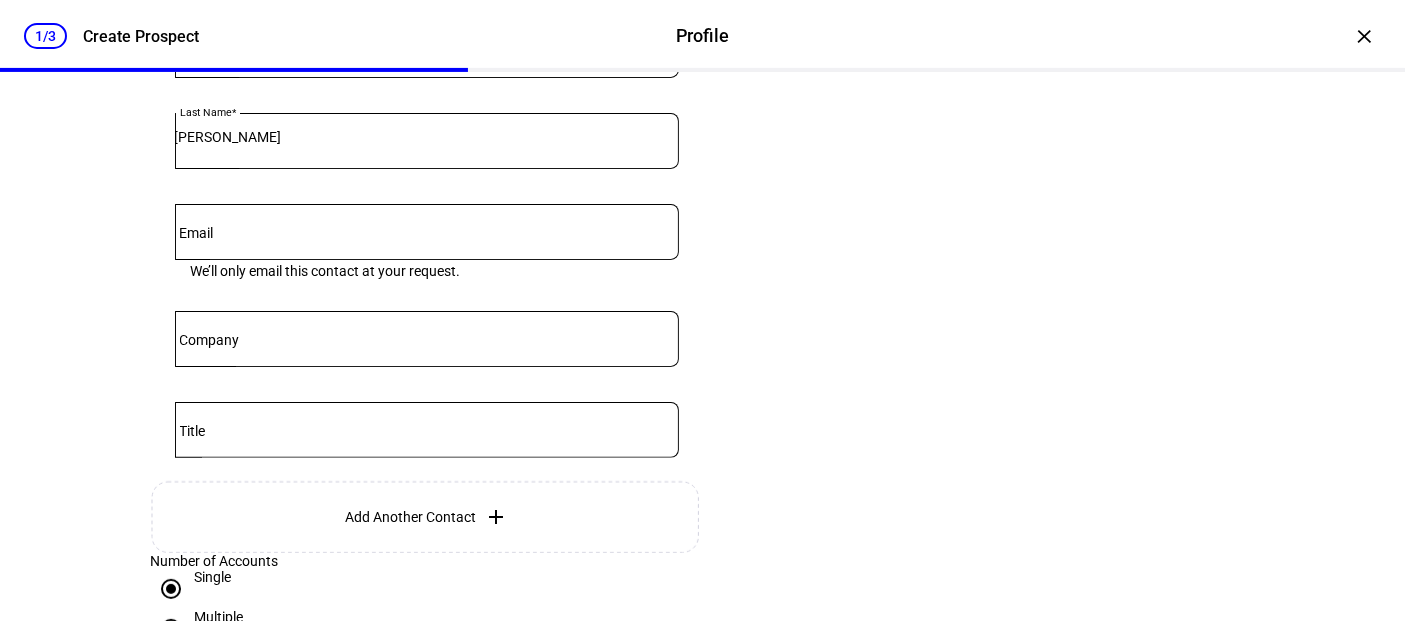 click 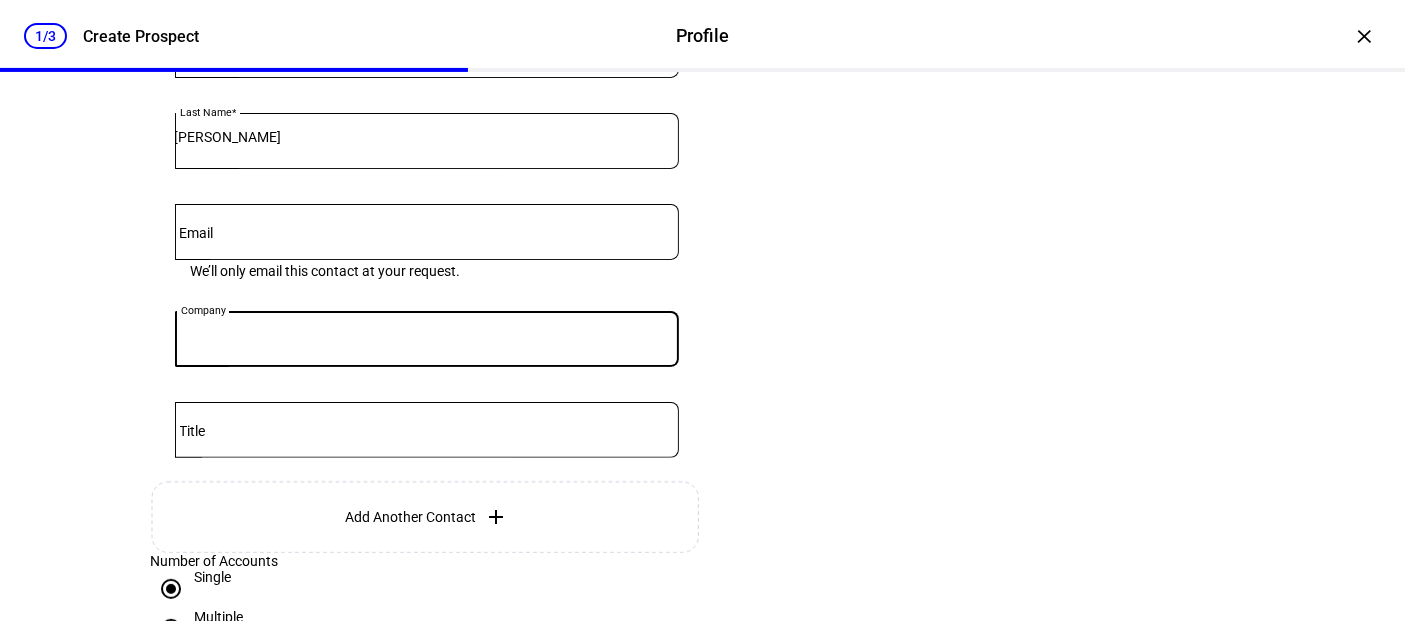 click 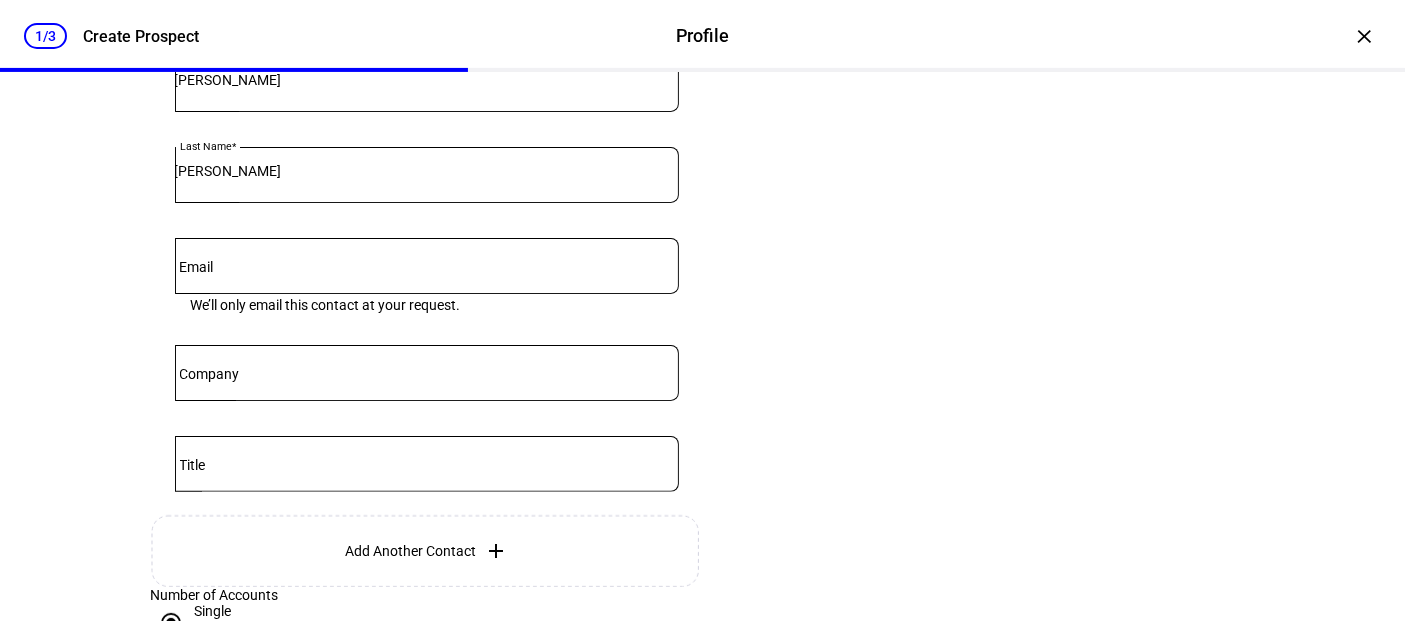 scroll, scrollTop: 520, scrollLeft: 0, axis: vertical 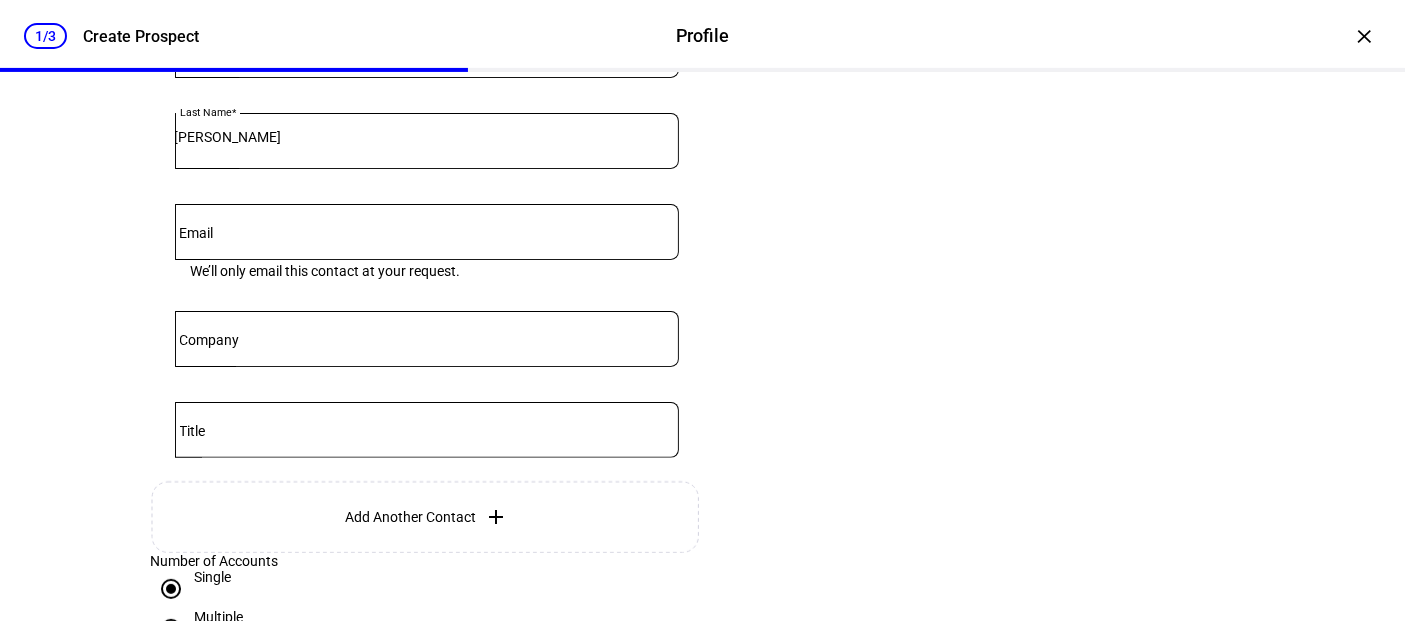 click 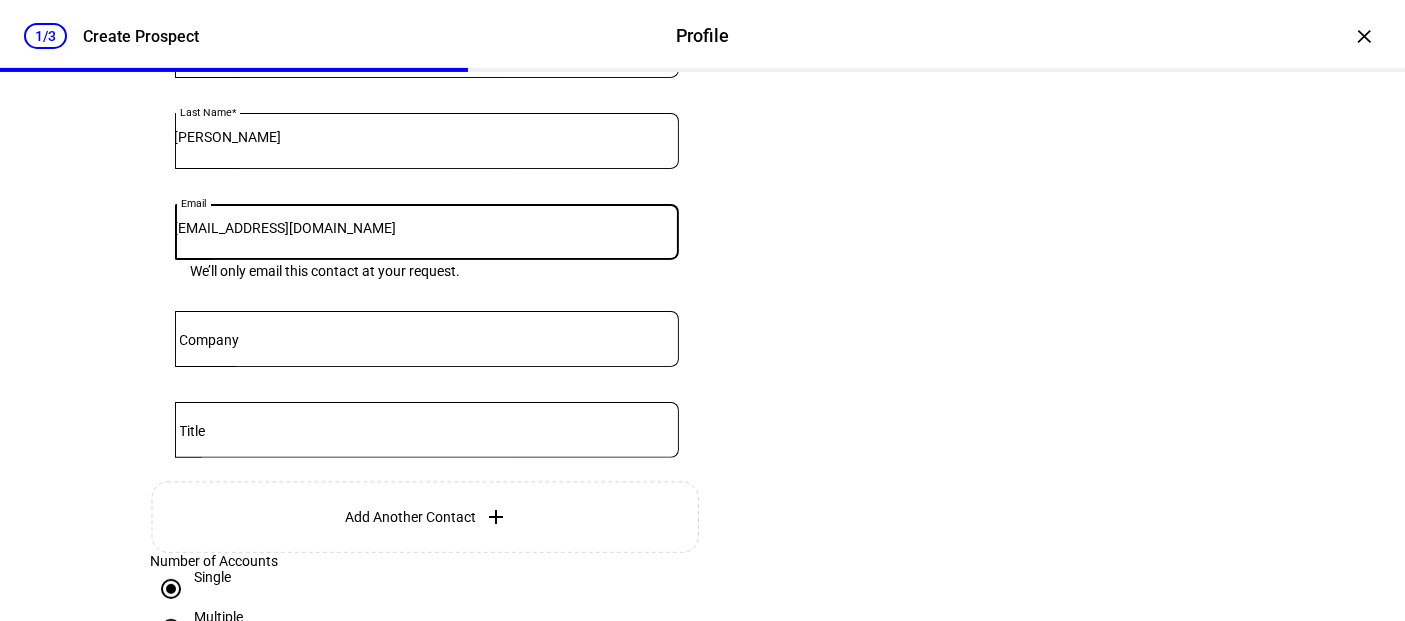 type on "[EMAIL_ADDRESS][DOMAIN_NAME]" 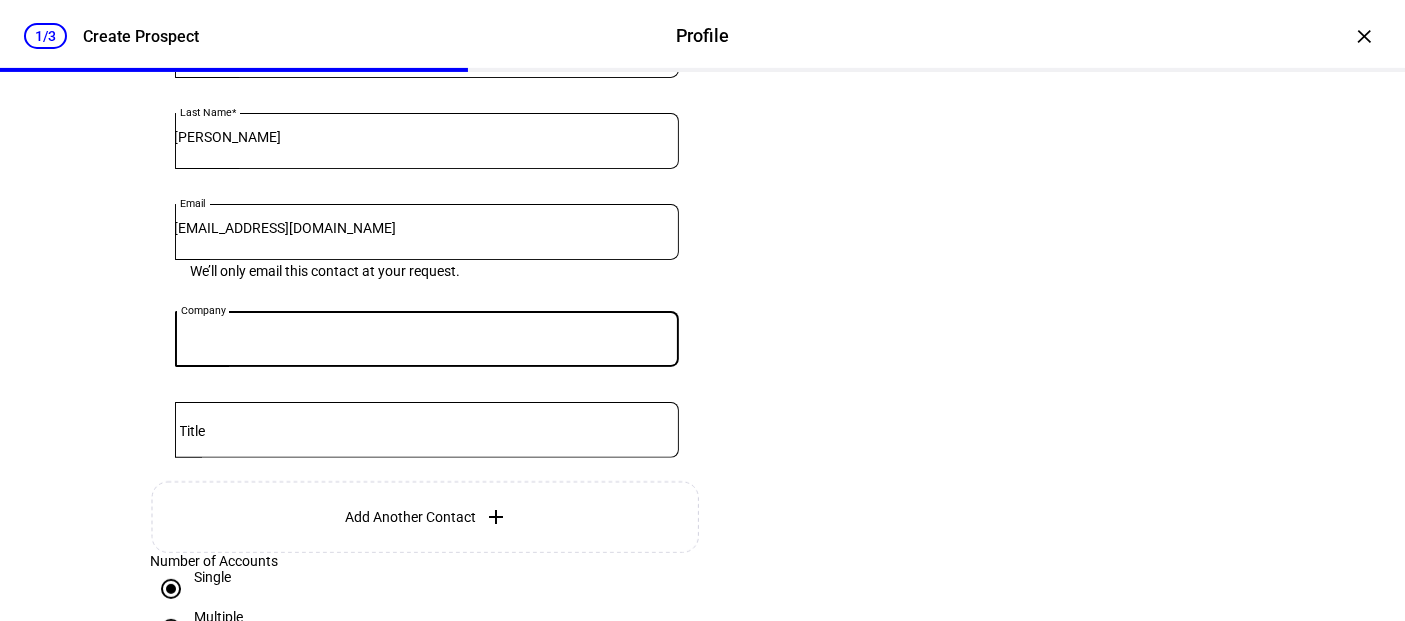 drag, startPoint x: 318, startPoint y: 381, endPoint x: 342, endPoint y: 394, distance: 27.294687 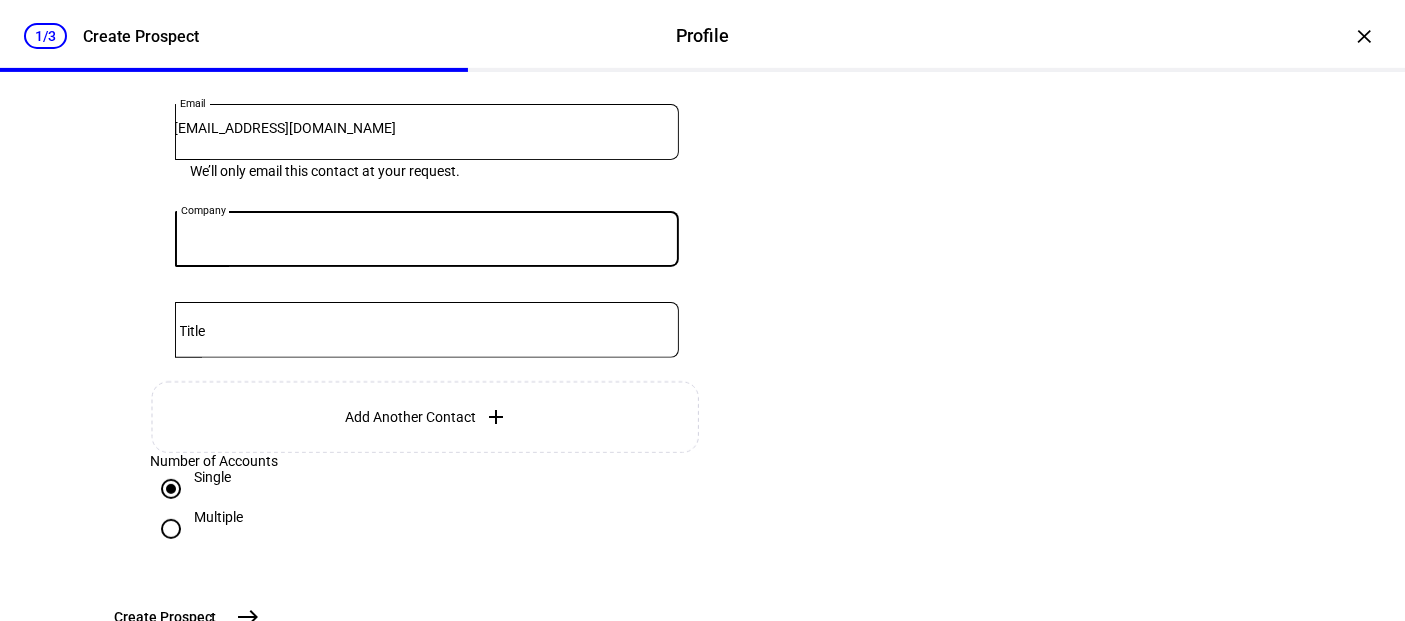 scroll, scrollTop: 742, scrollLeft: 0, axis: vertical 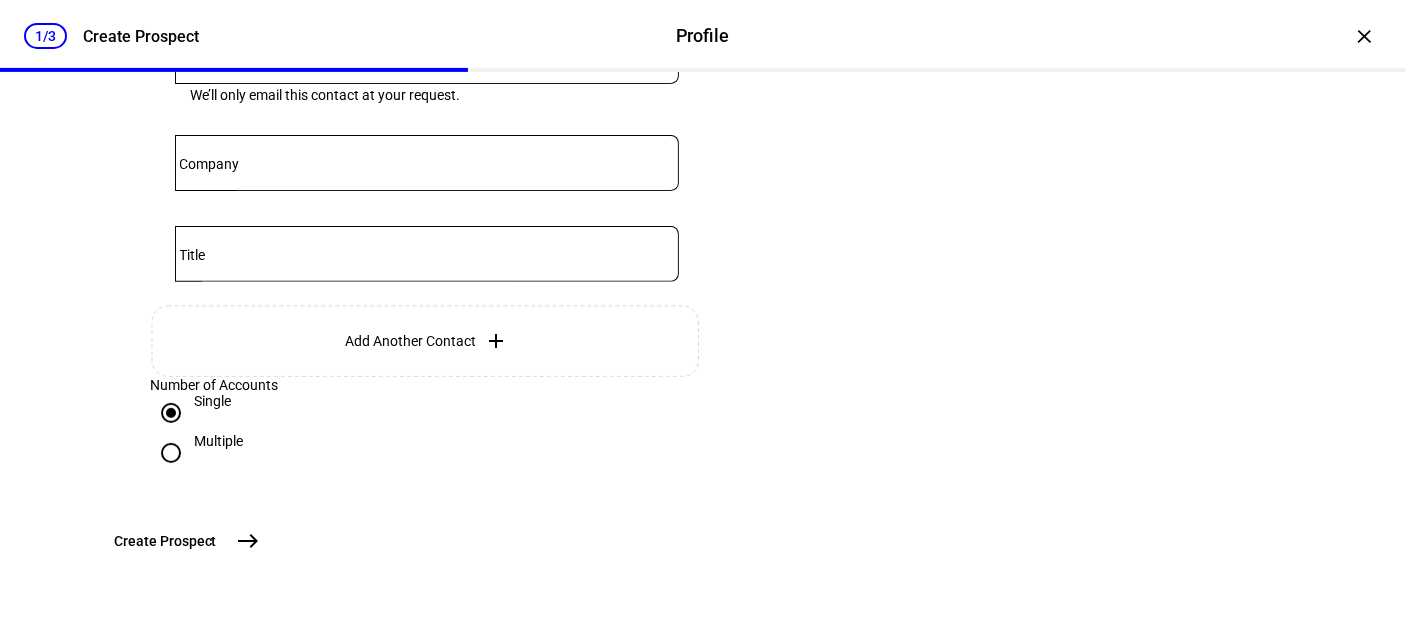 click on "Add Another Contact
add" 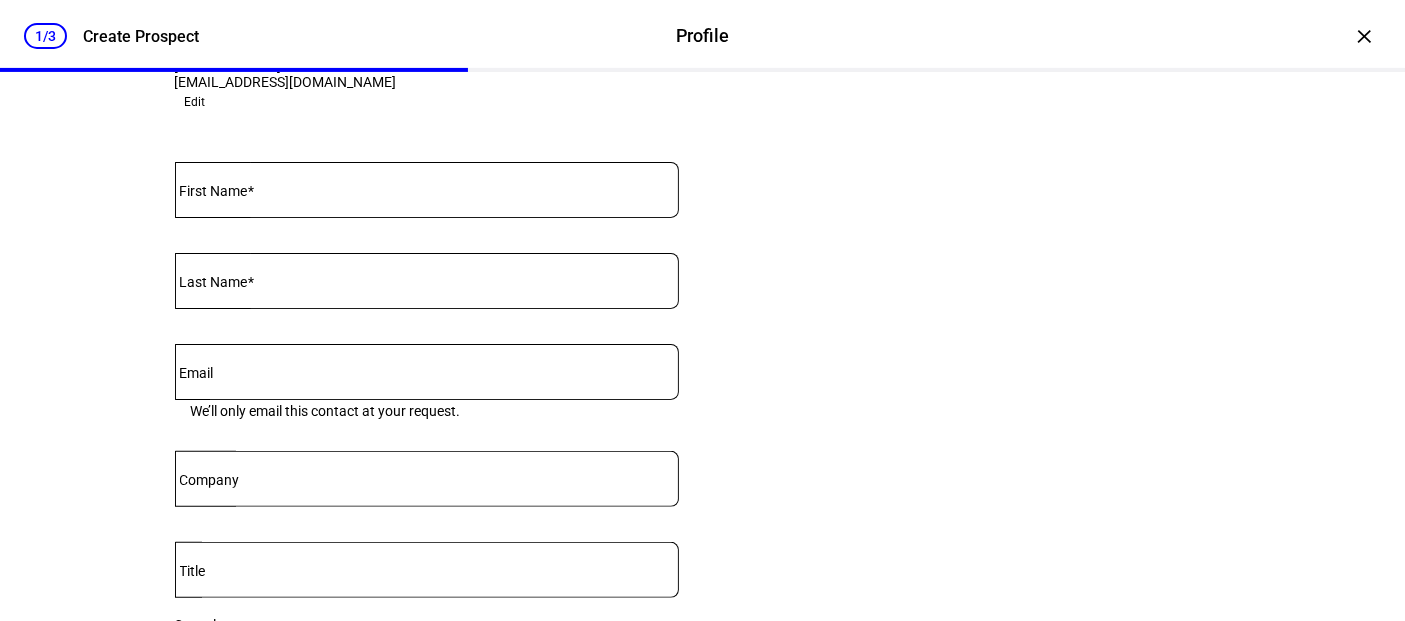 scroll, scrollTop: 520, scrollLeft: 0, axis: vertical 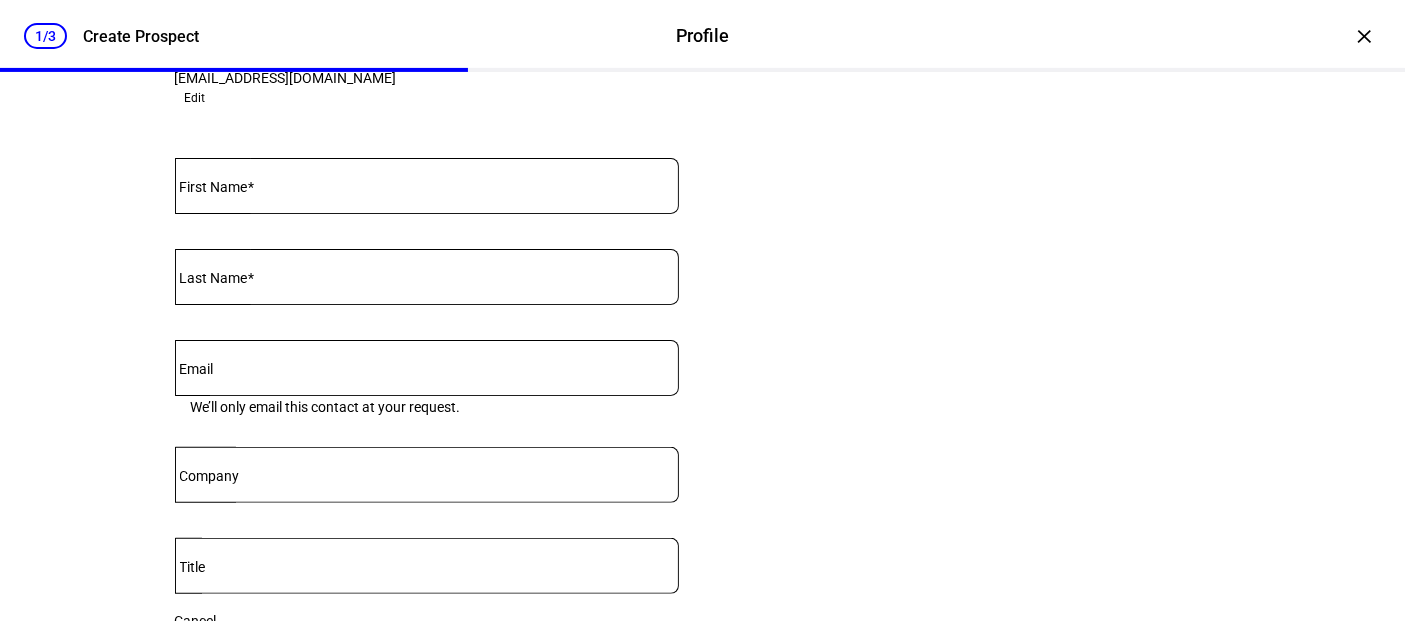 click 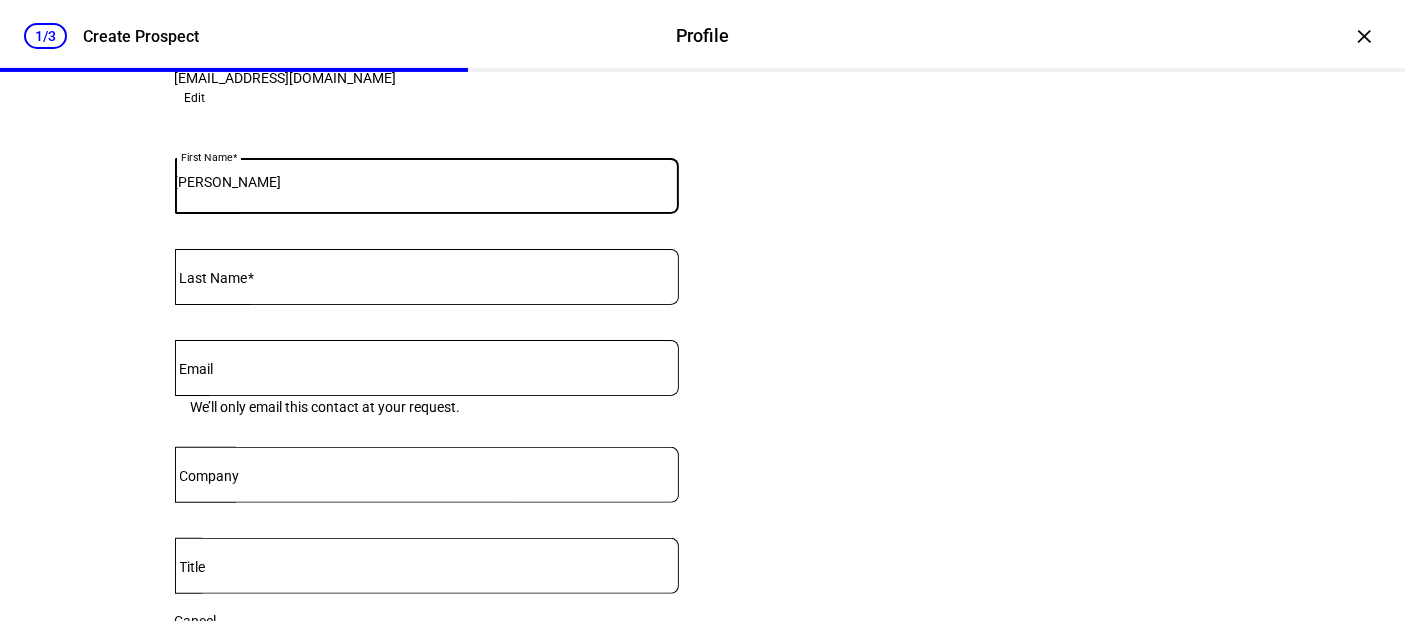 type on "Beth" 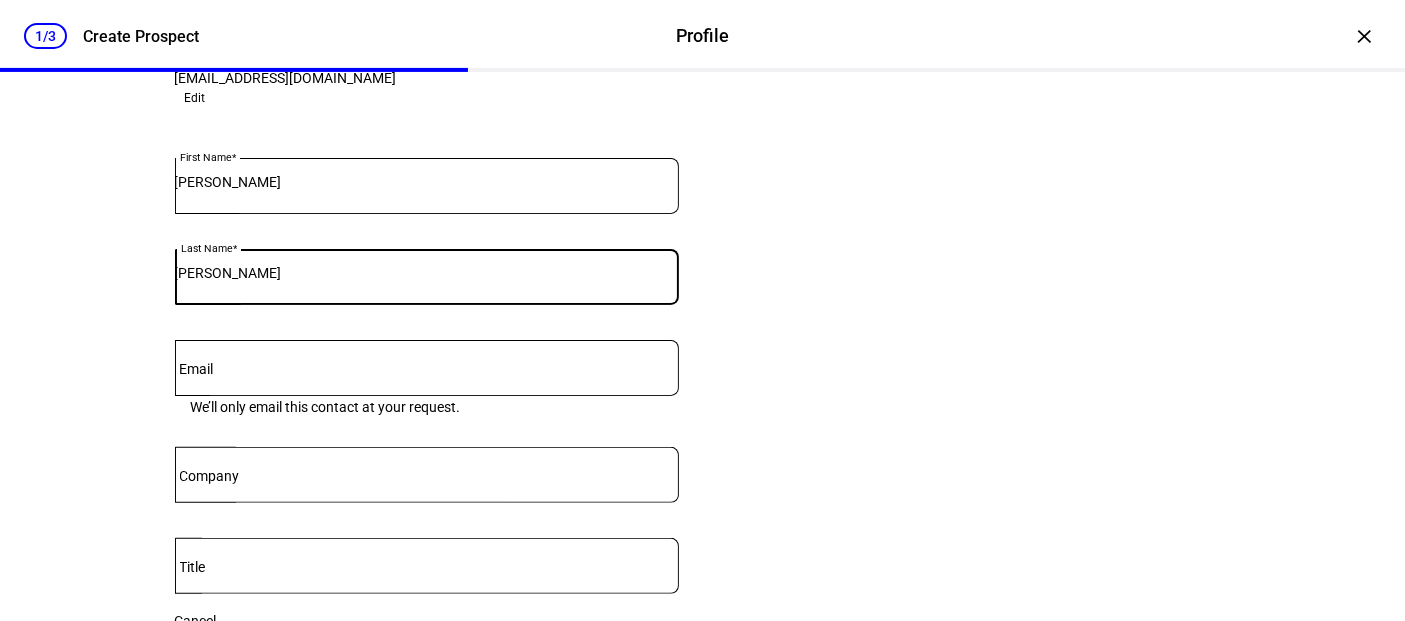type on "[PERSON_NAME]" 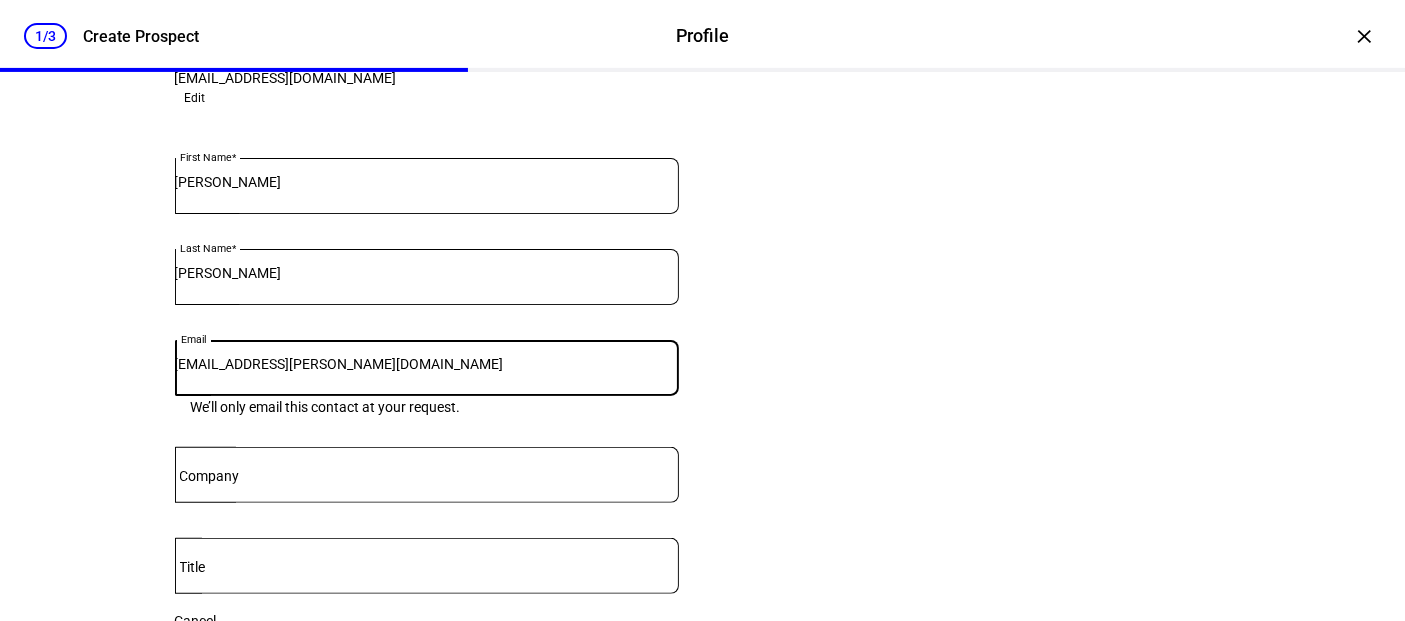 type on "[EMAIL_ADDRESS][PERSON_NAME][DOMAIN_NAME]" 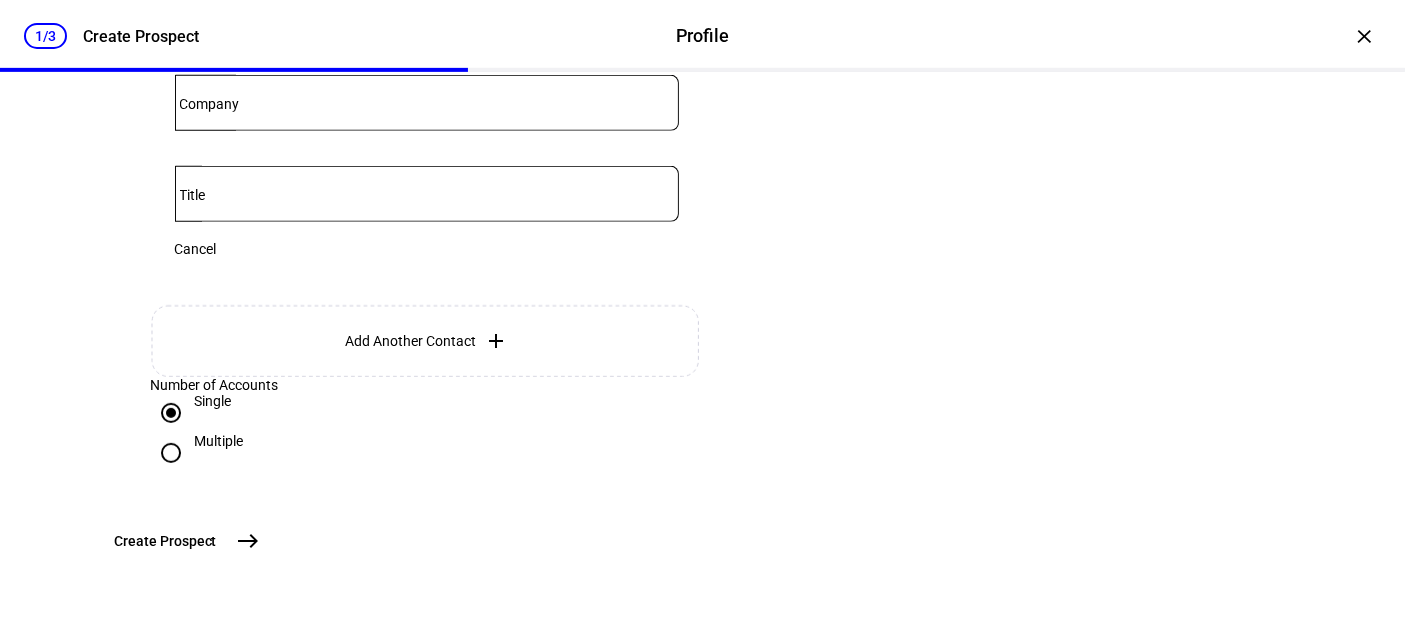 click on "Create Prospect" at bounding box center [166, 541] 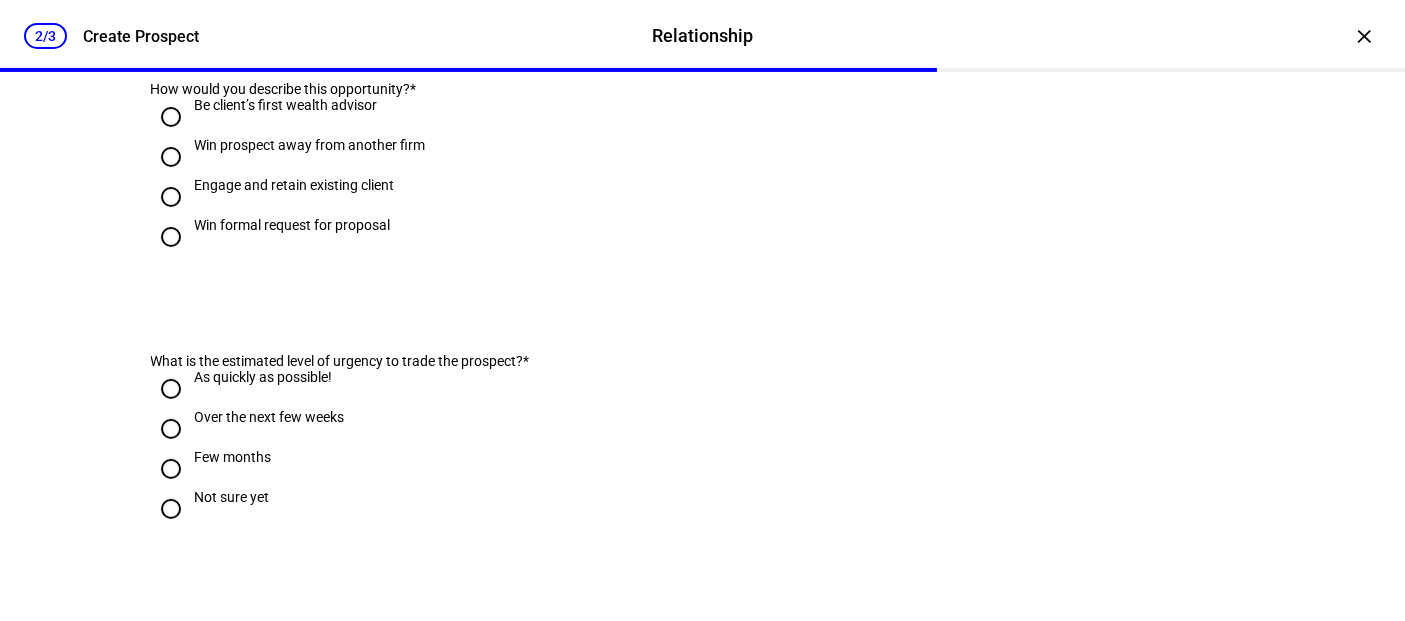 scroll, scrollTop: 0, scrollLeft: 0, axis: both 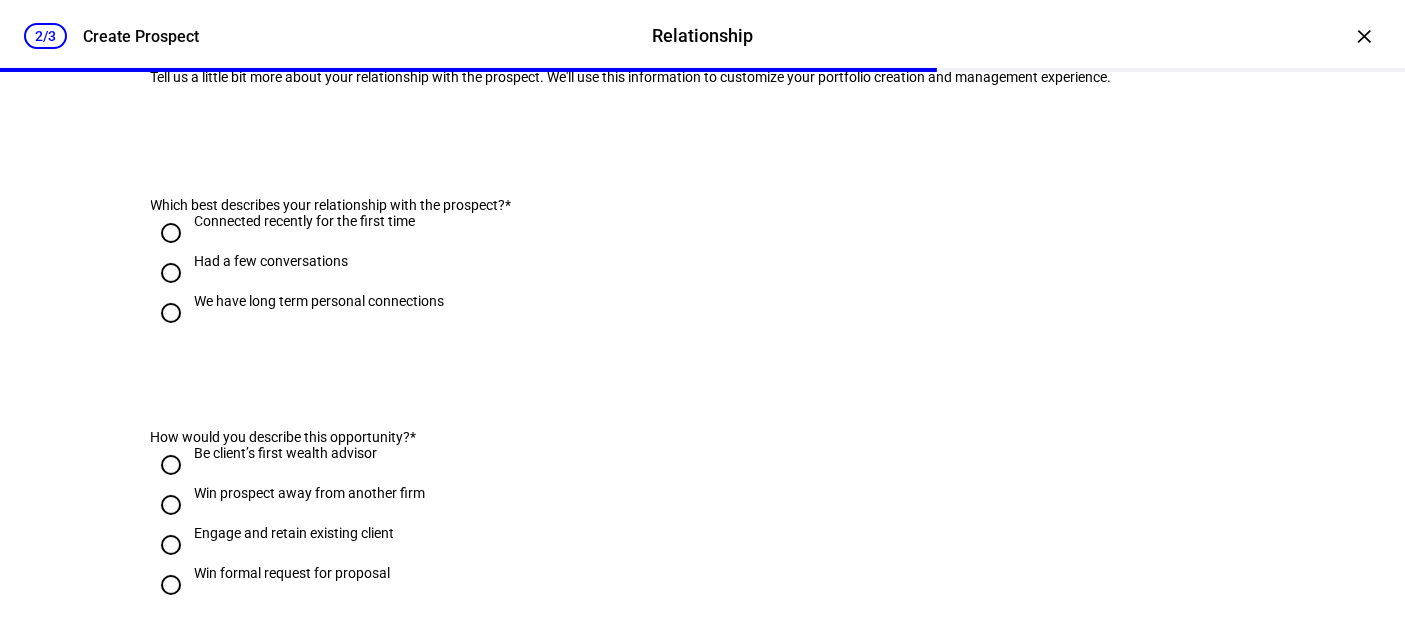 click on "Connected recently for the first time" at bounding box center [171, 233] 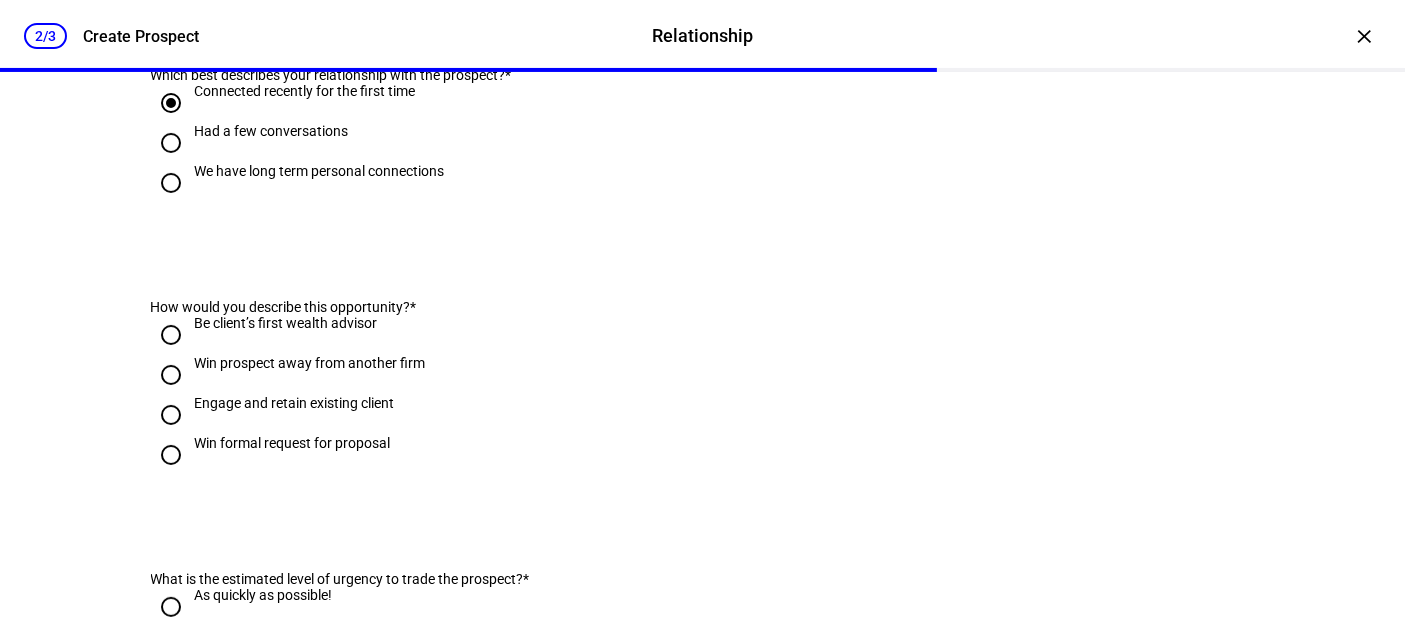 scroll, scrollTop: 555, scrollLeft: 0, axis: vertical 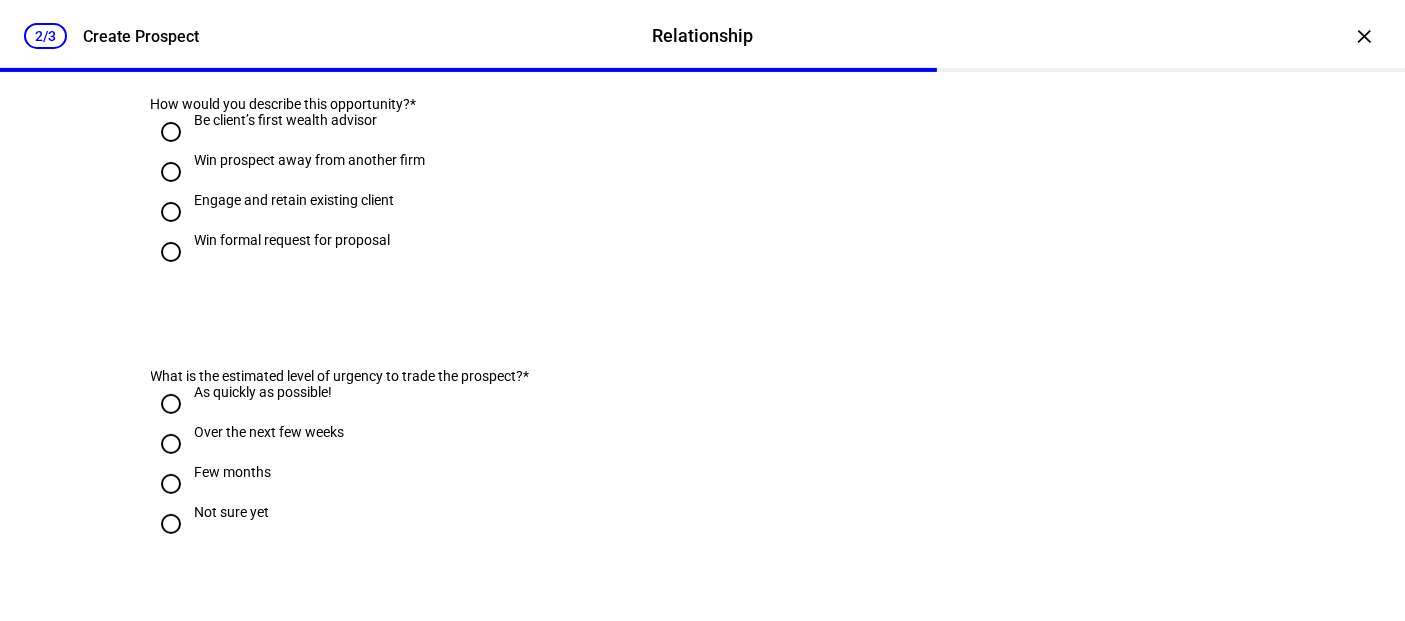 click on "Win formal request for proposal" at bounding box center (171, 252) 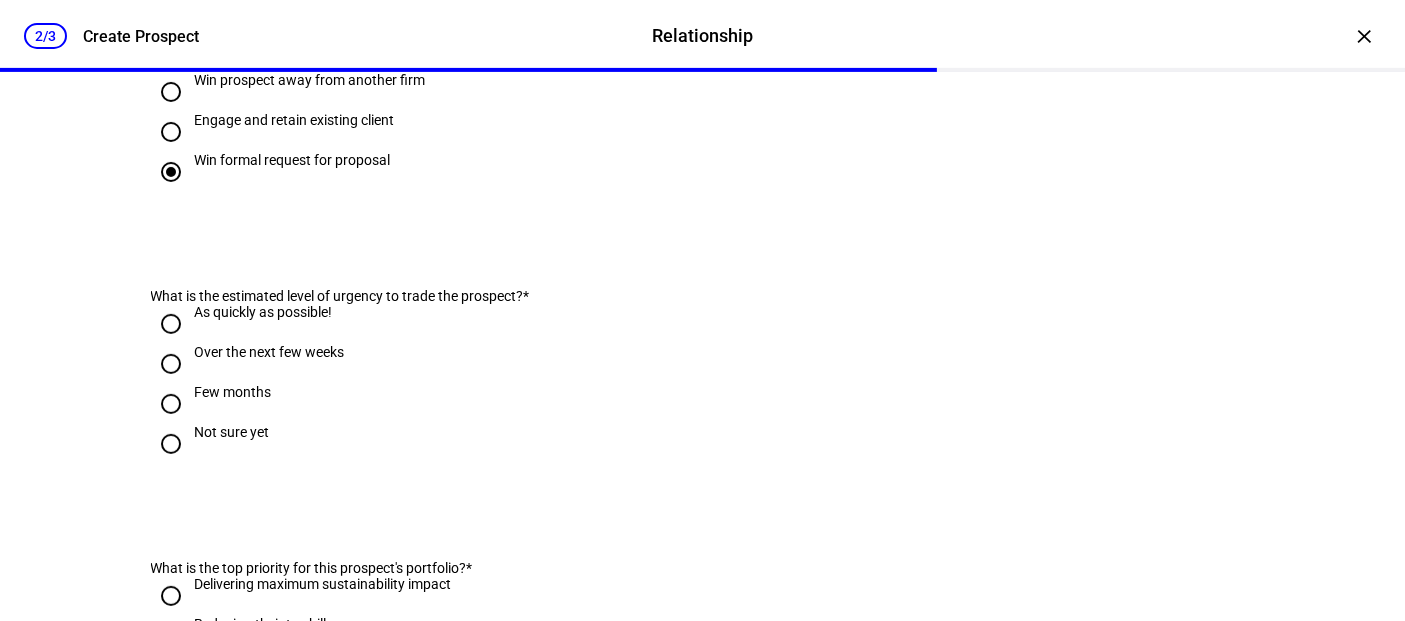 scroll, scrollTop: 666, scrollLeft: 0, axis: vertical 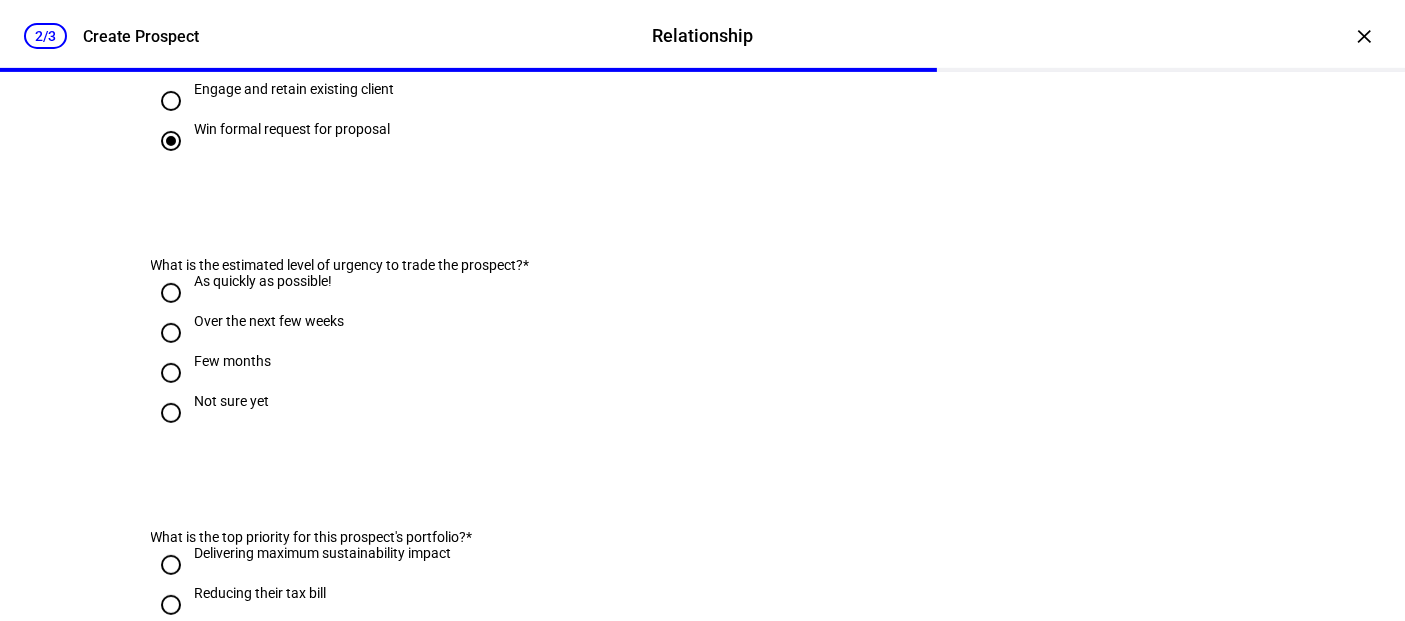 click on "Over the next few weeks" at bounding box center [171, 333] 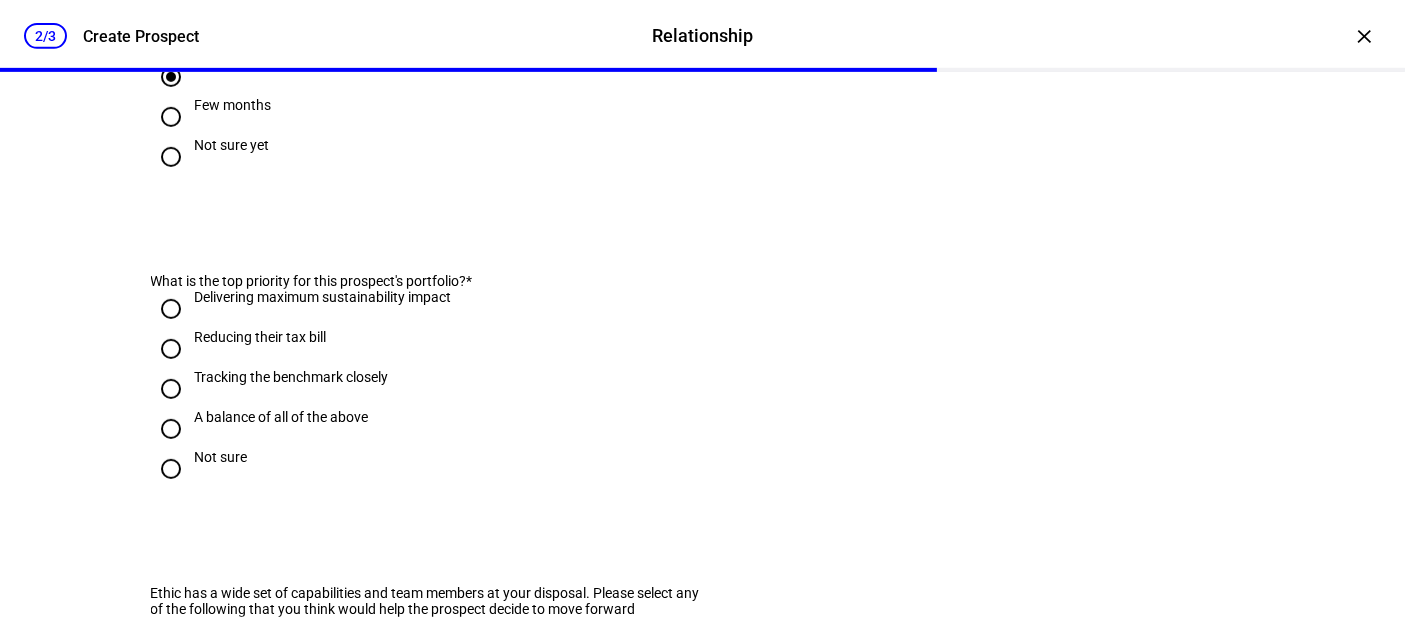 scroll, scrollTop: 888, scrollLeft: 0, axis: vertical 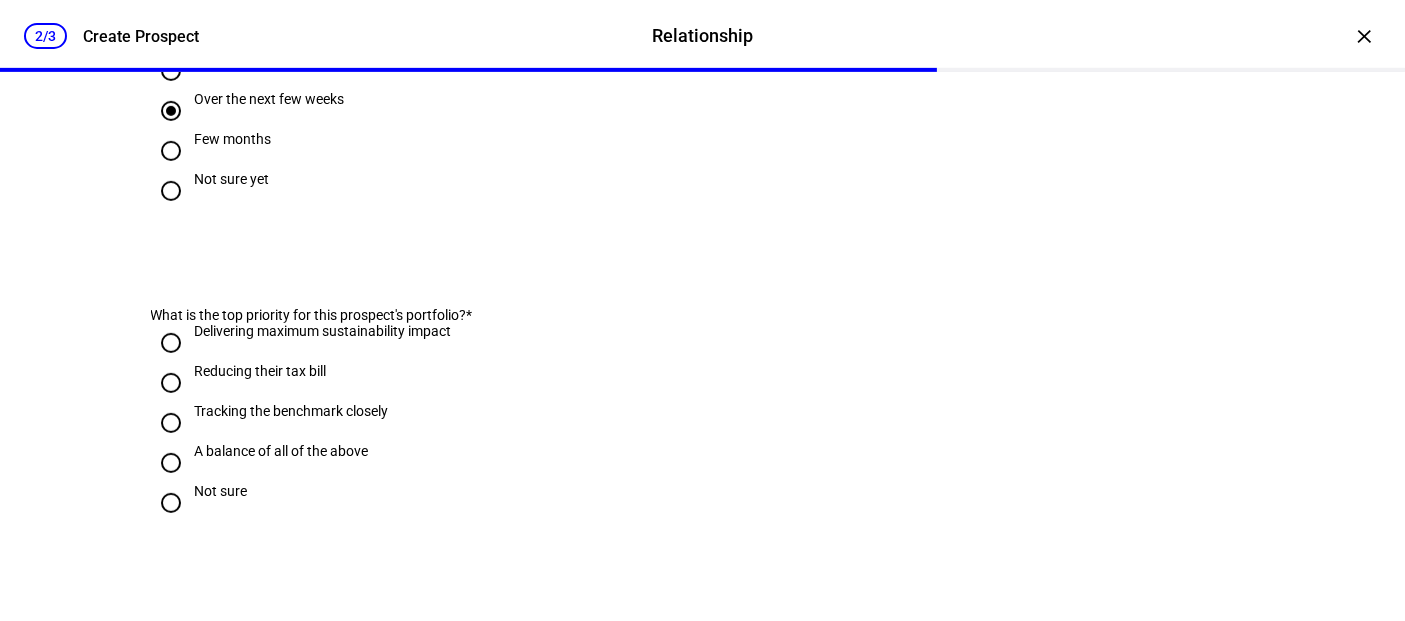 click on "Delivering maximum sustainability impact" at bounding box center [171, 343] 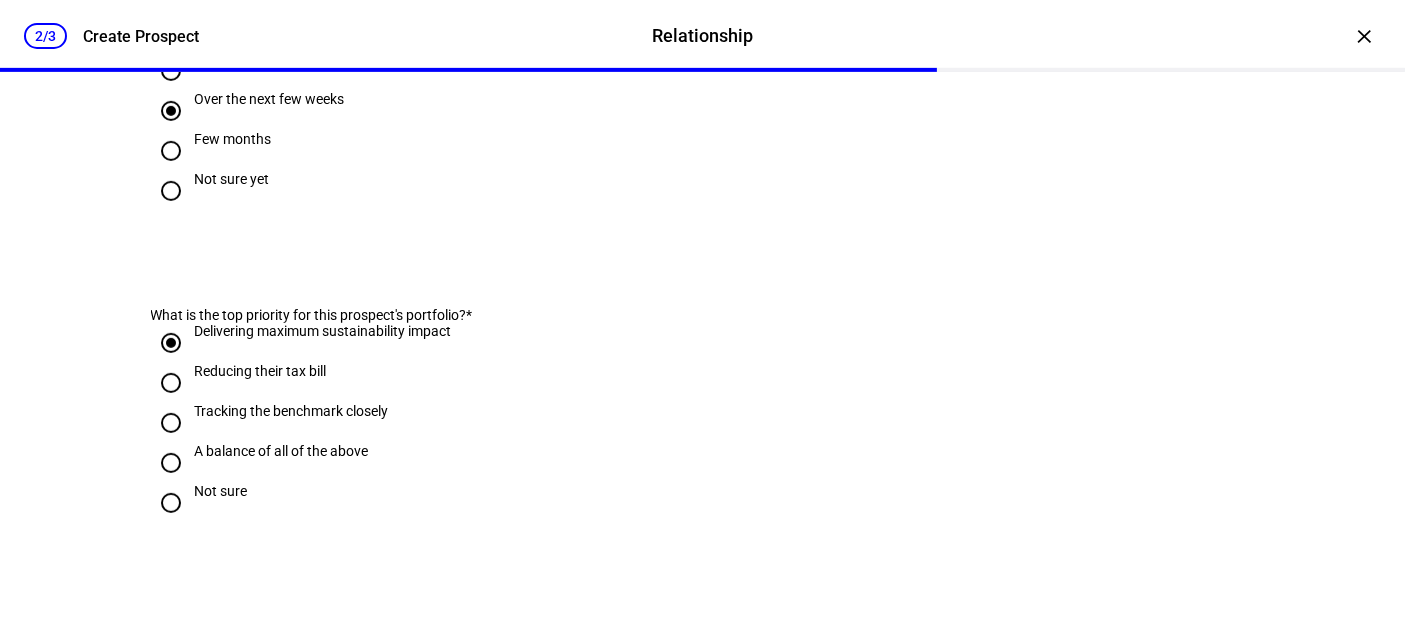 click on "A balance of all of the above" at bounding box center (171, 463) 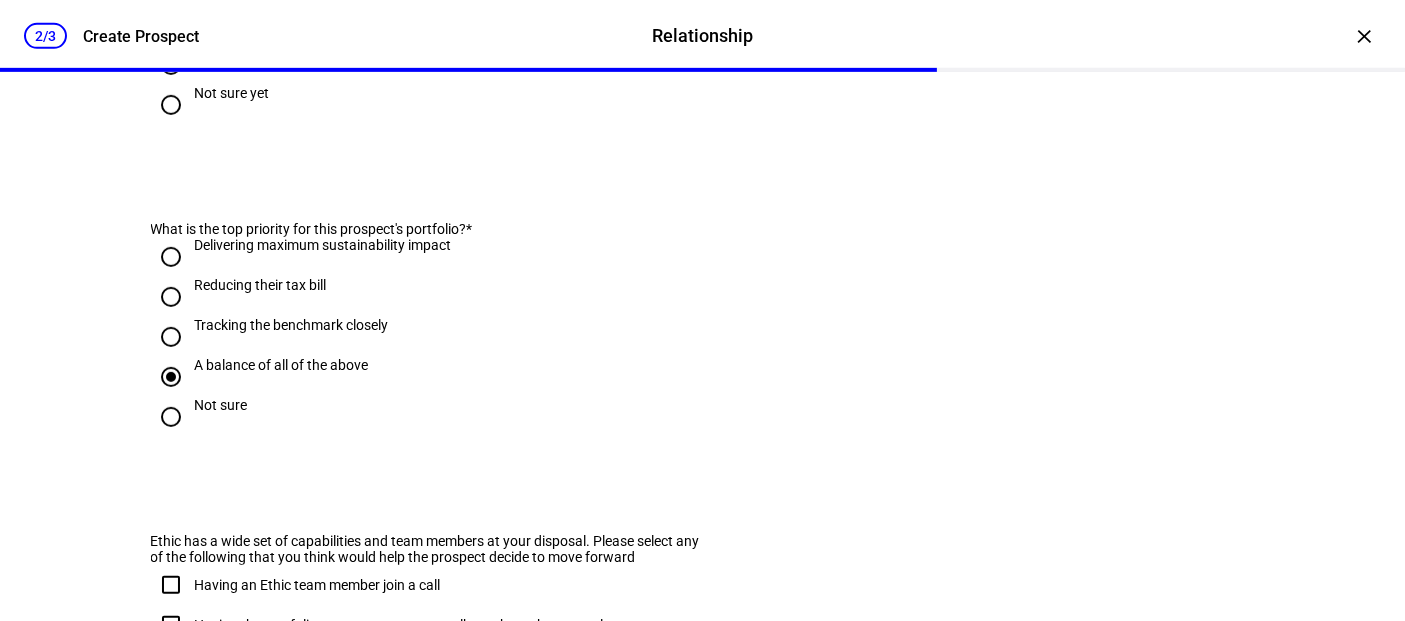 scroll, scrollTop: 888, scrollLeft: 0, axis: vertical 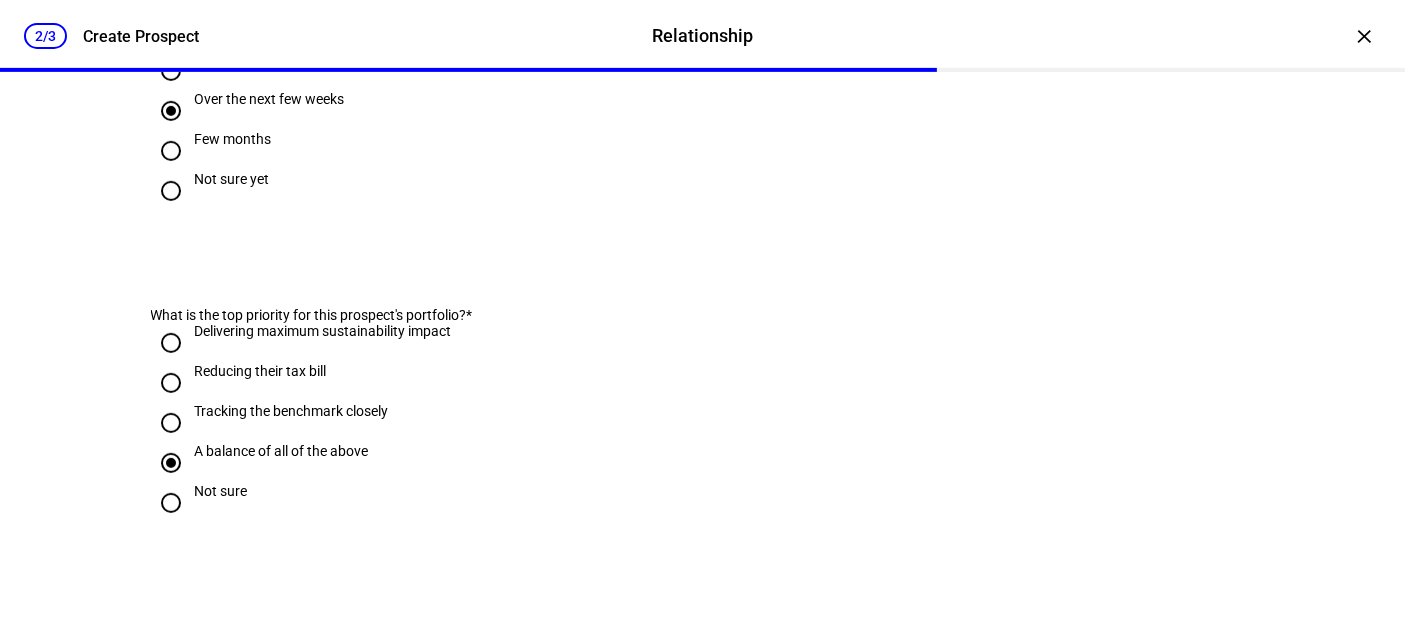click at bounding box center (171, 71) 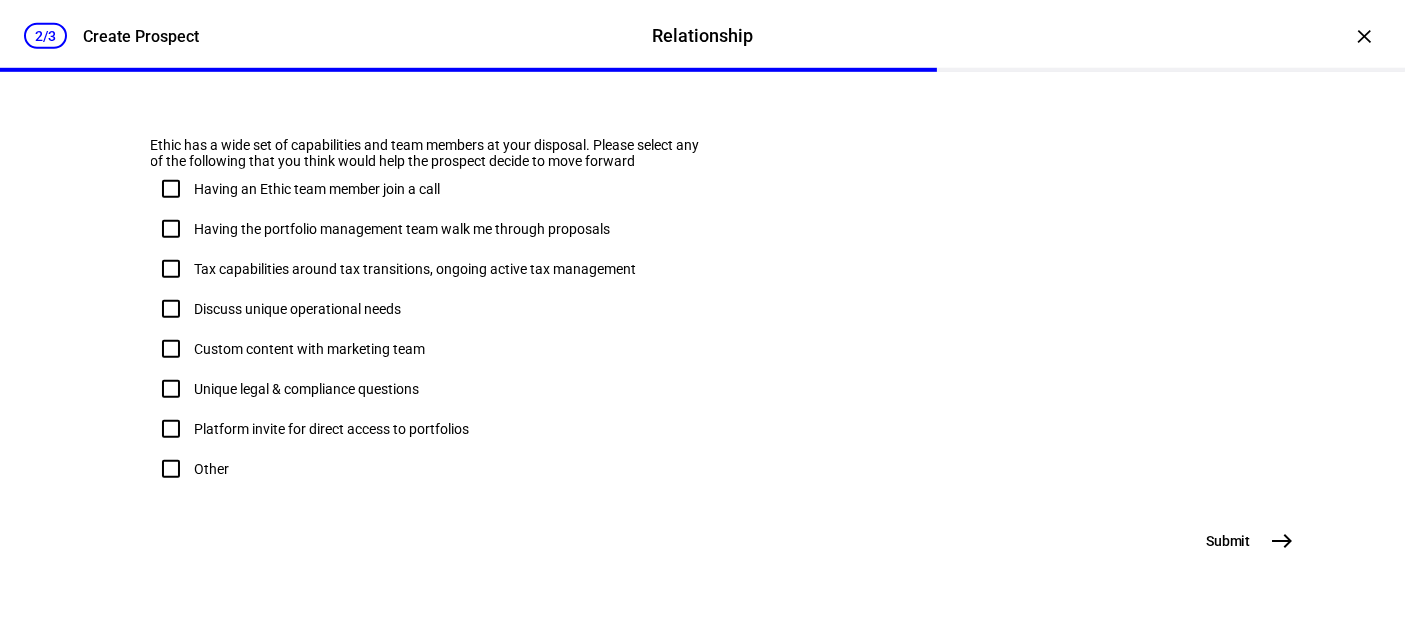 scroll, scrollTop: 1471, scrollLeft: 0, axis: vertical 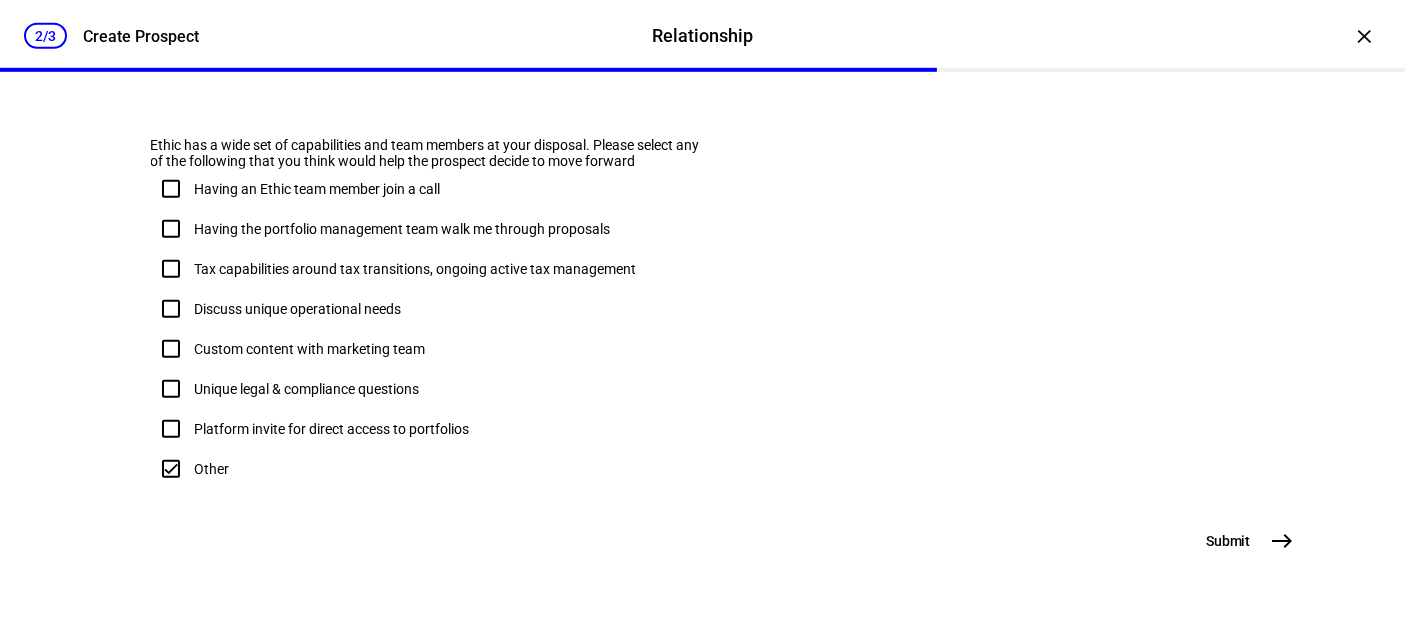 checkbox on "true" 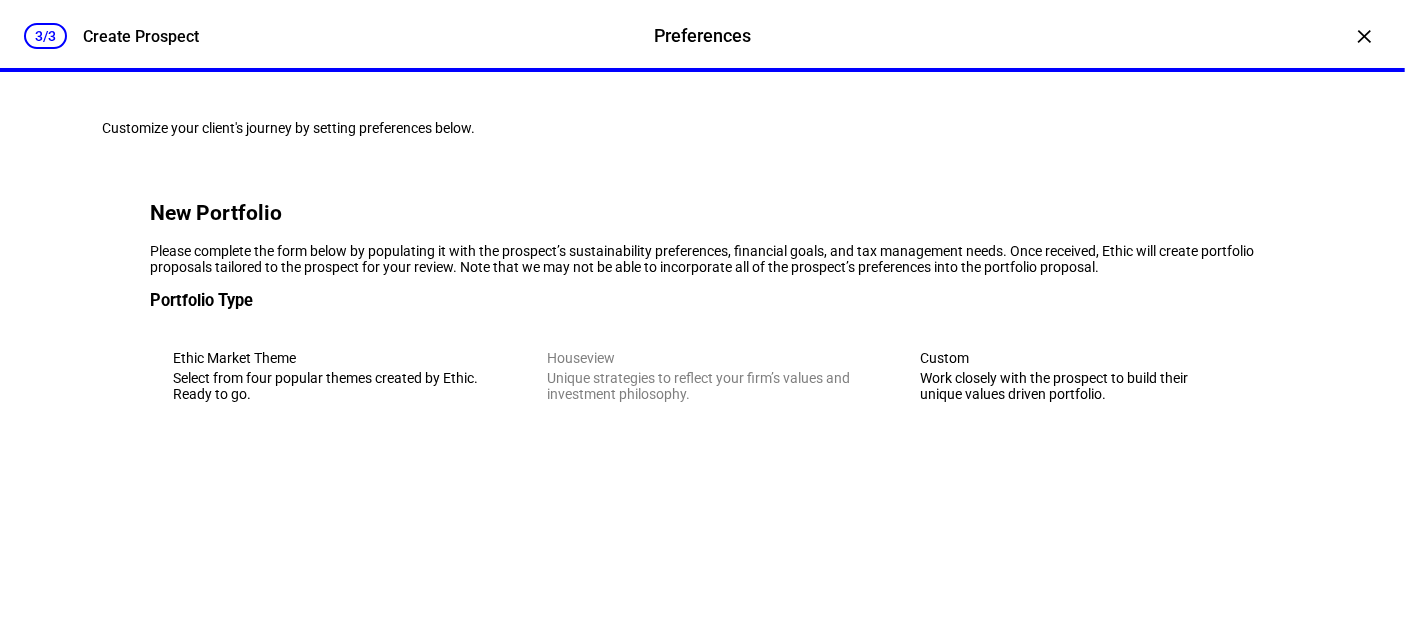 scroll, scrollTop: 92, scrollLeft: 0, axis: vertical 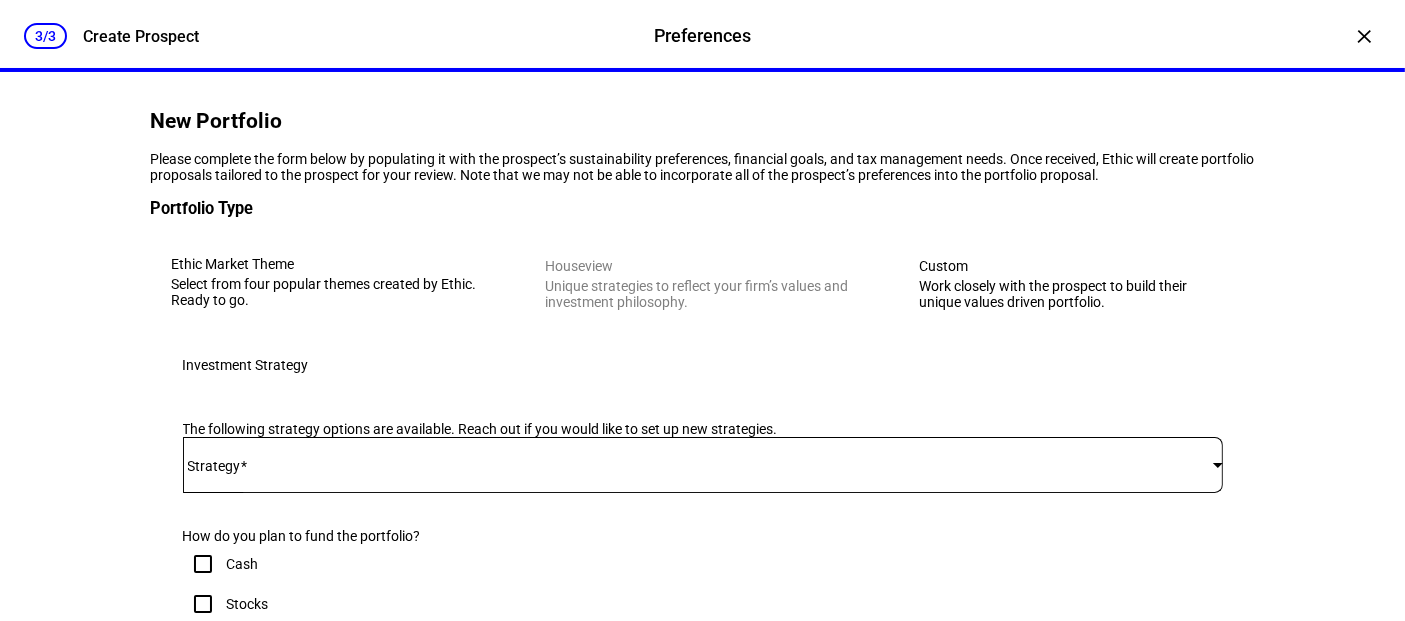 click on "New Portfolio Please complete the form below by populating it with the prospect’s sustainability preferences, financial goals, and tax management needs. Once received, Ethic will create portfolio proposals tailored to the prospect for your review. Note that we may not be able to incorporate all of the prospect’s preferences into the portfolio proposal.  What is the anticipated size of the initial investment? Portfolio proposals generated will be sized at the amount indicated below.  Opportunity Size* Portfolio Type  Ethic Market Theme
Select from four popular themes created by Ethic. Ready to go.
Houseview
Unique strategies to reflect your firm’s values and investment philosophy.
Custom
Work closely with the prospect to build their unique values driven portfolio.
Investment Strategy The following strategy options are available. Reach out if you would like to set up new strategies. Strategy How do you plan to fund the portfolio?  Cash   Stocks   ETFs   Mutual funds  Add comment Sustainability" 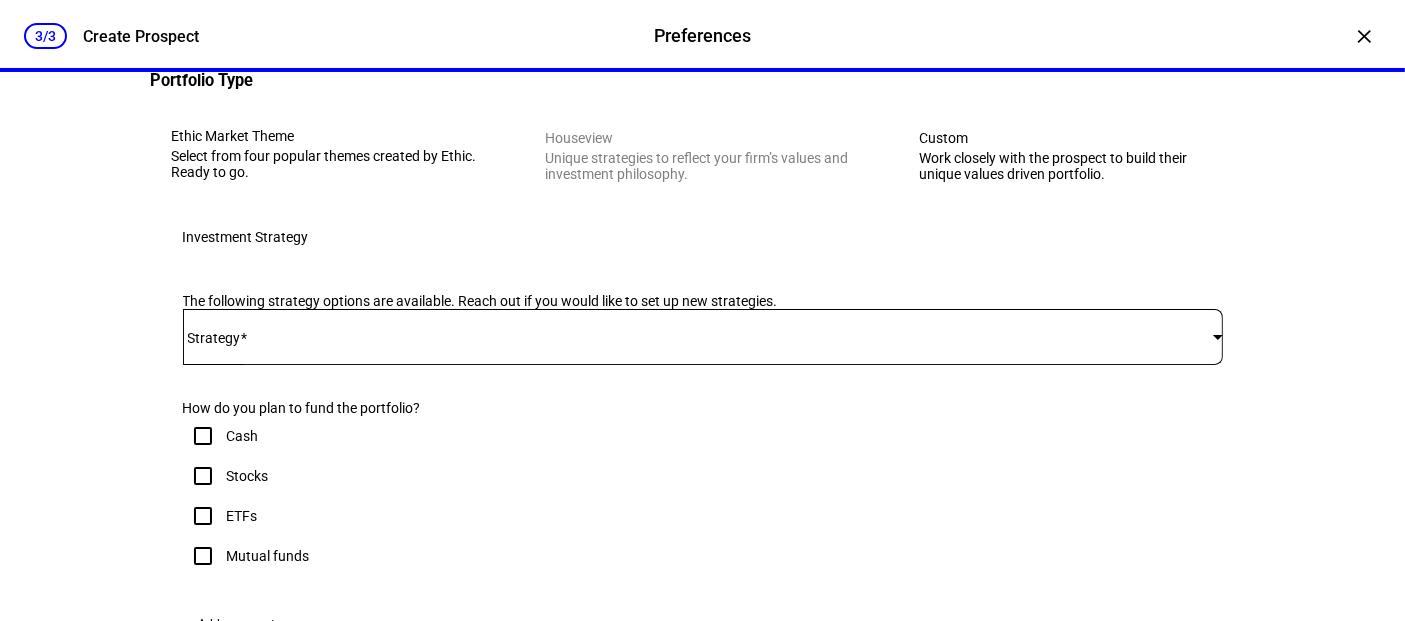 scroll, scrollTop: 92, scrollLeft: 0, axis: vertical 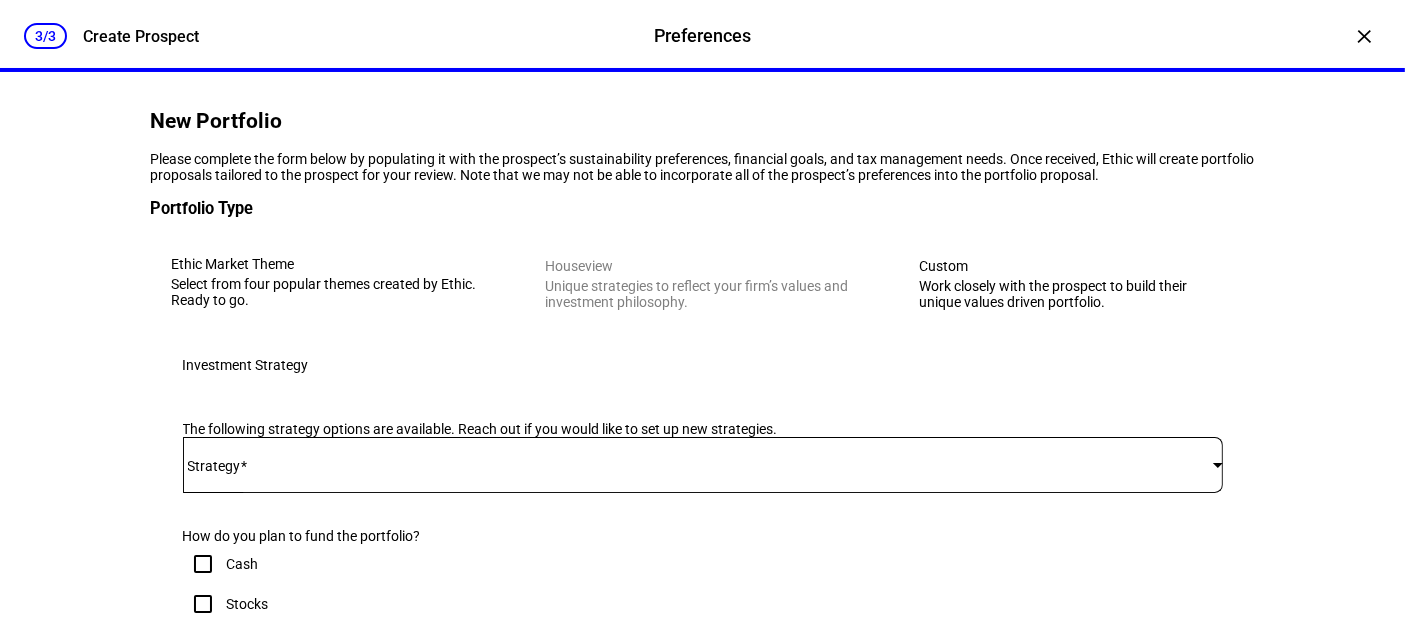 click on "Work closely with the prospect to build their unique values driven portfolio." 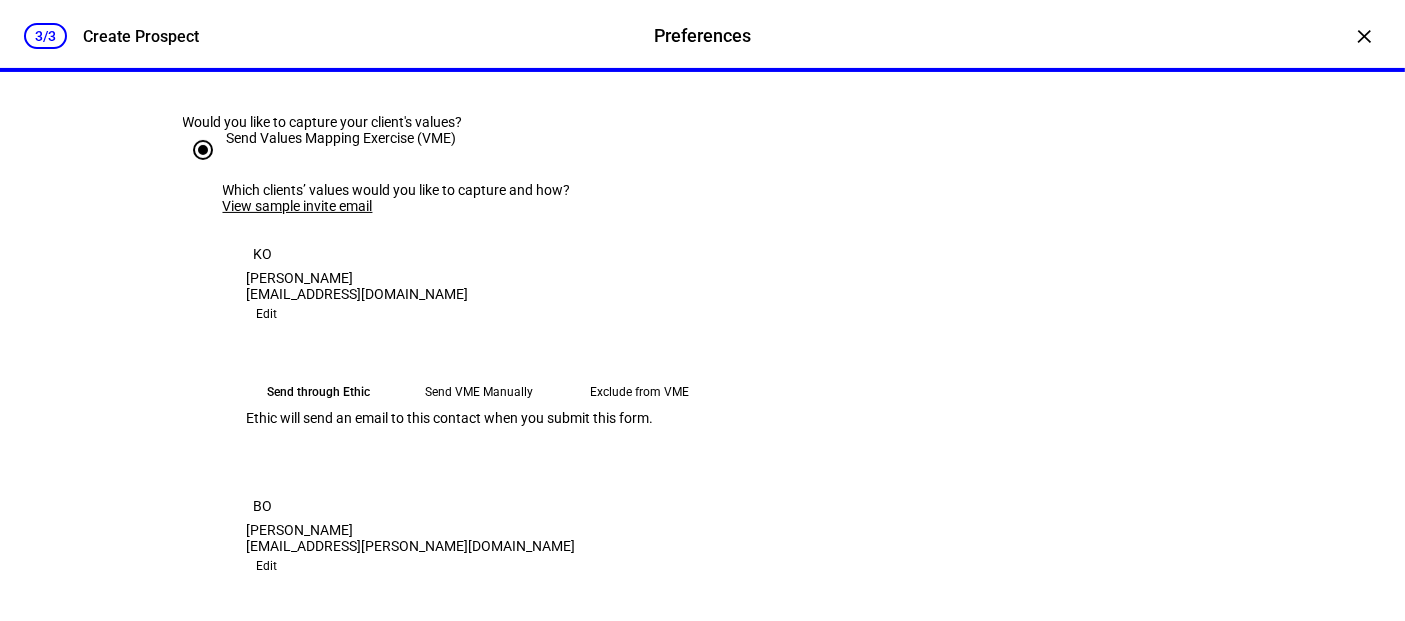 scroll, scrollTop: 537, scrollLeft: 0, axis: vertical 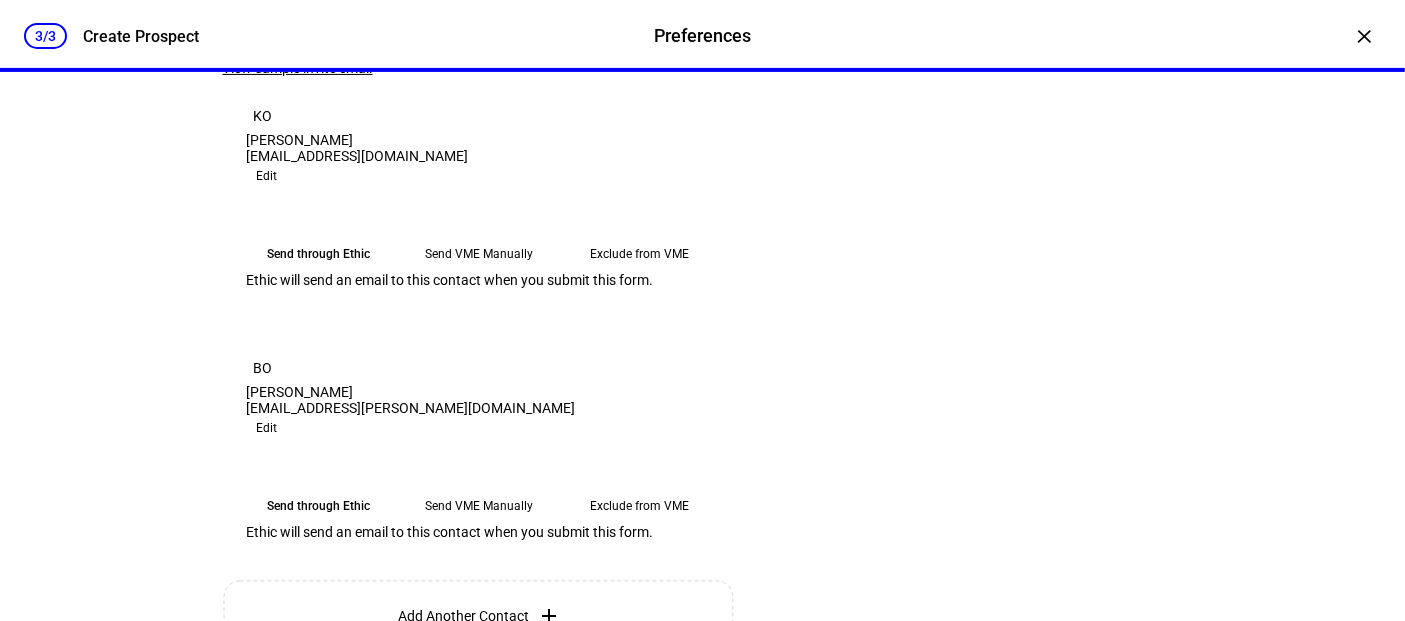 click on "Send VME Manually" 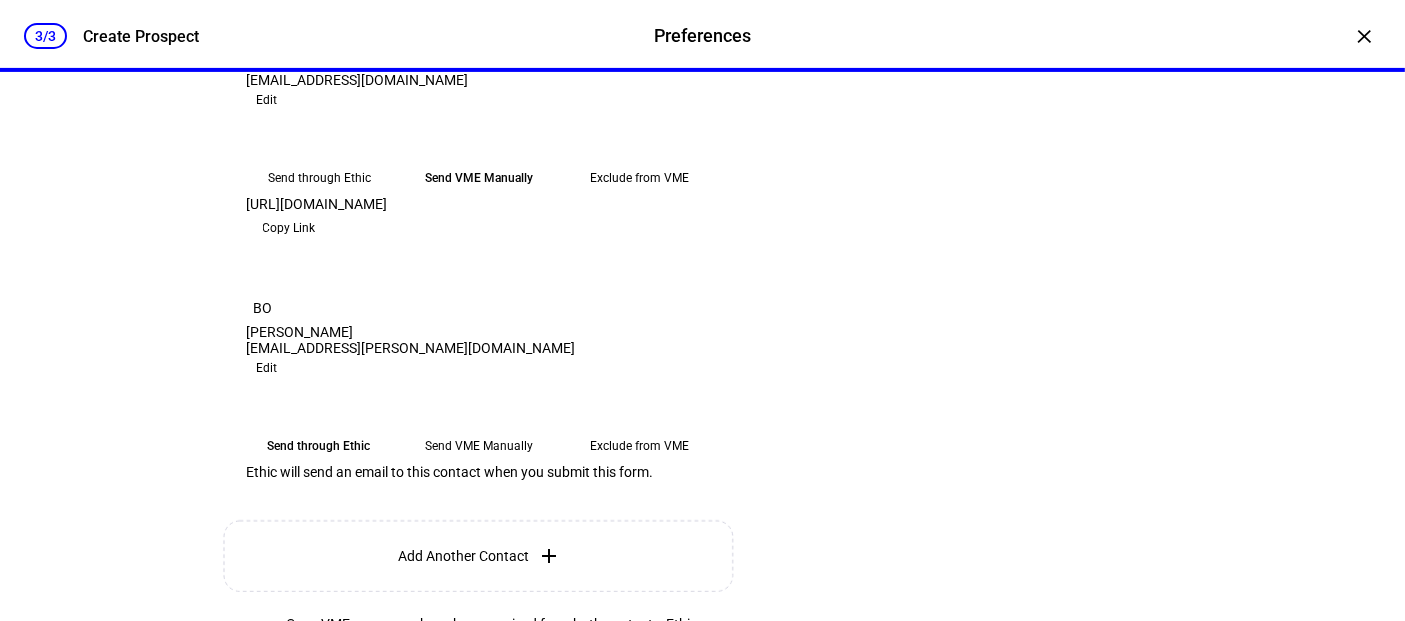 scroll, scrollTop: 648, scrollLeft: 0, axis: vertical 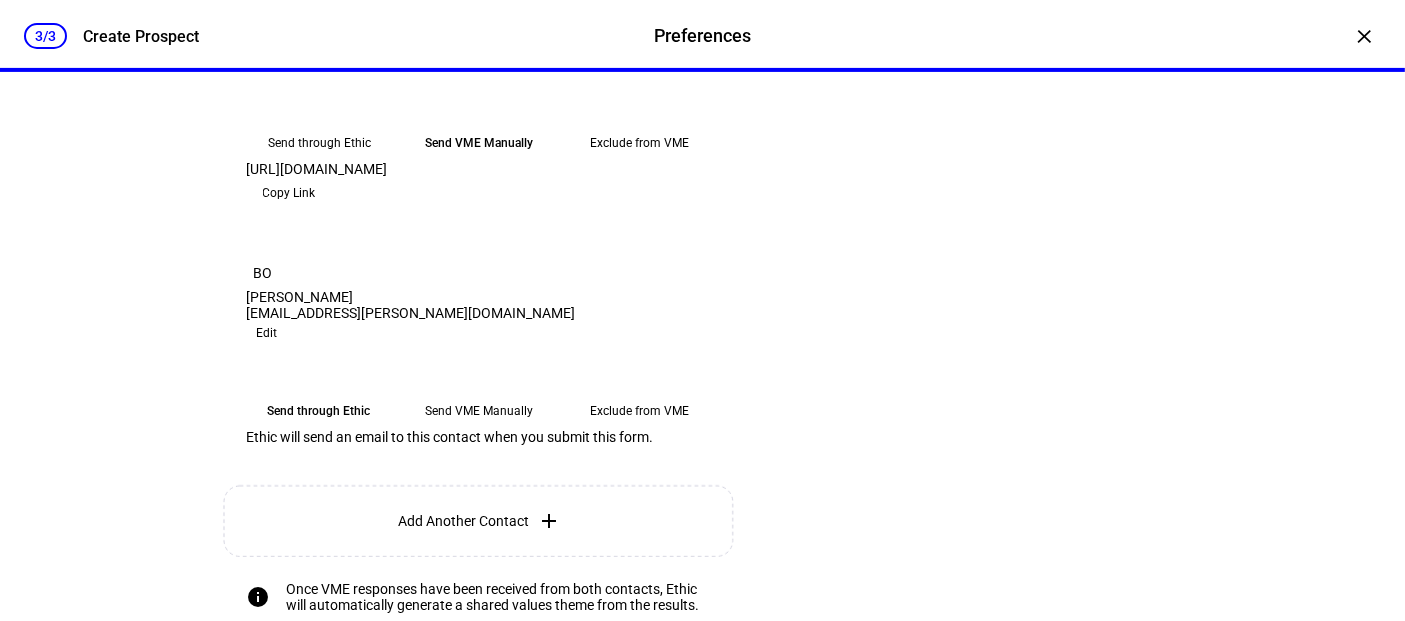 click on "Copy Link" 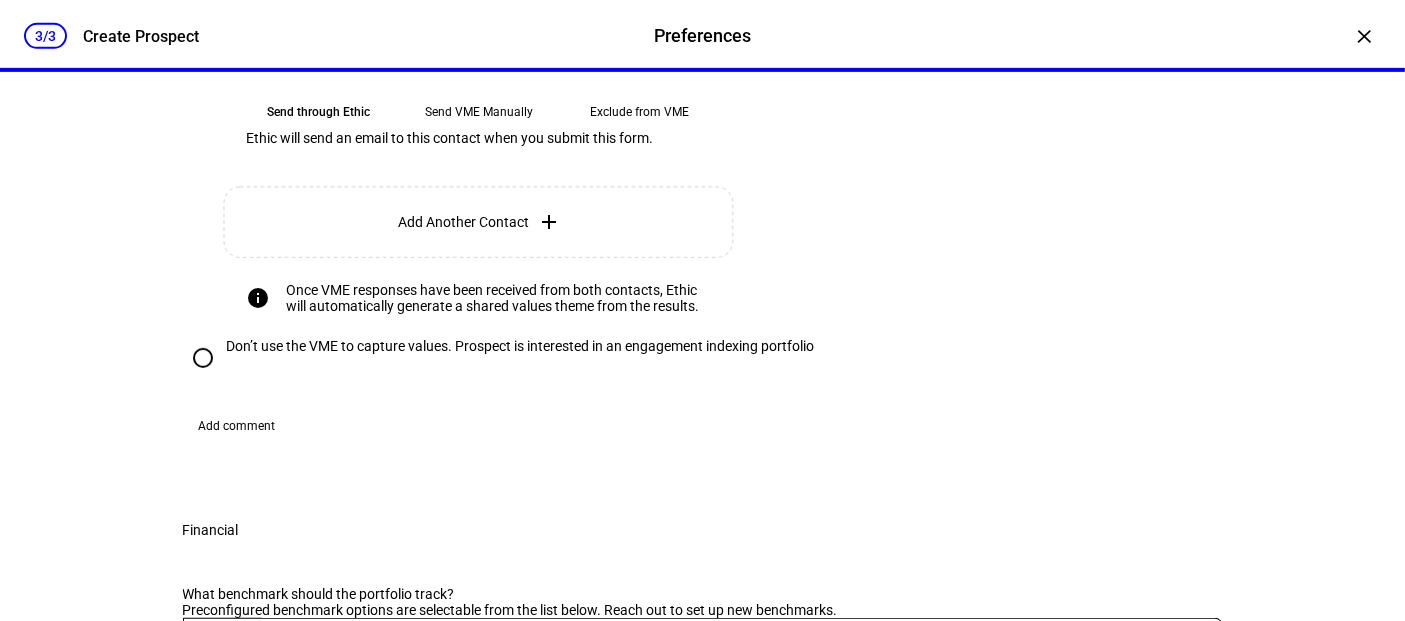 scroll, scrollTop: 981, scrollLeft: 0, axis: vertical 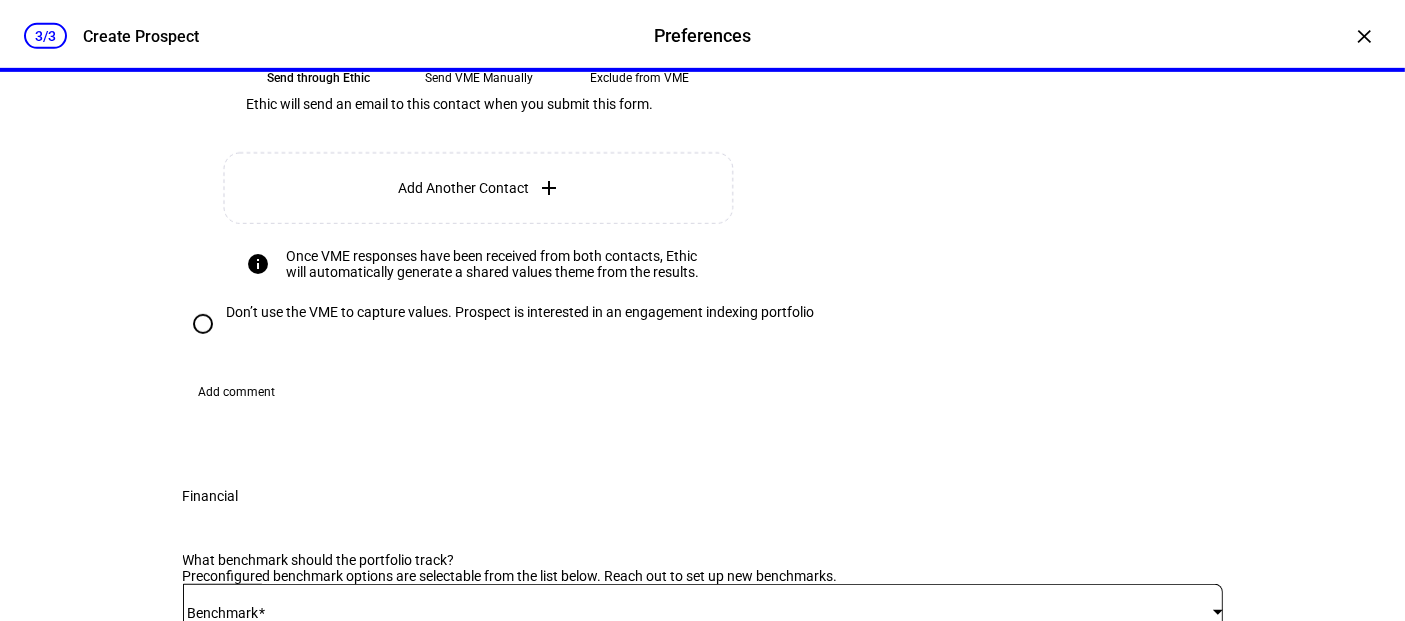 click on "Send VME Manually" 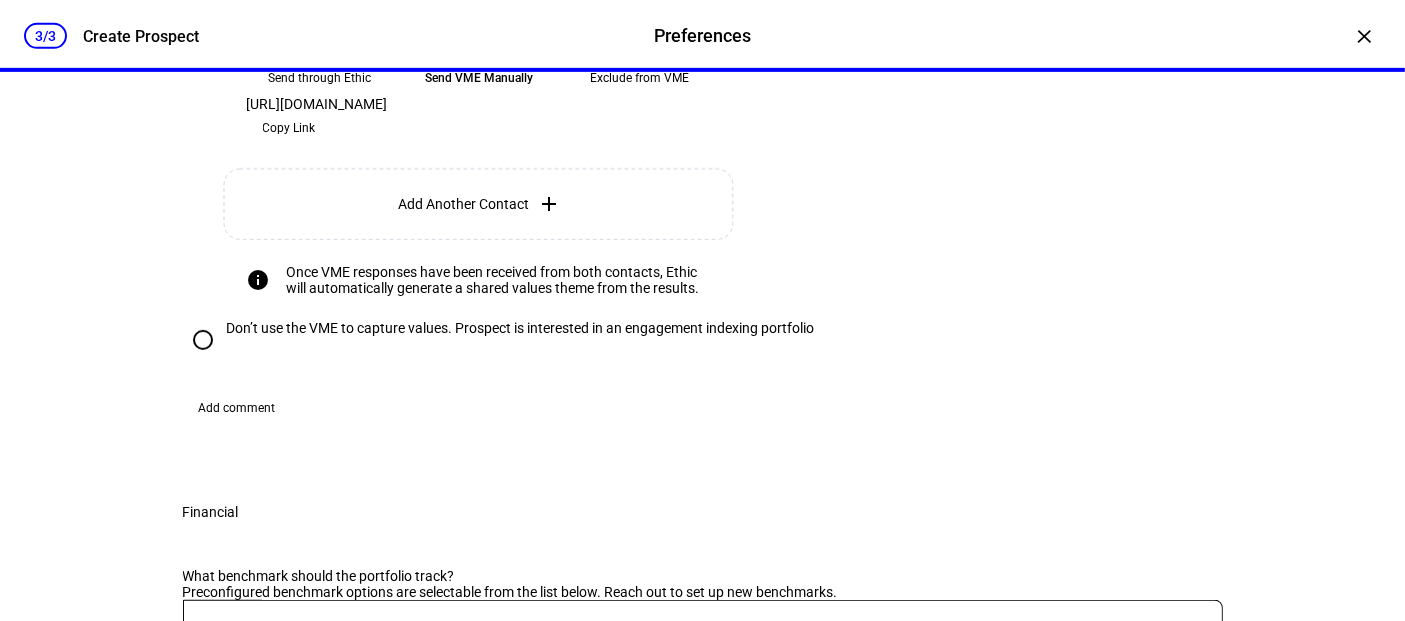 click on "Copy Link" 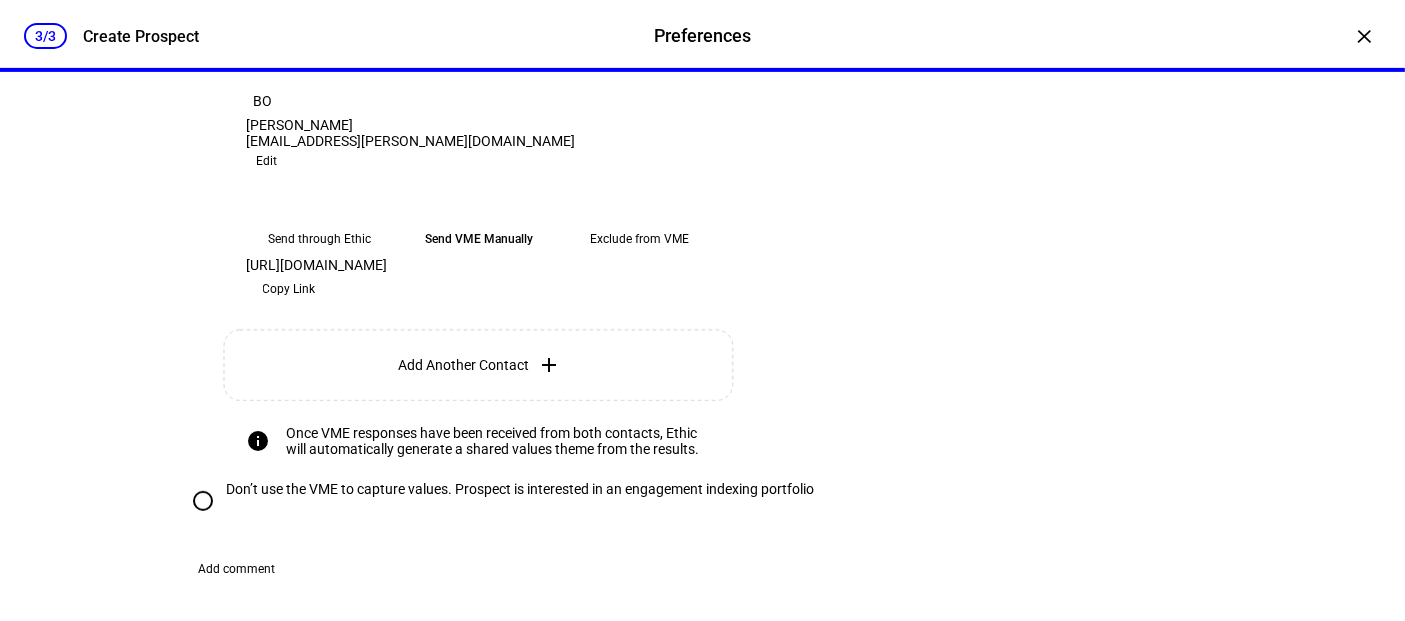 scroll, scrollTop: 870, scrollLeft: 0, axis: vertical 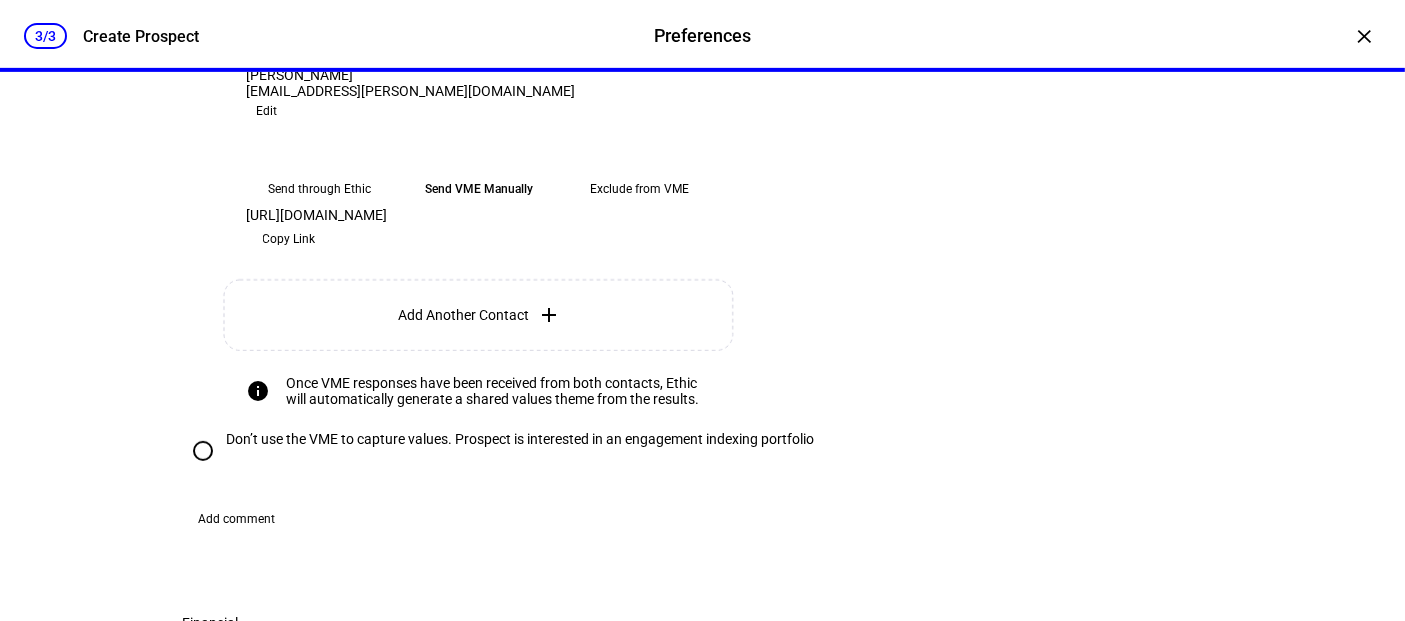 click on "Copy Link" 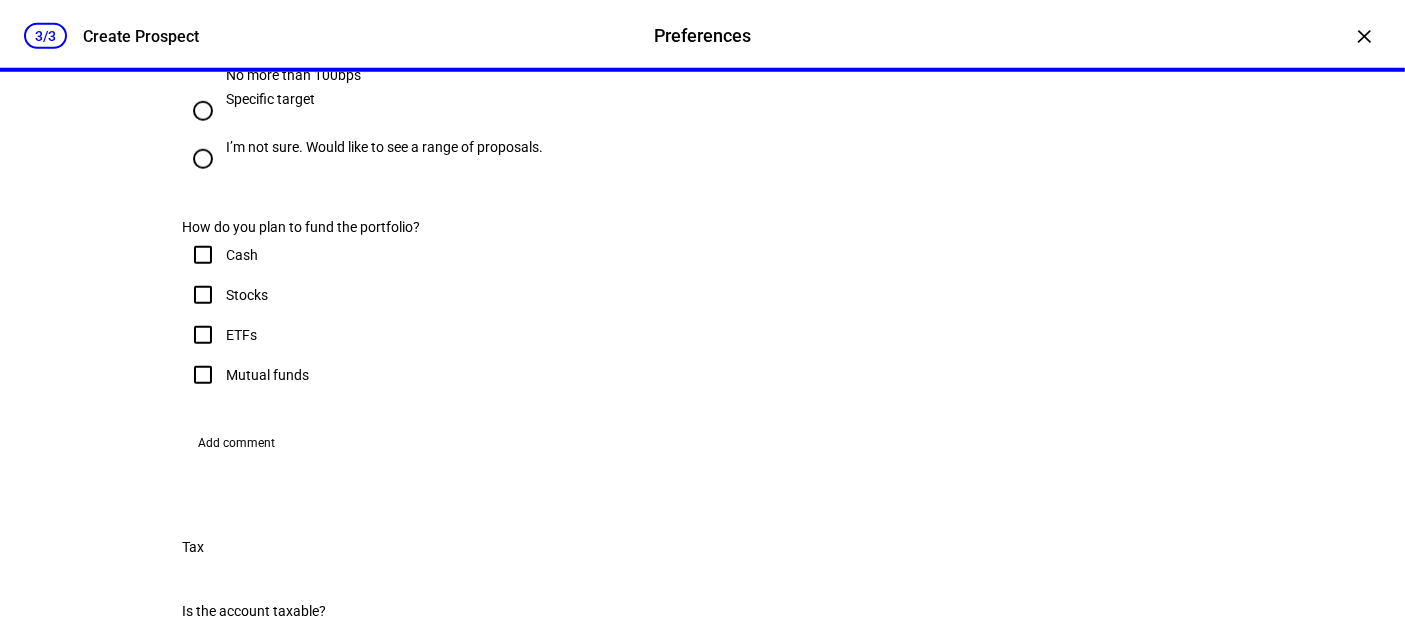 scroll, scrollTop: 1759, scrollLeft: 0, axis: vertical 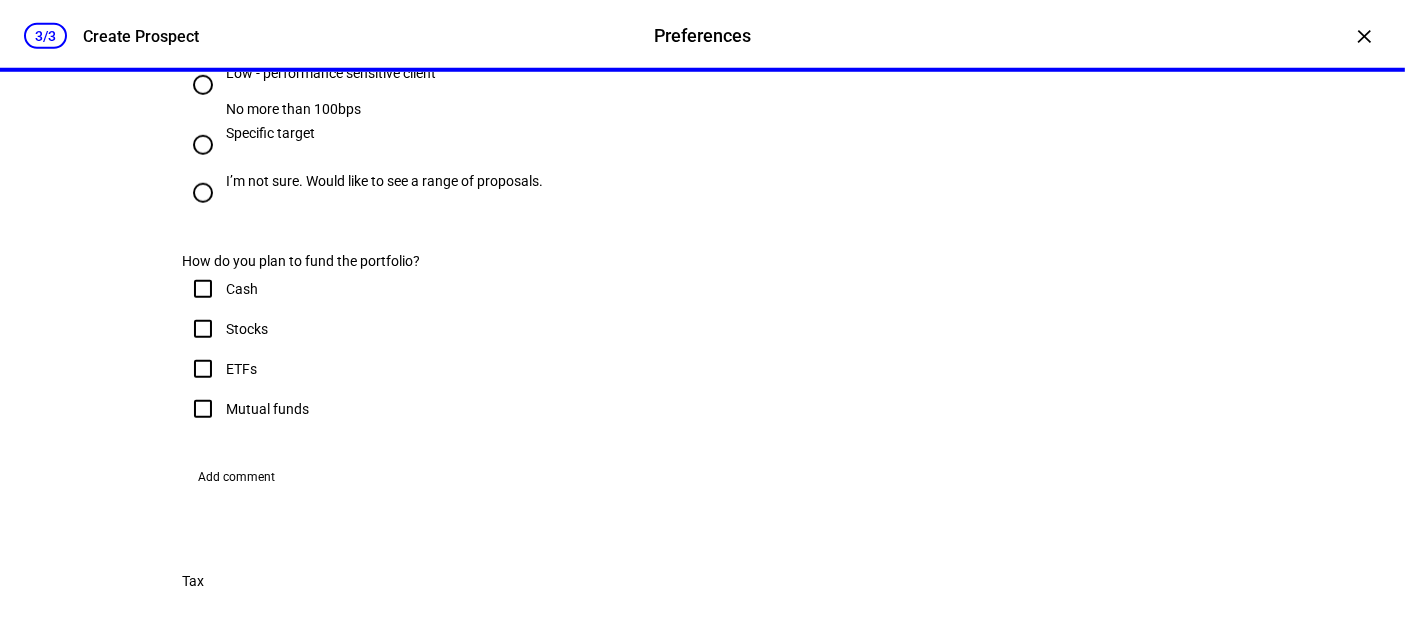 click 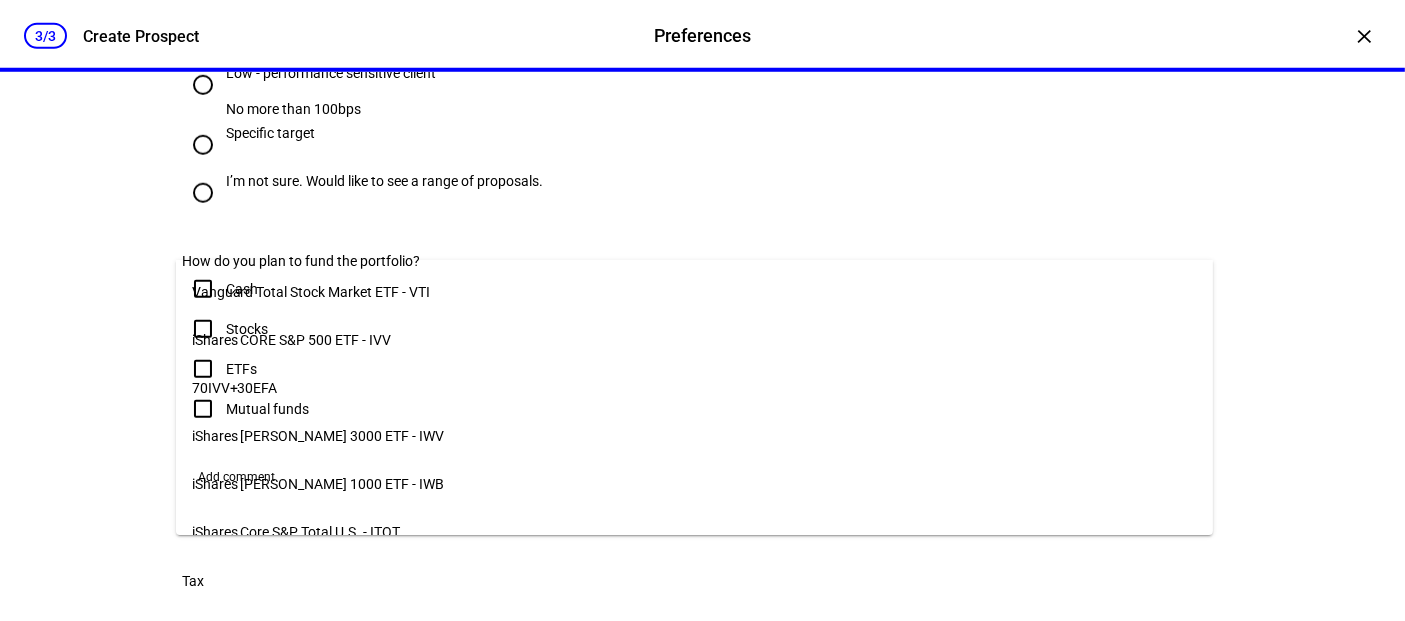 click at bounding box center (702, 310) 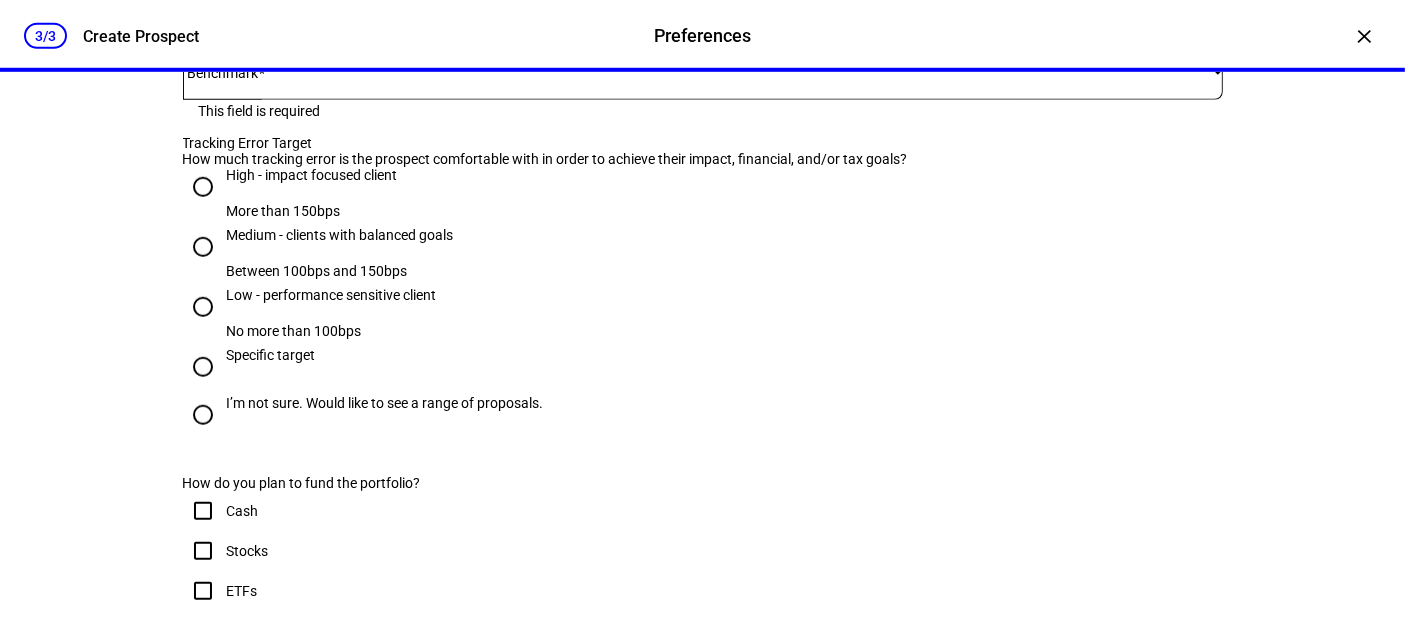 scroll, scrollTop: 1648, scrollLeft: 0, axis: vertical 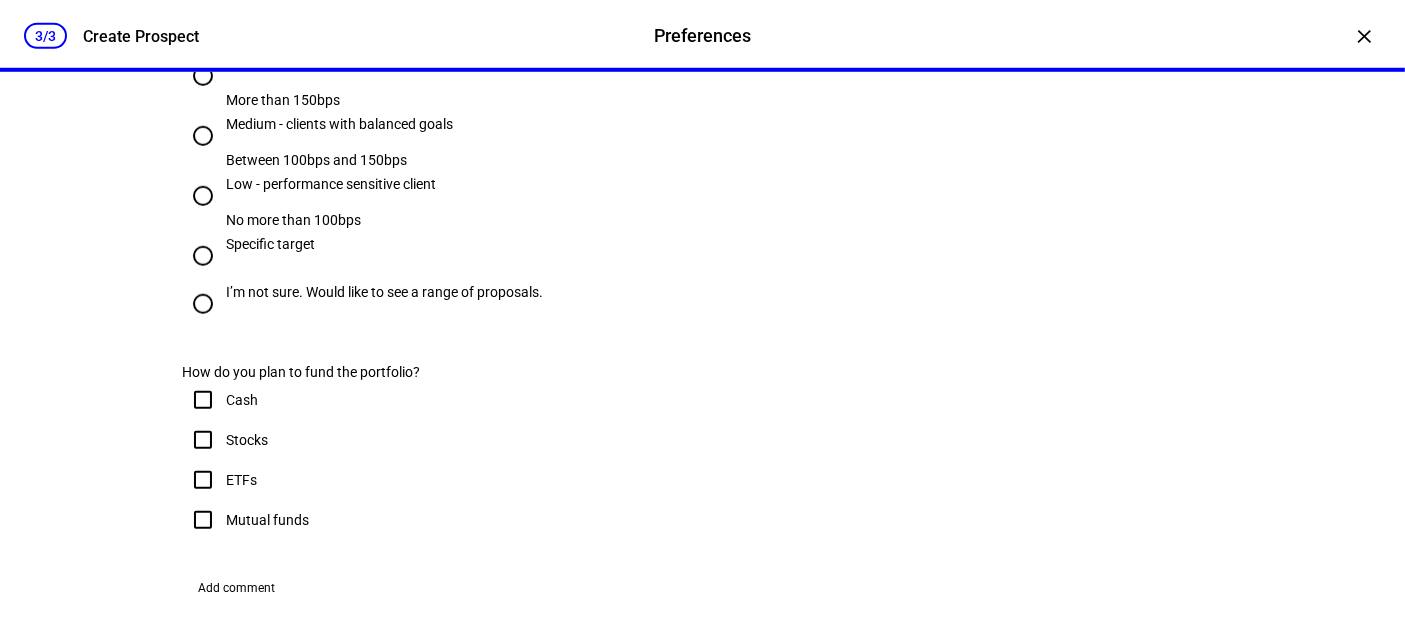 click 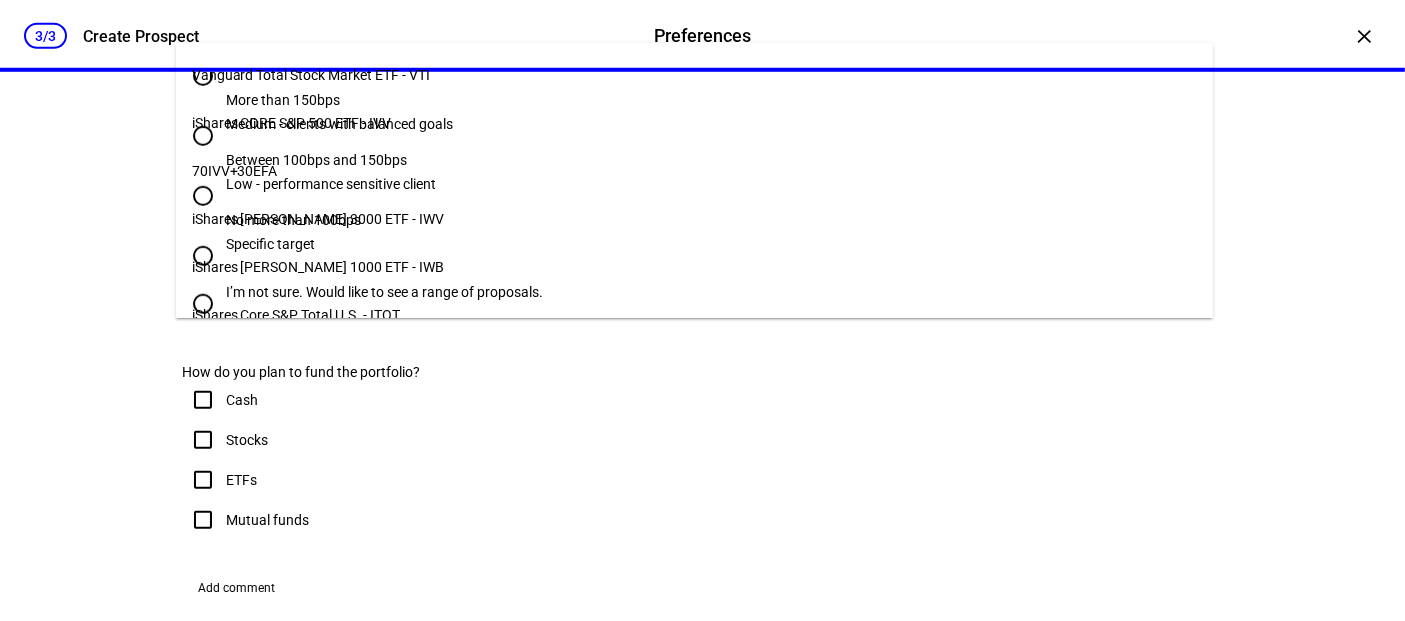 click on "70IVV+30EFA" at bounding box center (235, 171) 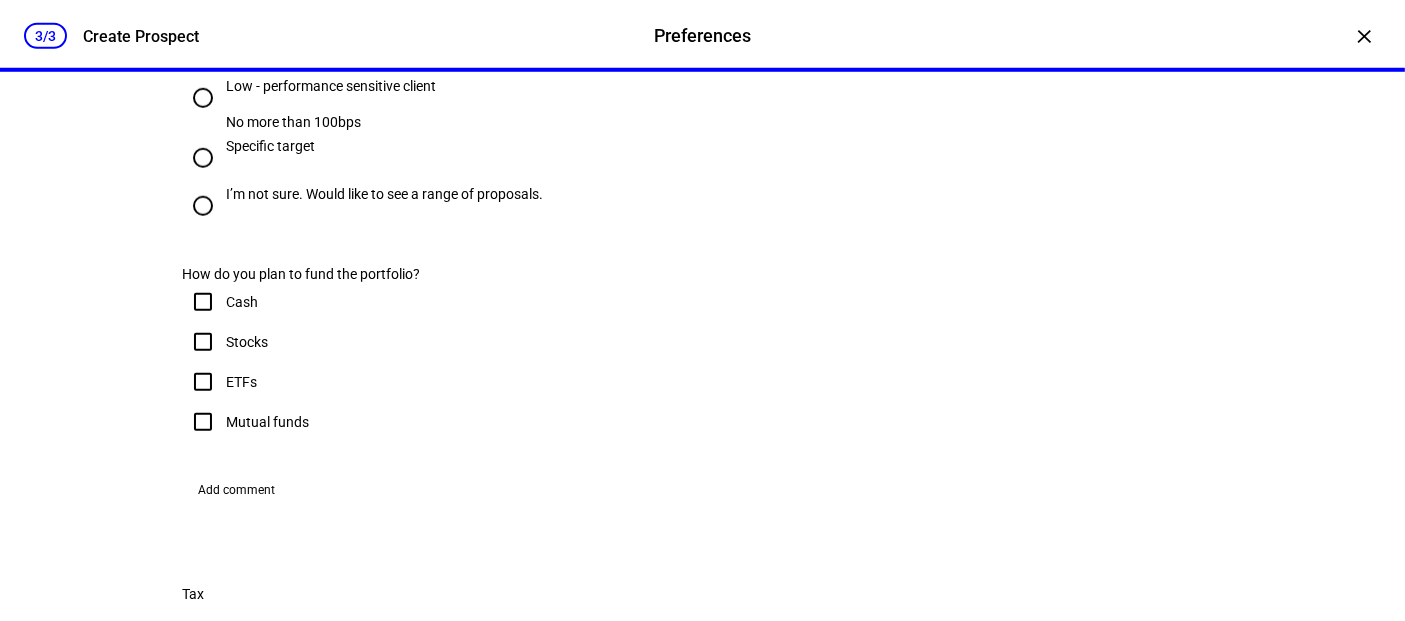 scroll, scrollTop: 1870, scrollLeft: 0, axis: vertical 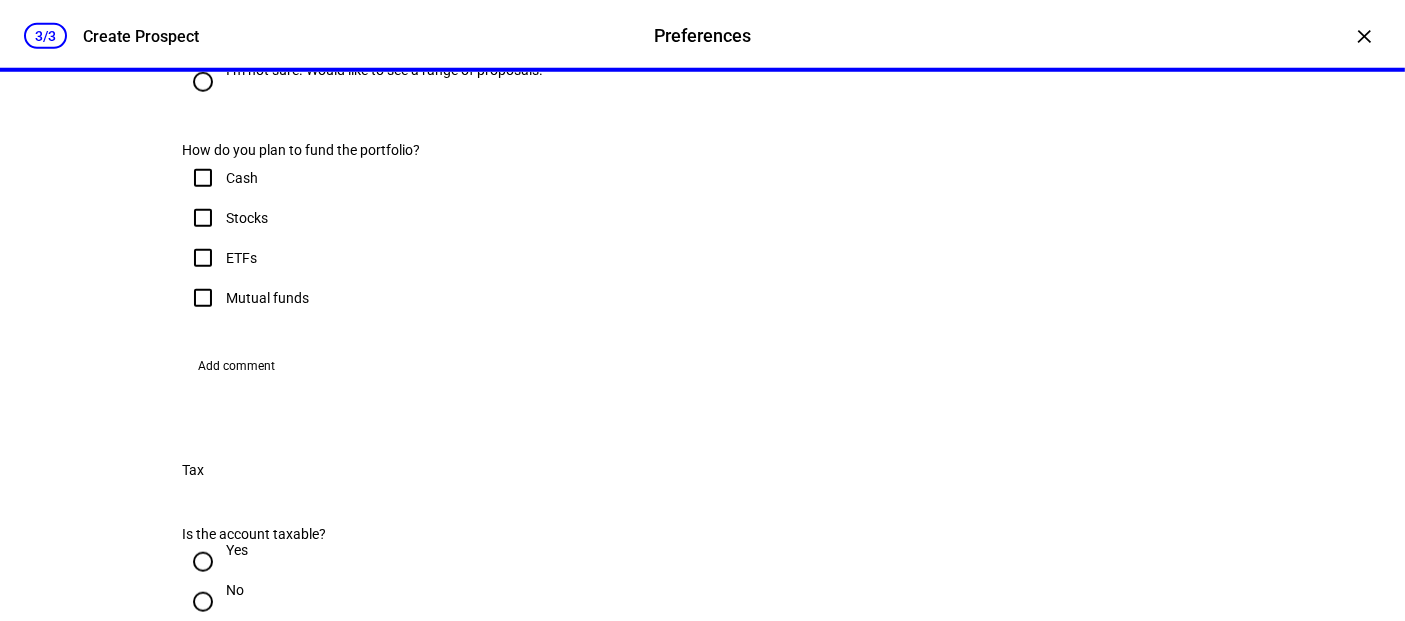 click on "High - impact focused client  More than 150bps" at bounding box center [203, -146] 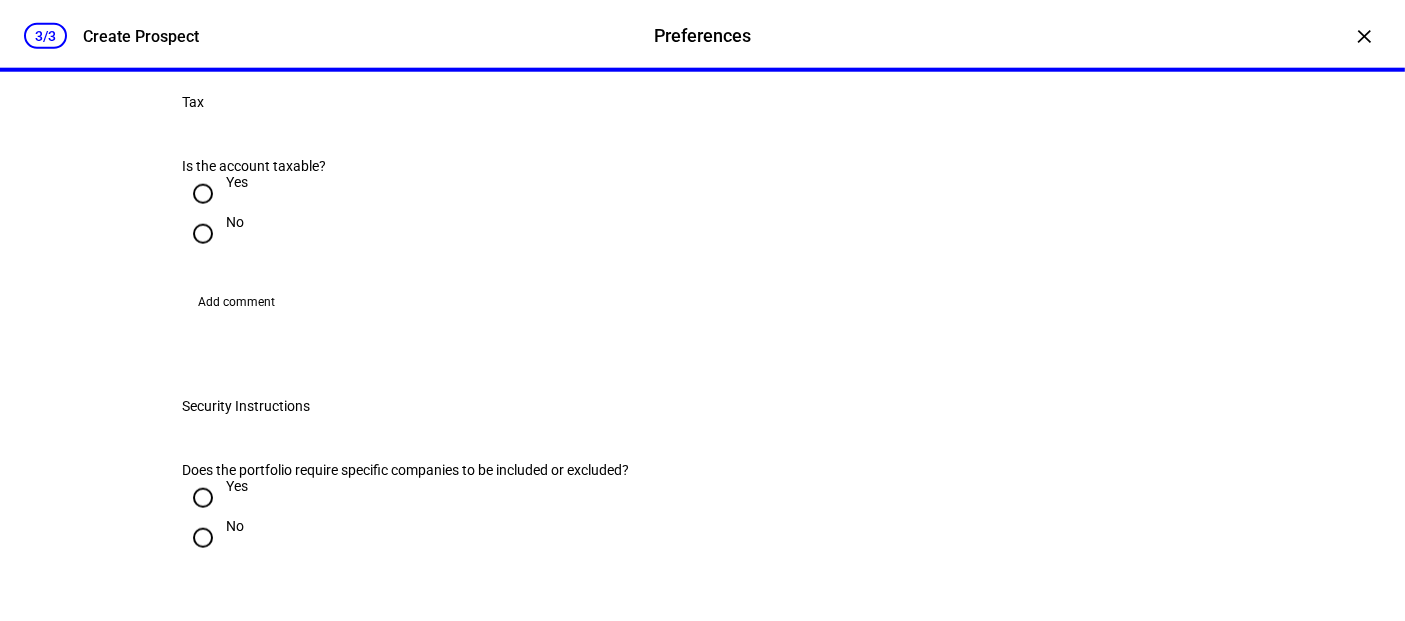 scroll, scrollTop: 2203, scrollLeft: 0, axis: vertical 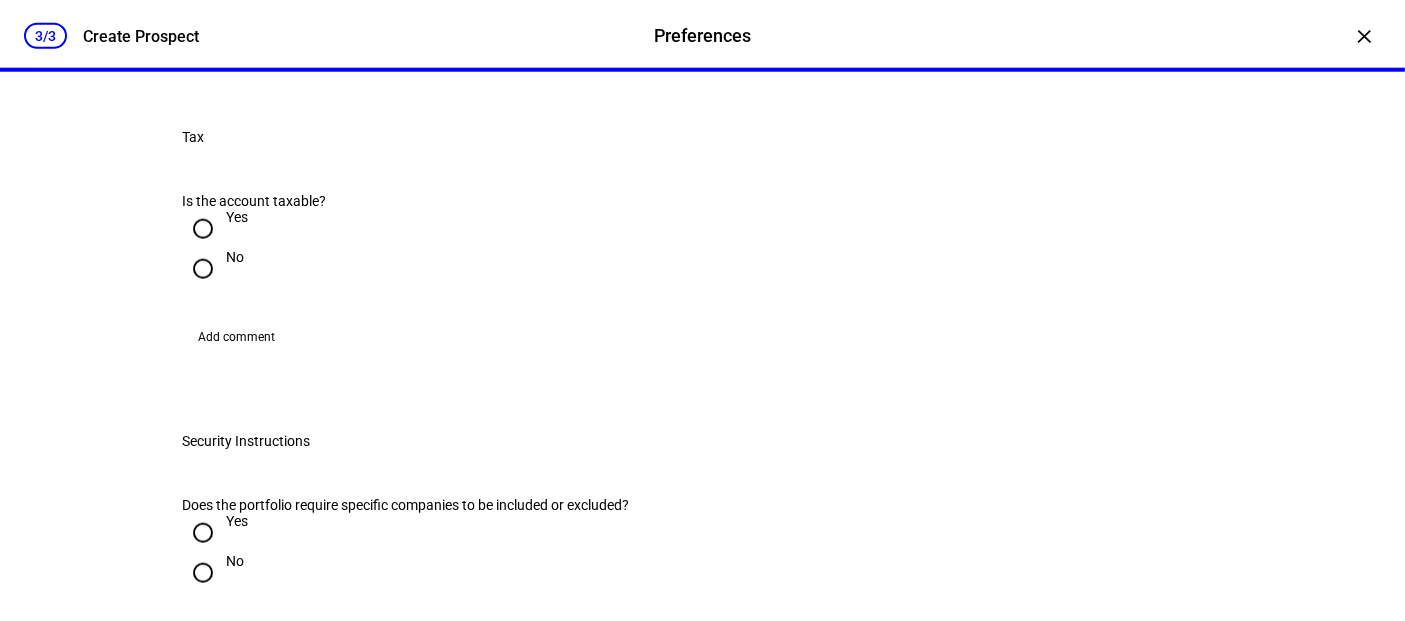 click on "Cash" at bounding box center (203, -155) 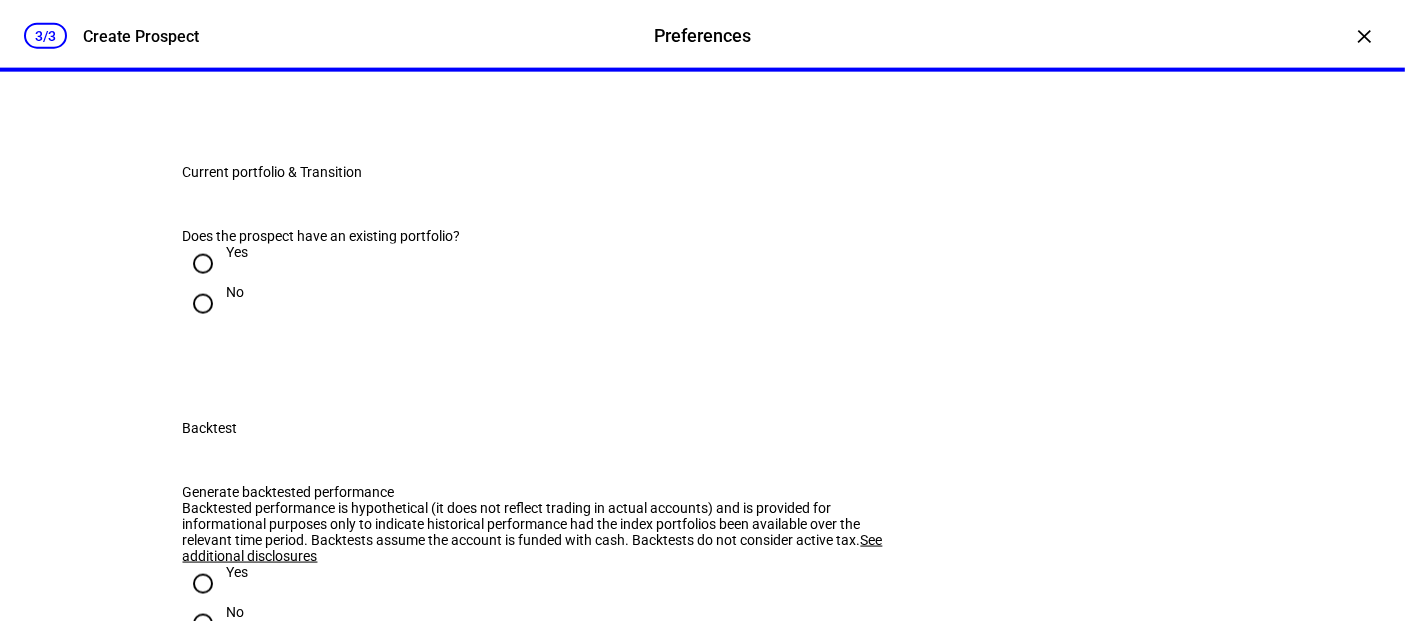 scroll, scrollTop: 2759, scrollLeft: 0, axis: vertical 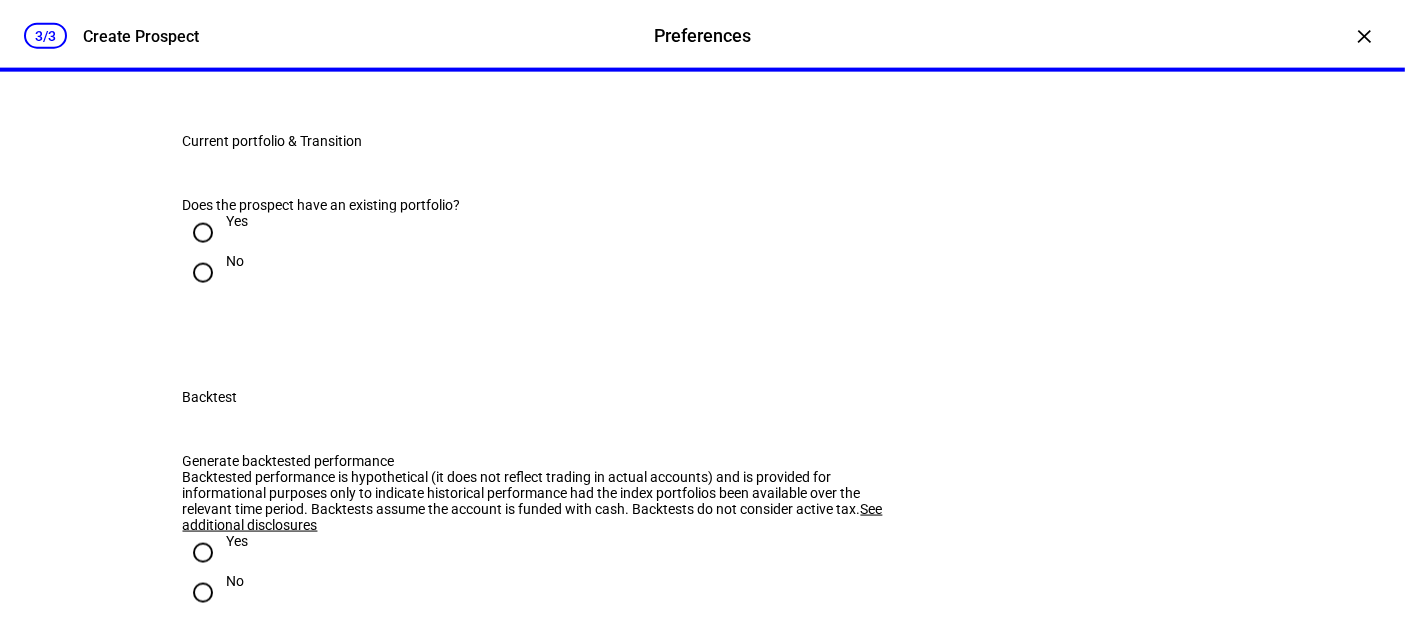 click on "No" at bounding box center (203, -287) 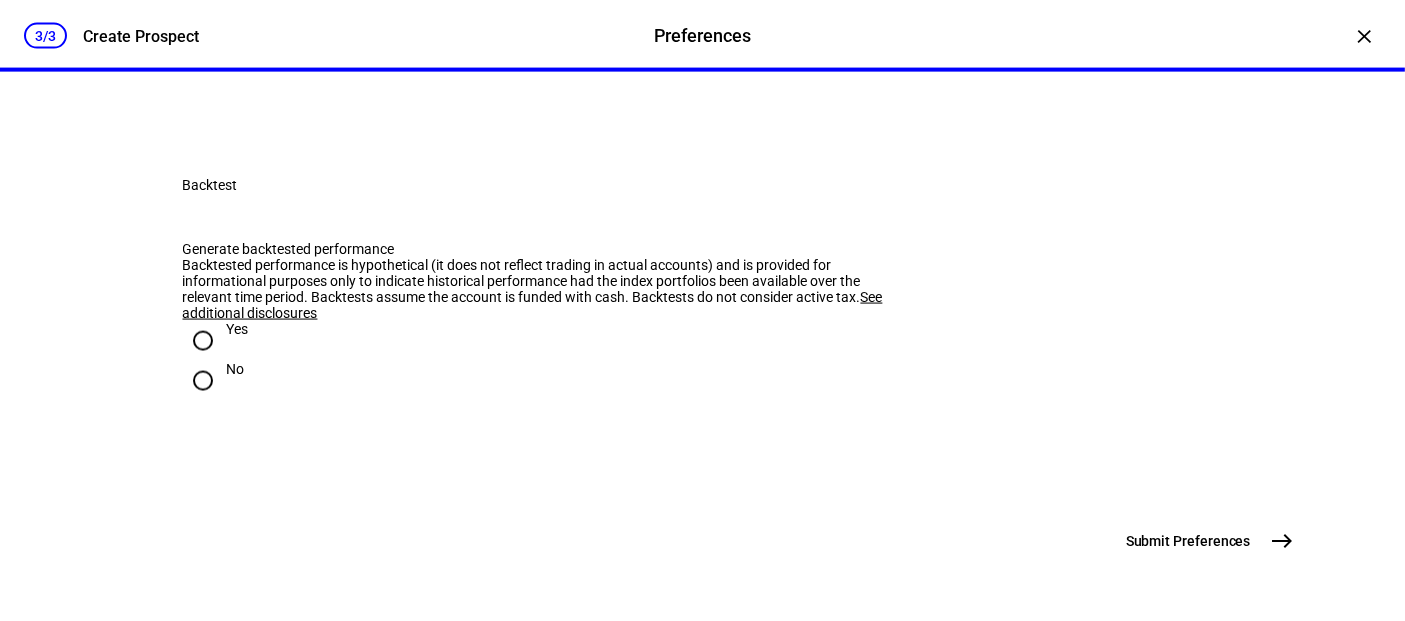 scroll, scrollTop: 2981, scrollLeft: 0, axis: vertical 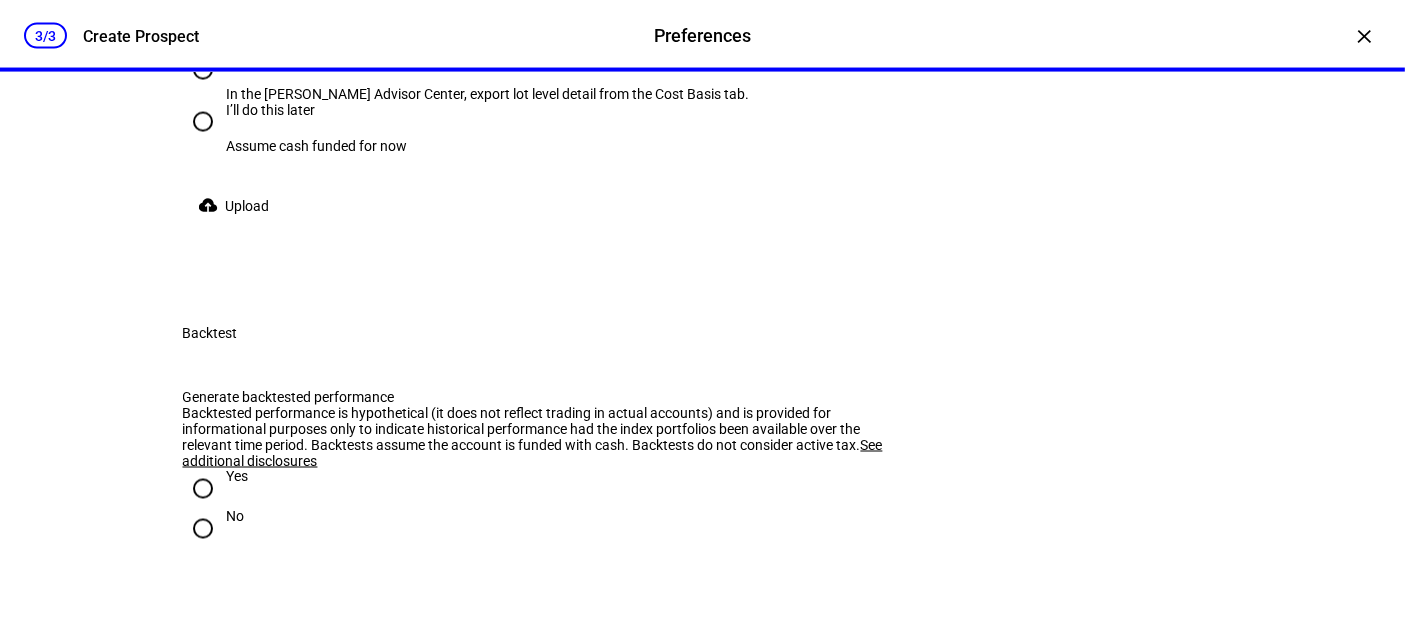 click on "No" at bounding box center (203, -282) 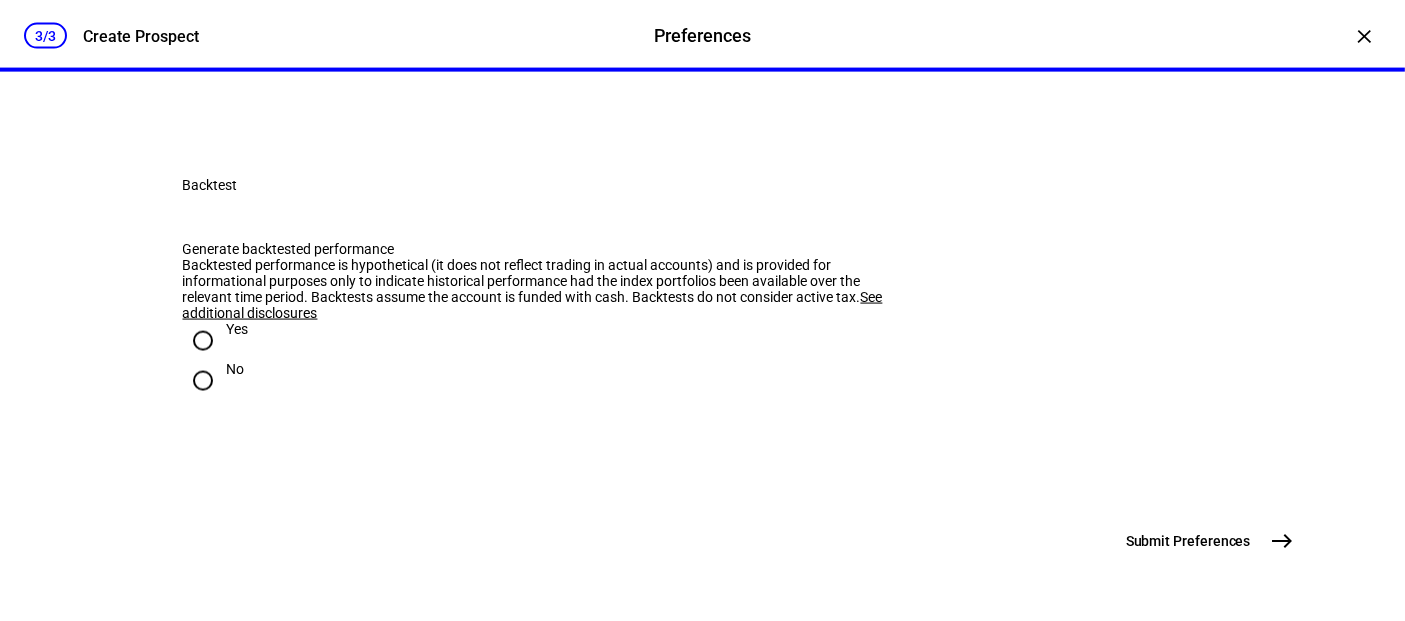 scroll, scrollTop: 3425, scrollLeft: 0, axis: vertical 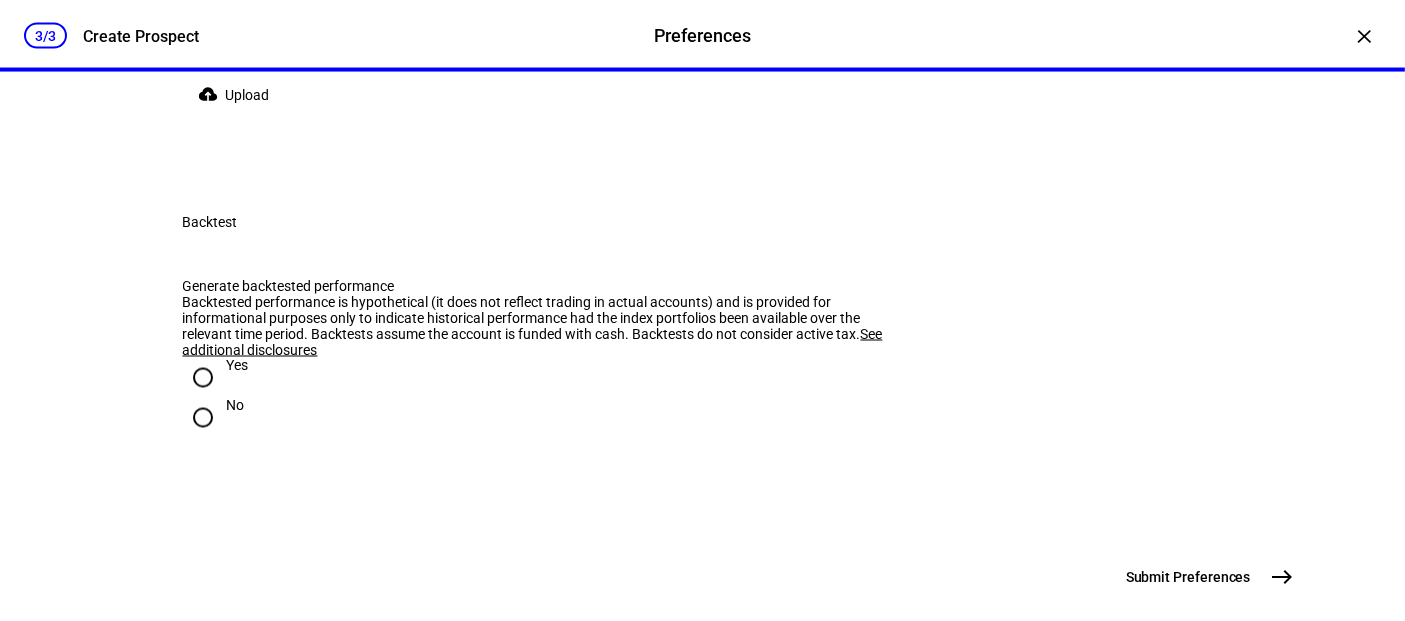 click on "No" at bounding box center (203, -281) 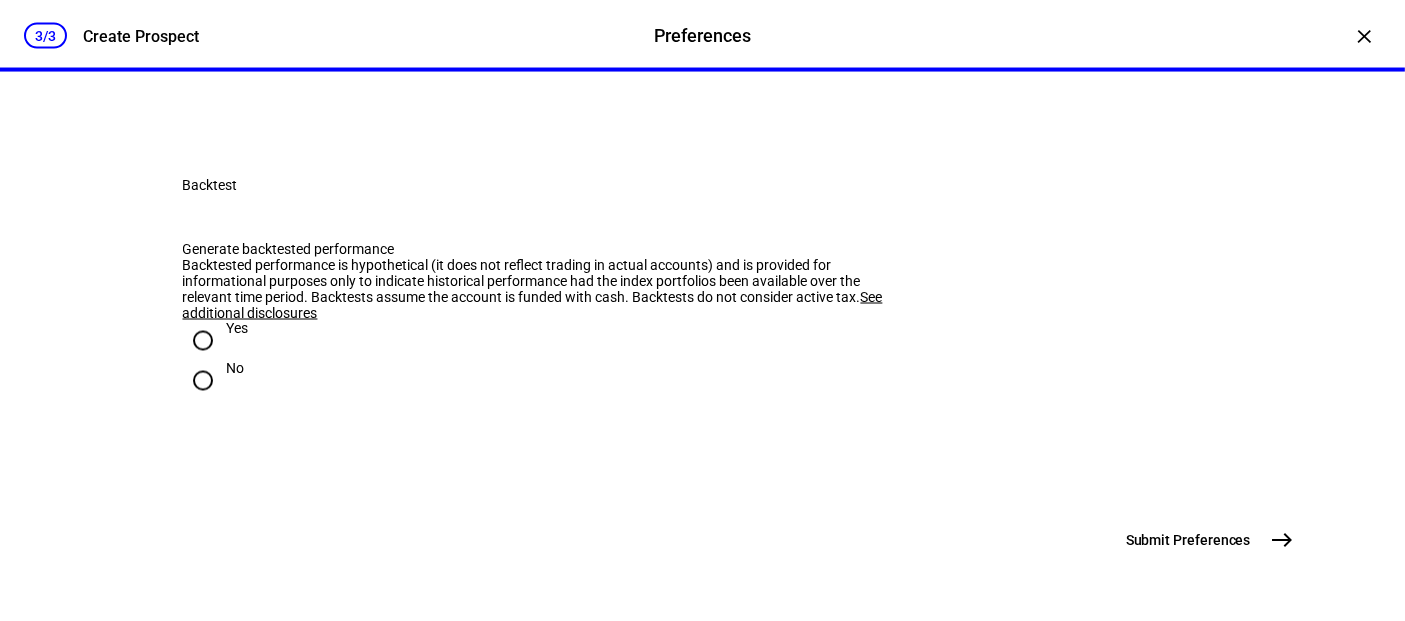 scroll, scrollTop: 3648, scrollLeft: 0, axis: vertical 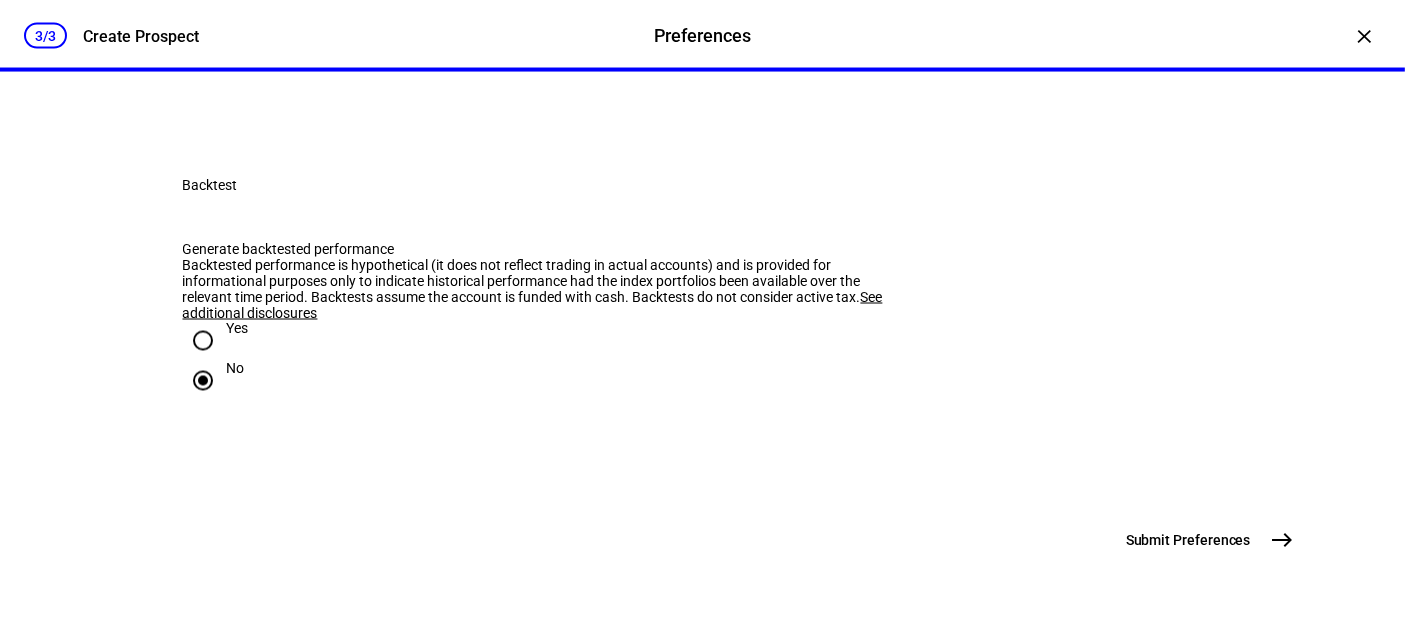 click on "Submit Preferences" at bounding box center (1188, 541) 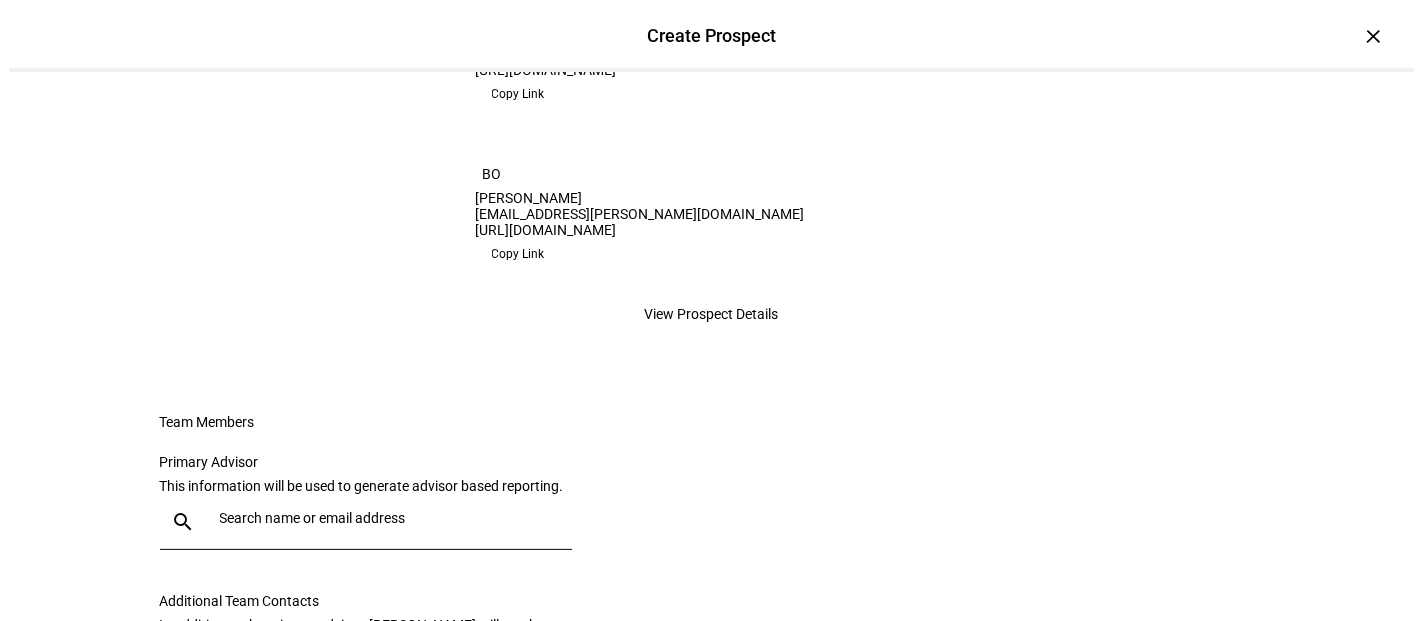 scroll, scrollTop: 555, scrollLeft: 0, axis: vertical 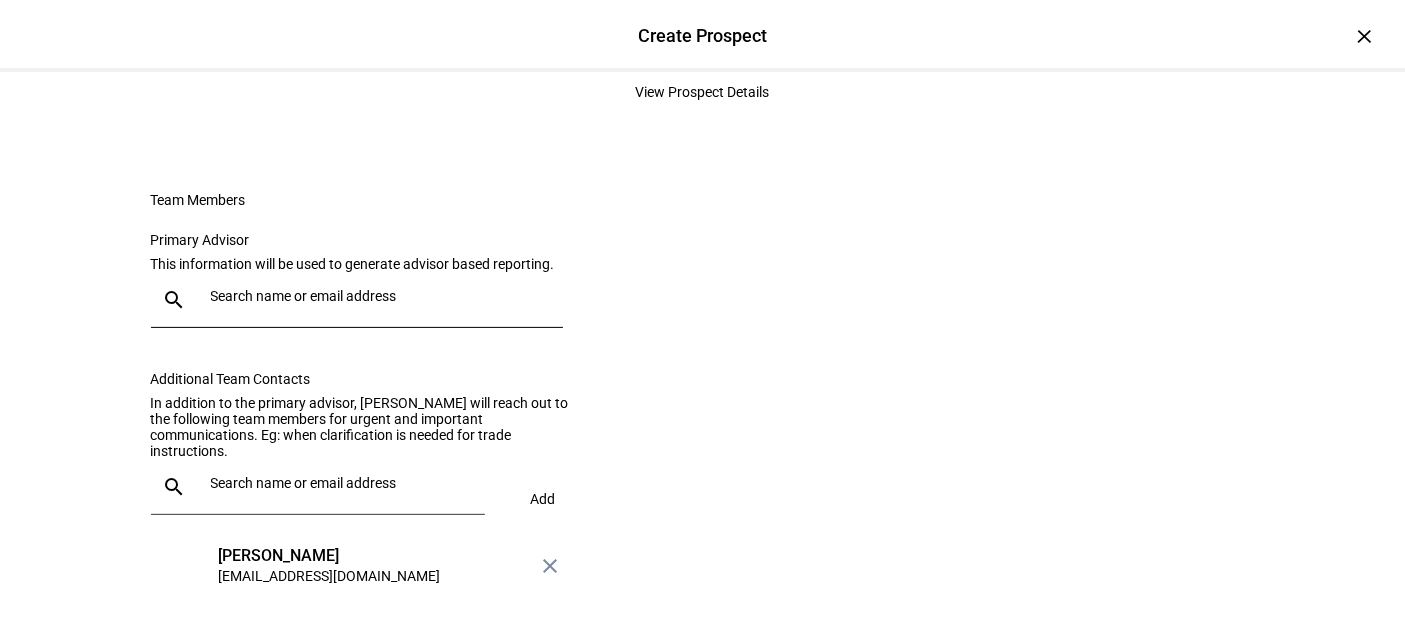 click on "View Prospect Details" at bounding box center (703, 92) 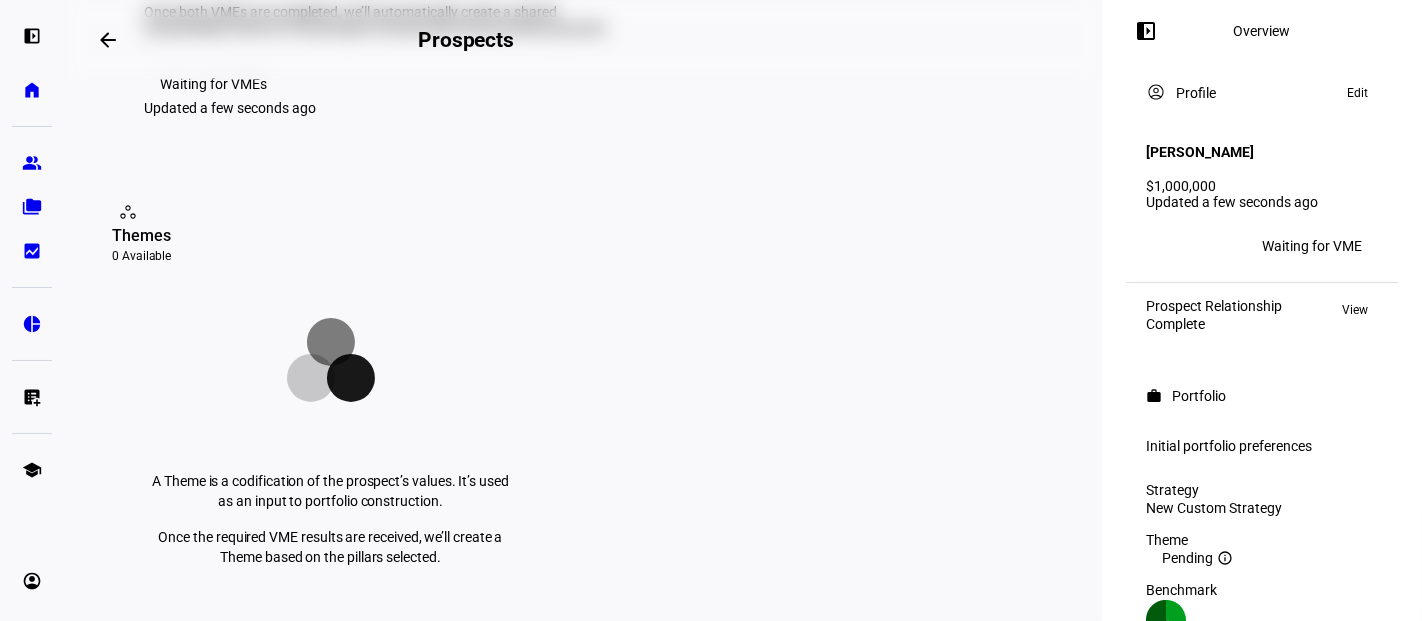 scroll, scrollTop: 111, scrollLeft: 0, axis: vertical 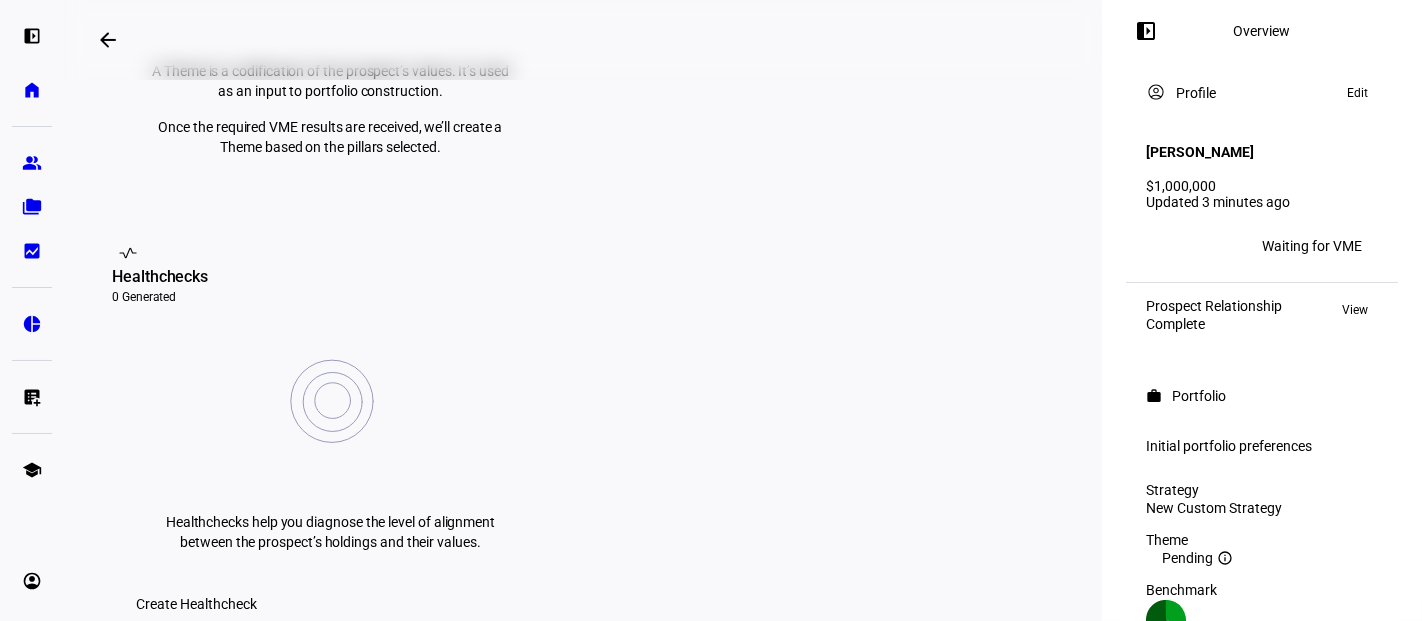 click on "Create Healthcheck" 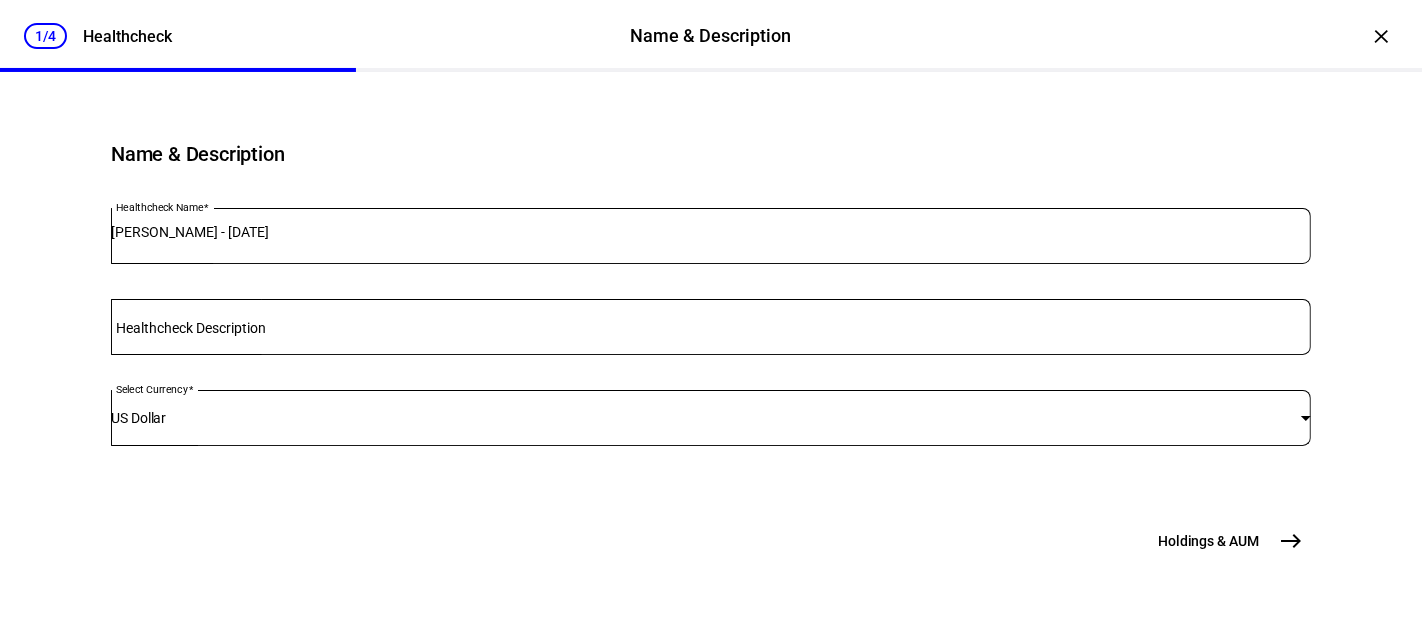 scroll, scrollTop: 375, scrollLeft: 0, axis: vertical 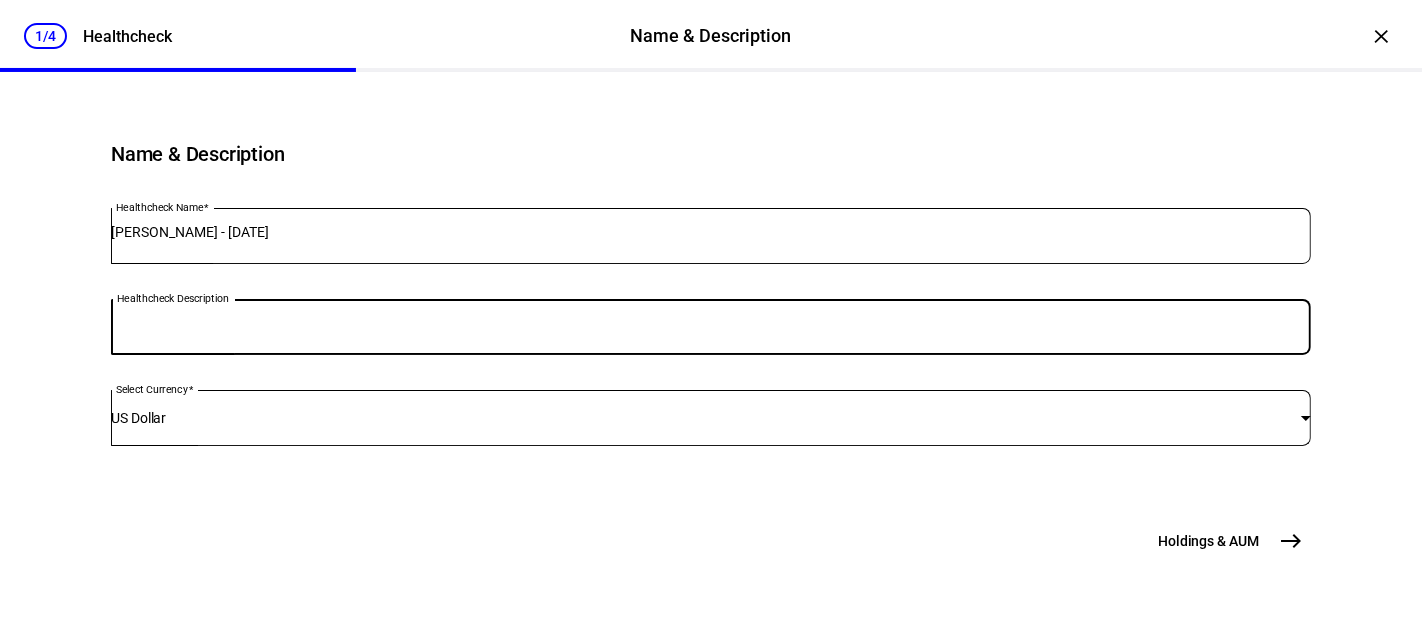 click on "Name & Description Healthcheck Name [PERSON_NAME] - [DATE] Healthcheck Description Select Currency US Dollar" at bounding box center [711, 288] 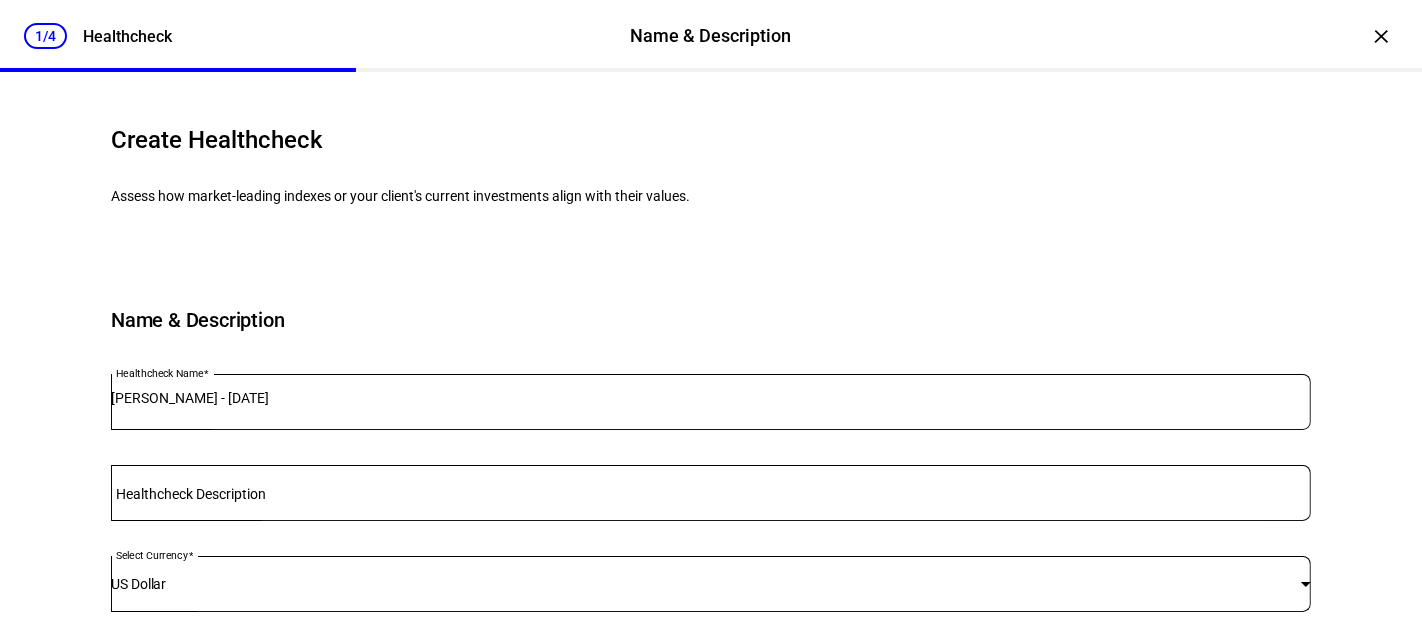 scroll, scrollTop: 0, scrollLeft: 0, axis: both 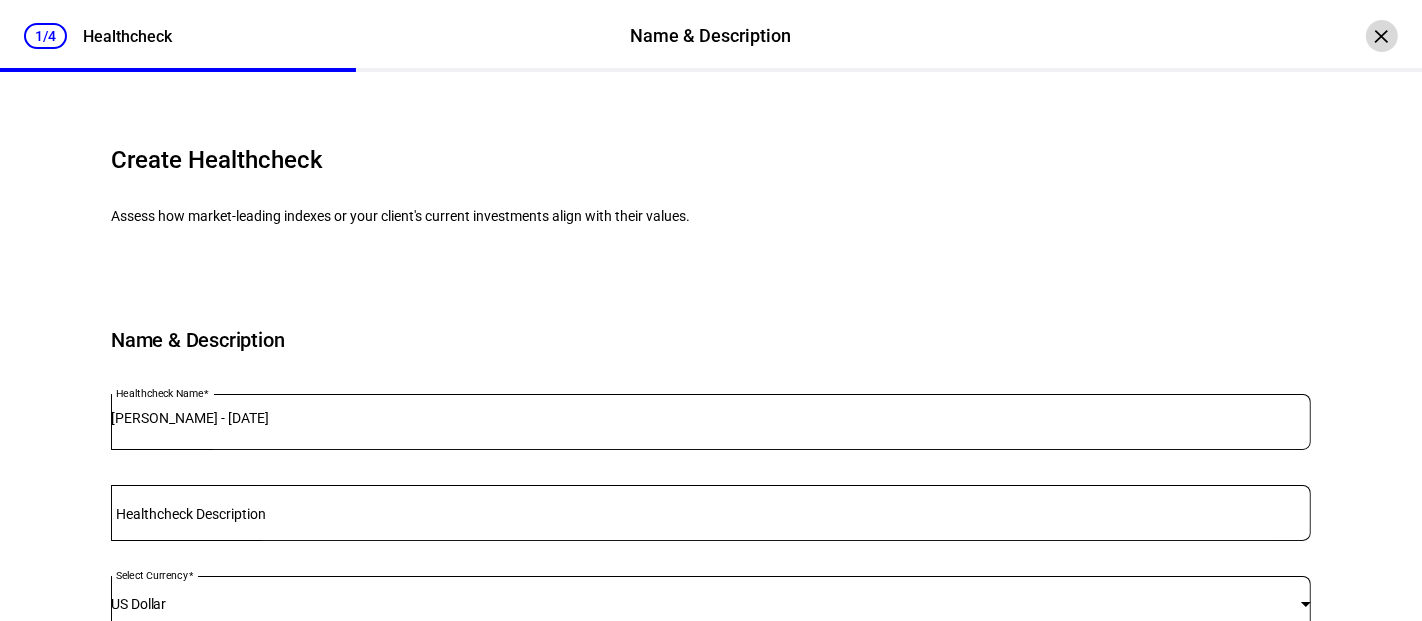 click on "×" at bounding box center [1382, 36] 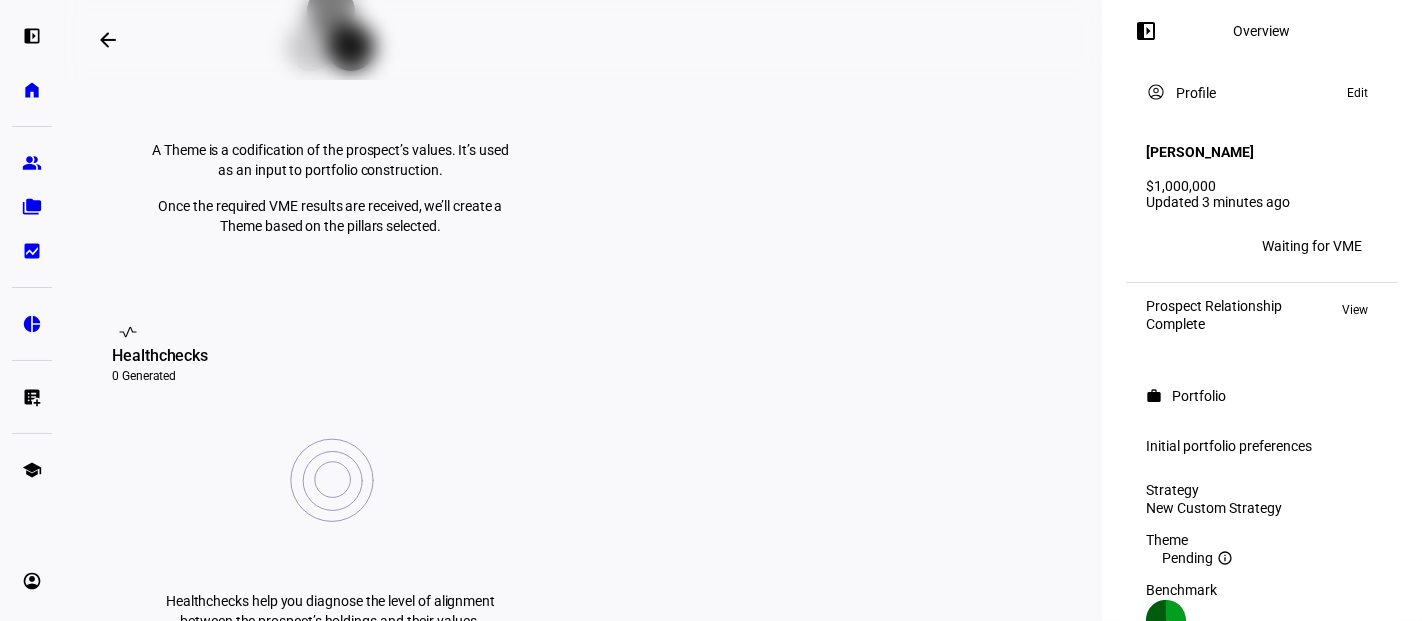 scroll, scrollTop: 555, scrollLeft: 0, axis: vertical 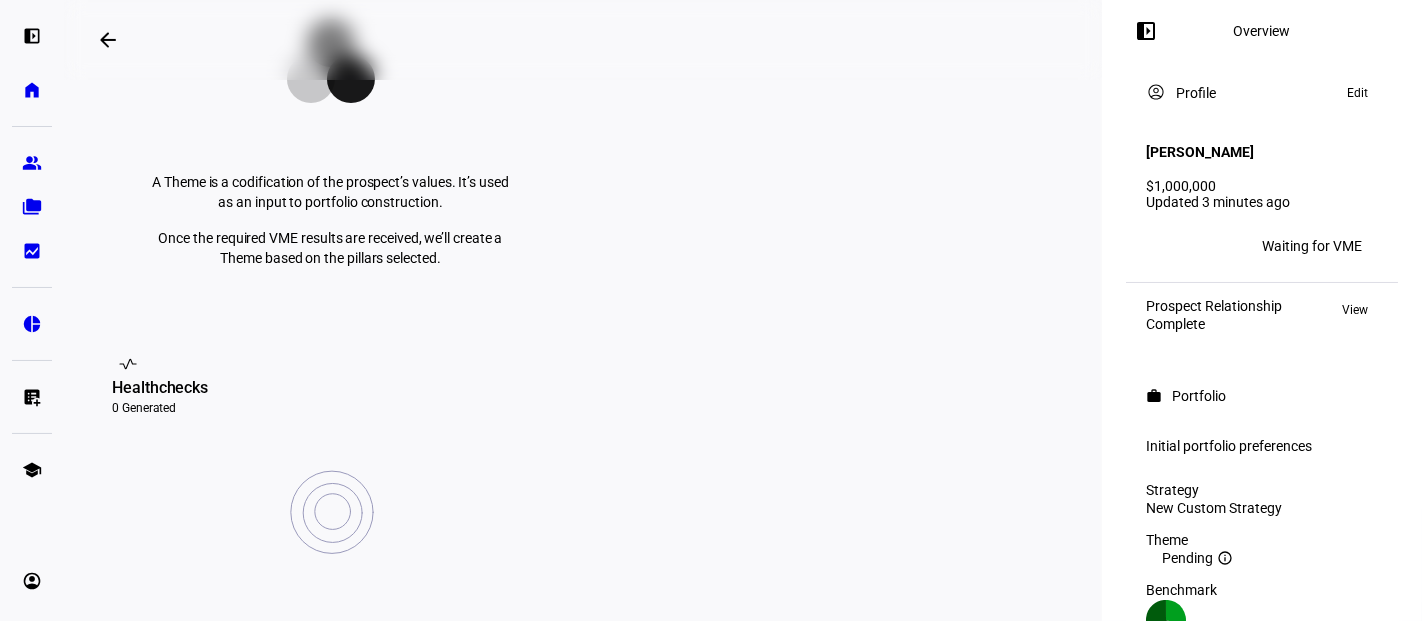 click on "Create Healthcheck" 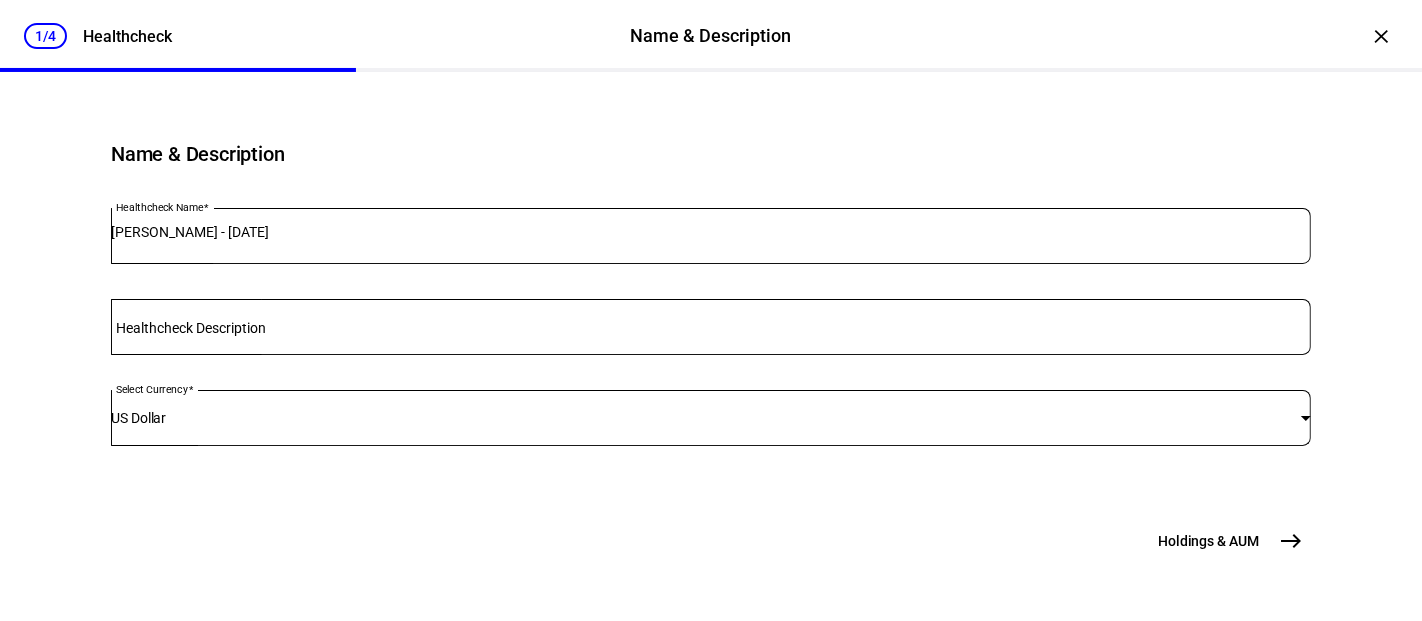 scroll, scrollTop: 222, scrollLeft: 0, axis: vertical 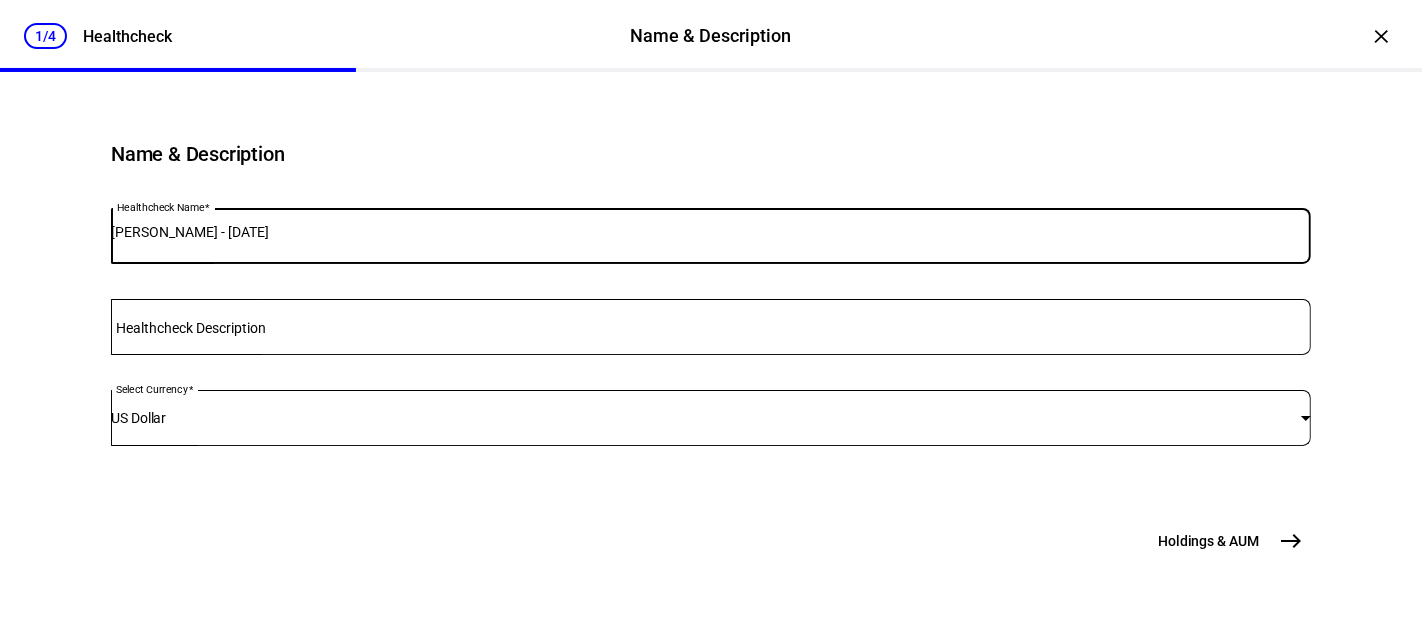 drag, startPoint x: 217, startPoint y: 330, endPoint x: 248, endPoint y: 352, distance: 38.013157 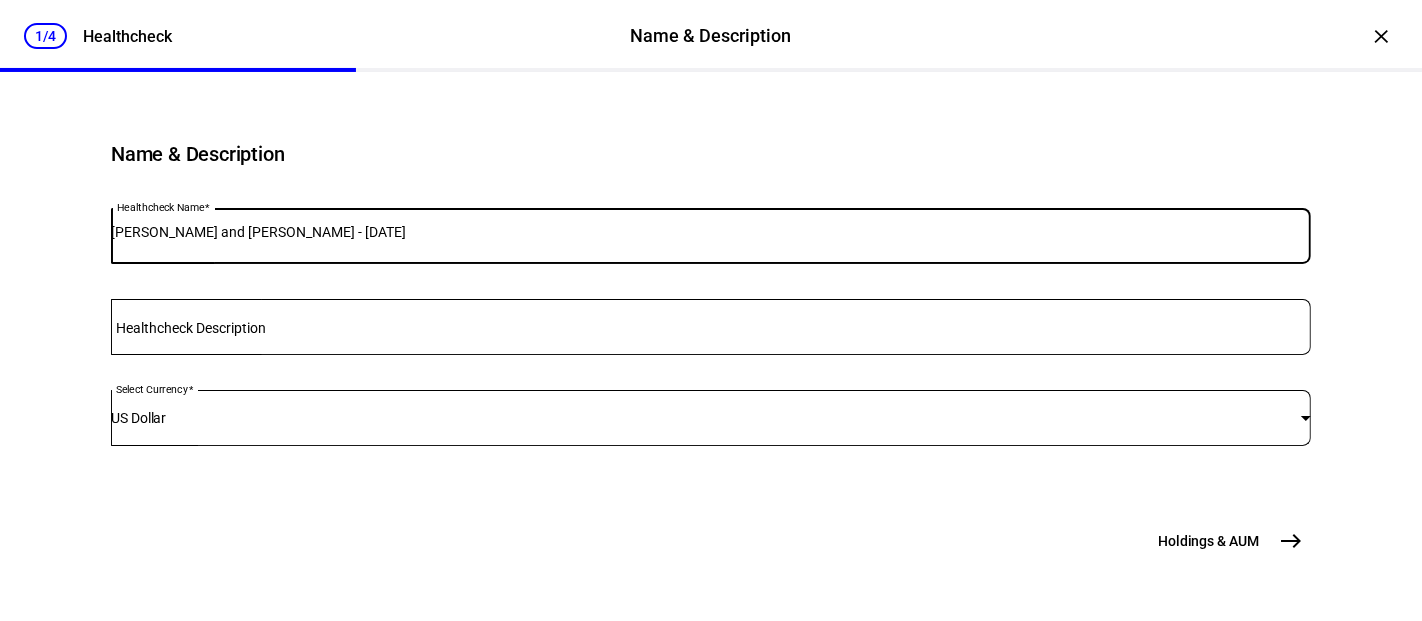 type on "[PERSON_NAME] and [PERSON_NAME] - [DATE]" 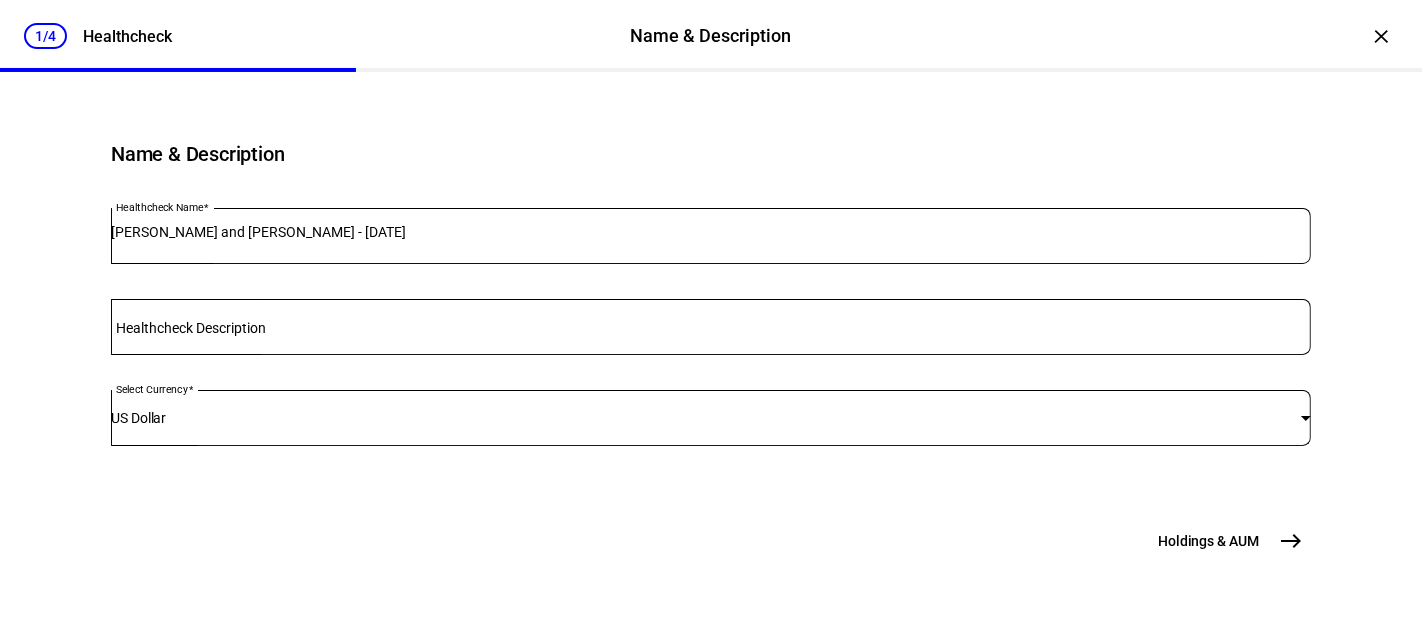 click on "Name & Description Healthcheck Name [PERSON_NAME] and [PERSON_NAME] - [DATE] Healthcheck Description Select Currency US Dollar" at bounding box center [711, 288] 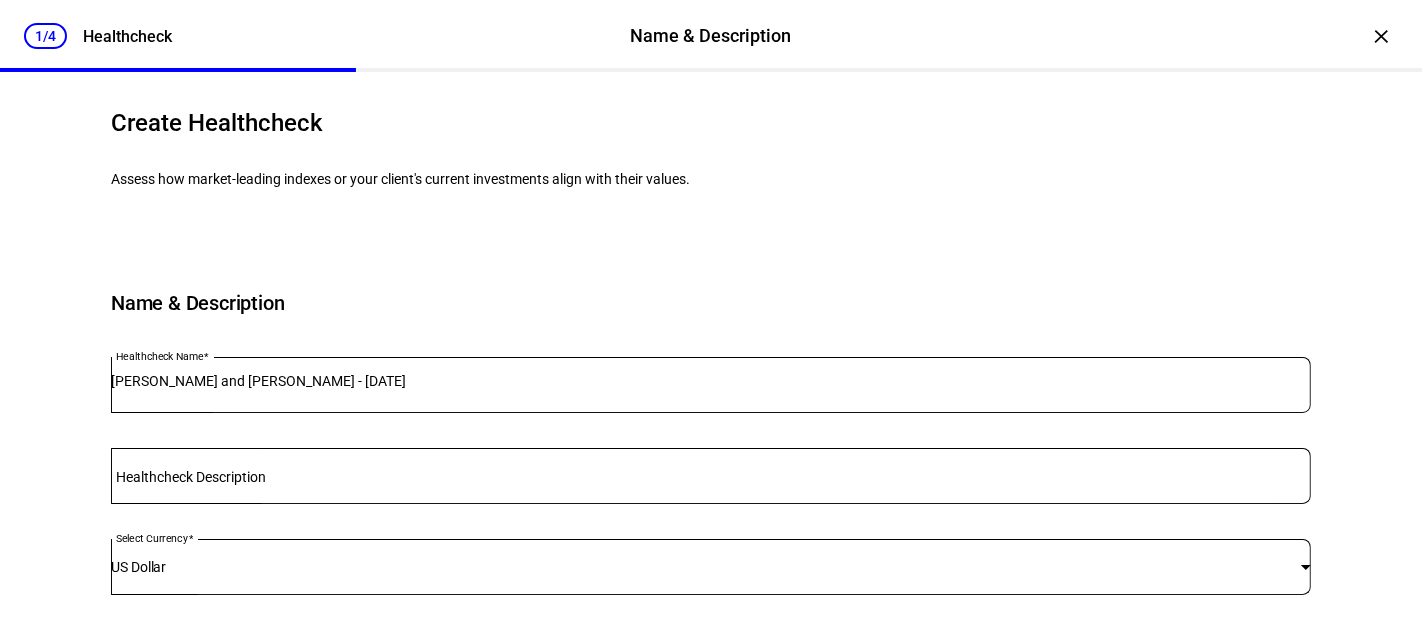 scroll, scrollTop: 0, scrollLeft: 0, axis: both 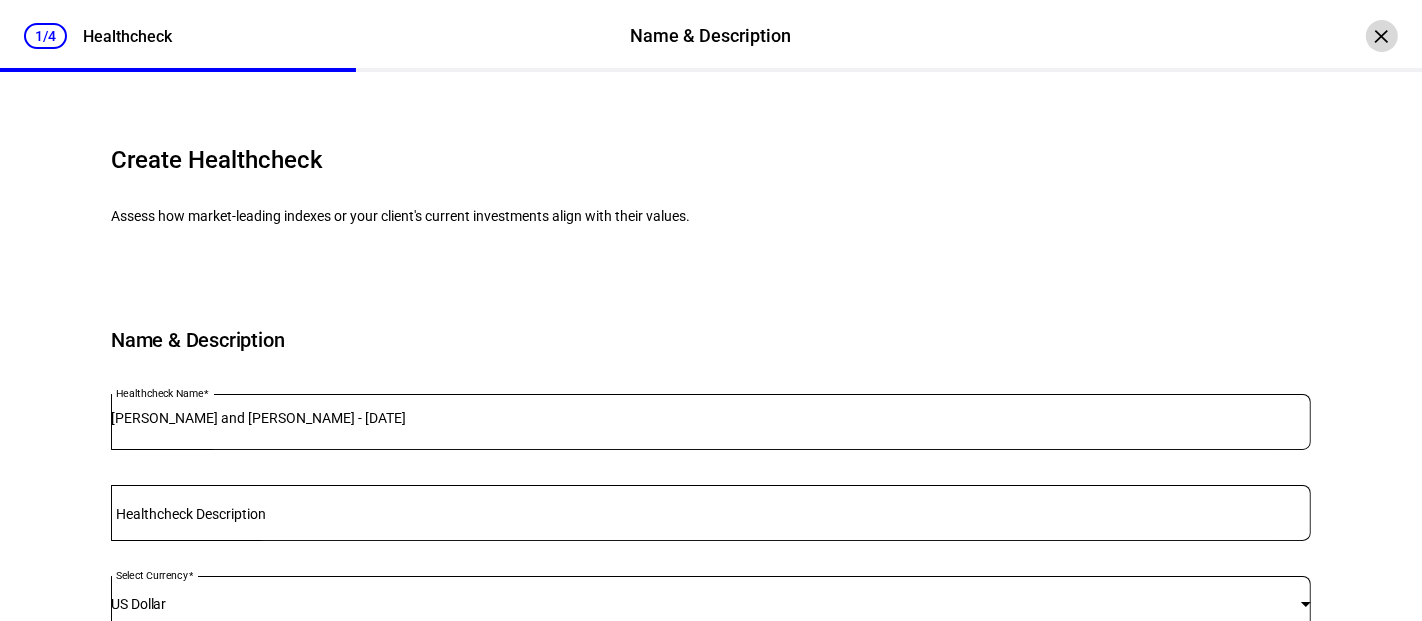 click on "×" at bounding box center [1382, 36] 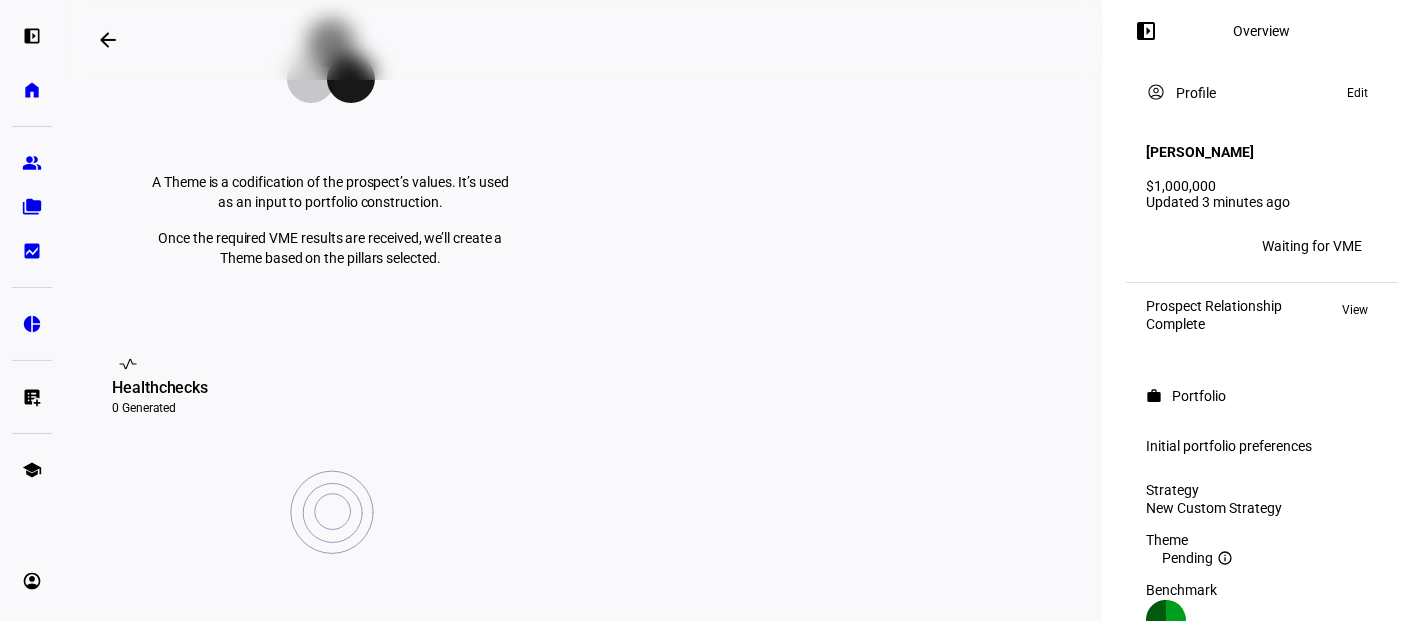 click on "×" at bounding box center [1382, 36] 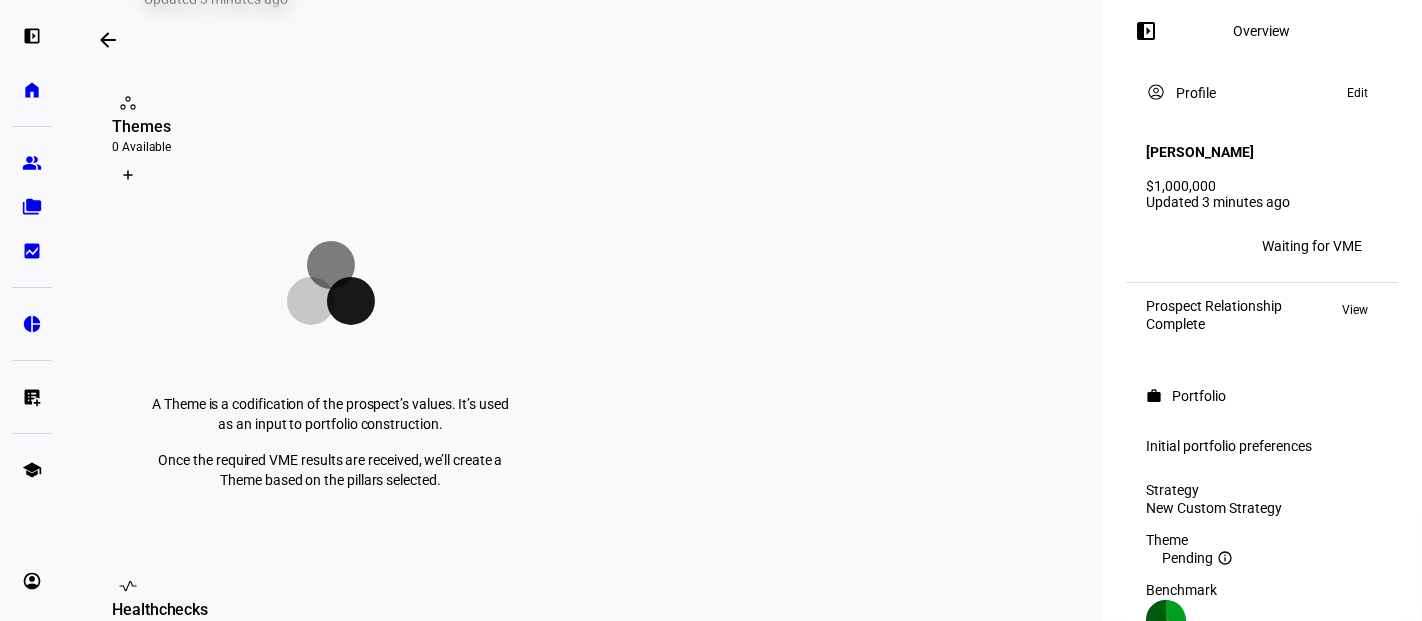 scroll, scrollTop: 777, scrollLeft: 0, axis: vertical 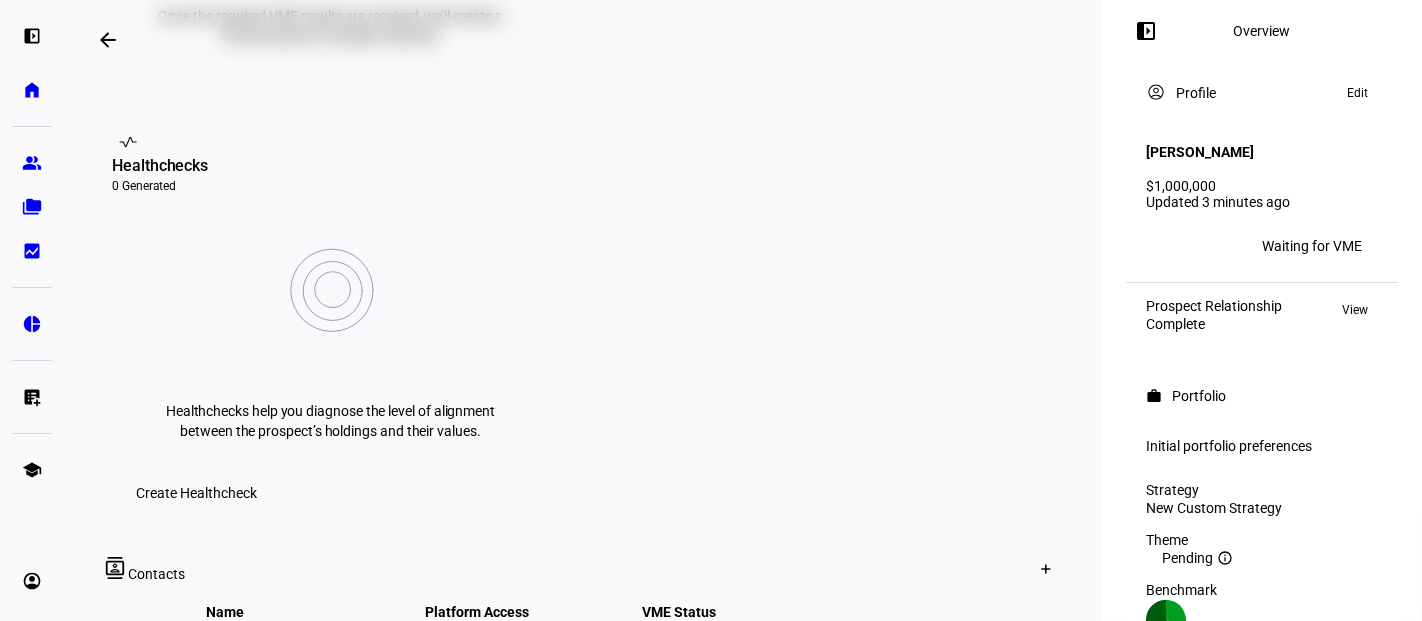click on "more_vert" 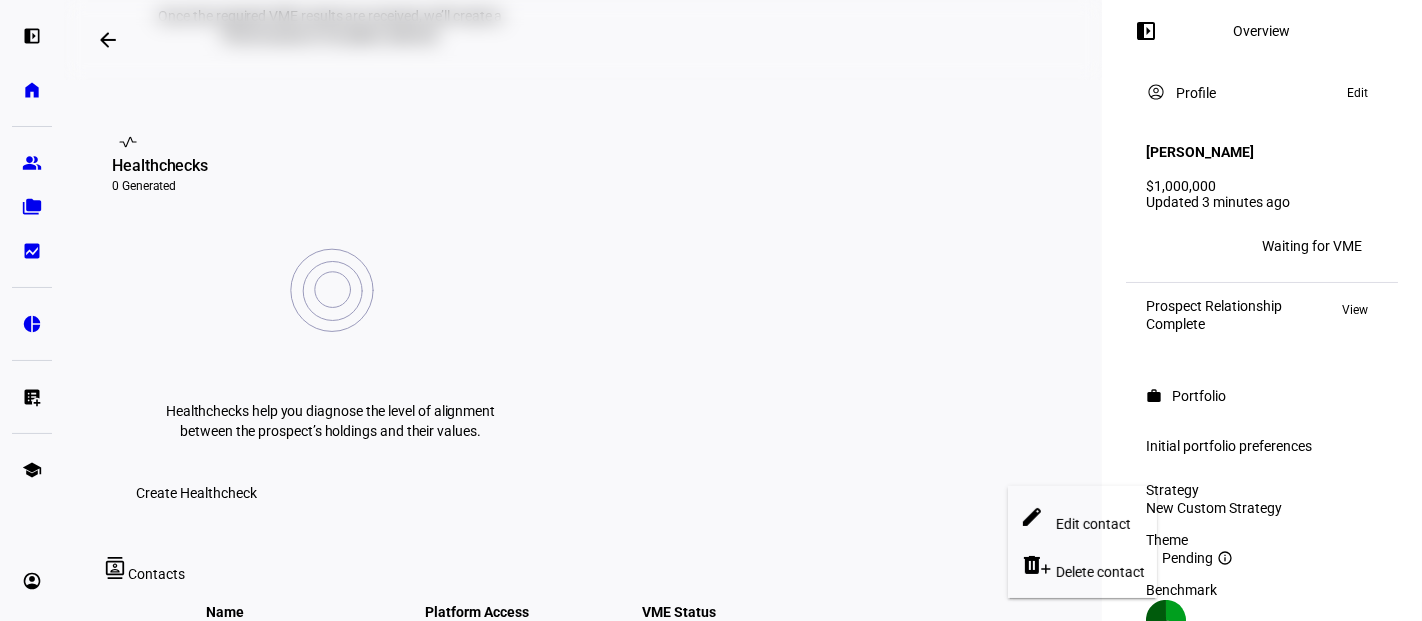 click at bounding box center [711, 310] 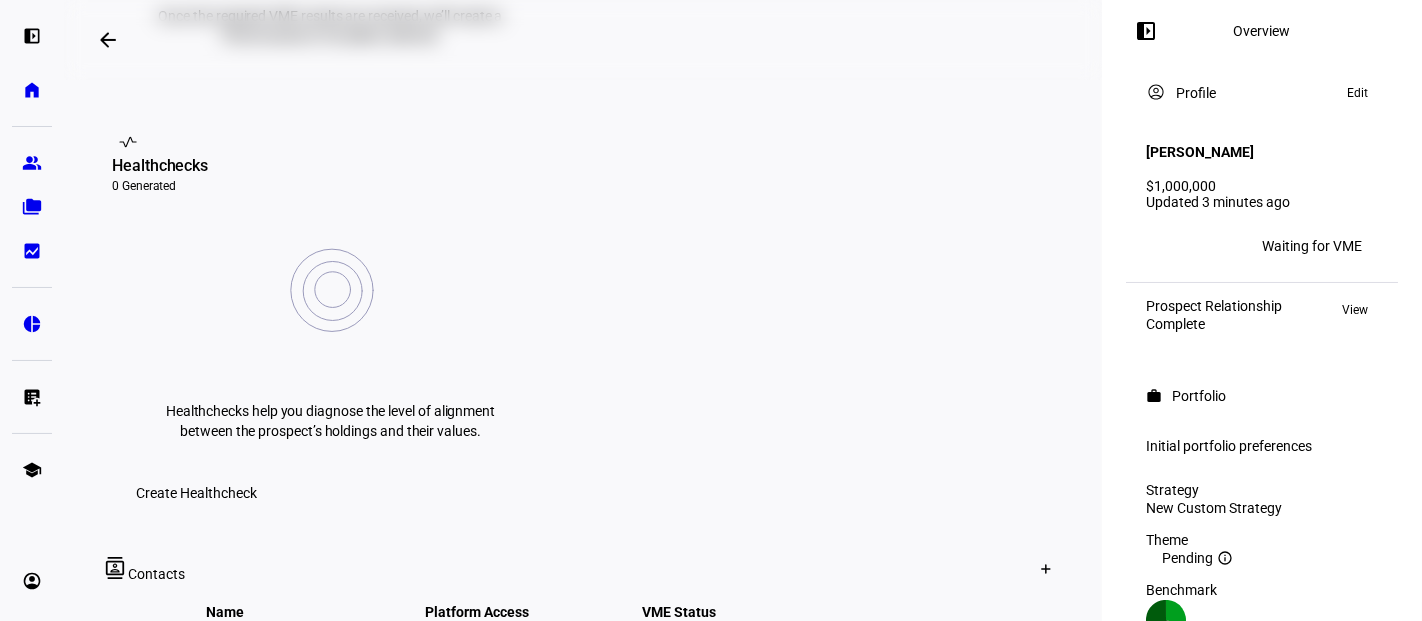 click on "more_vert" 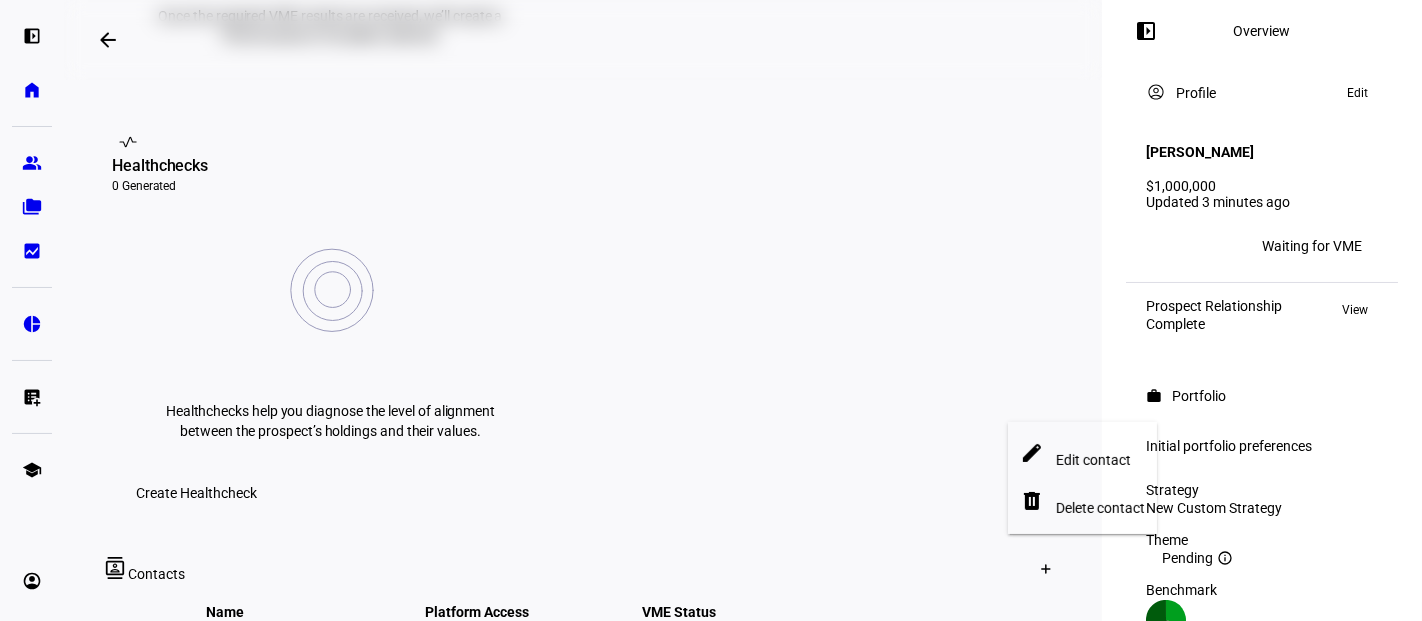 click on "Delete contact" at bounding box center [1100, 508] 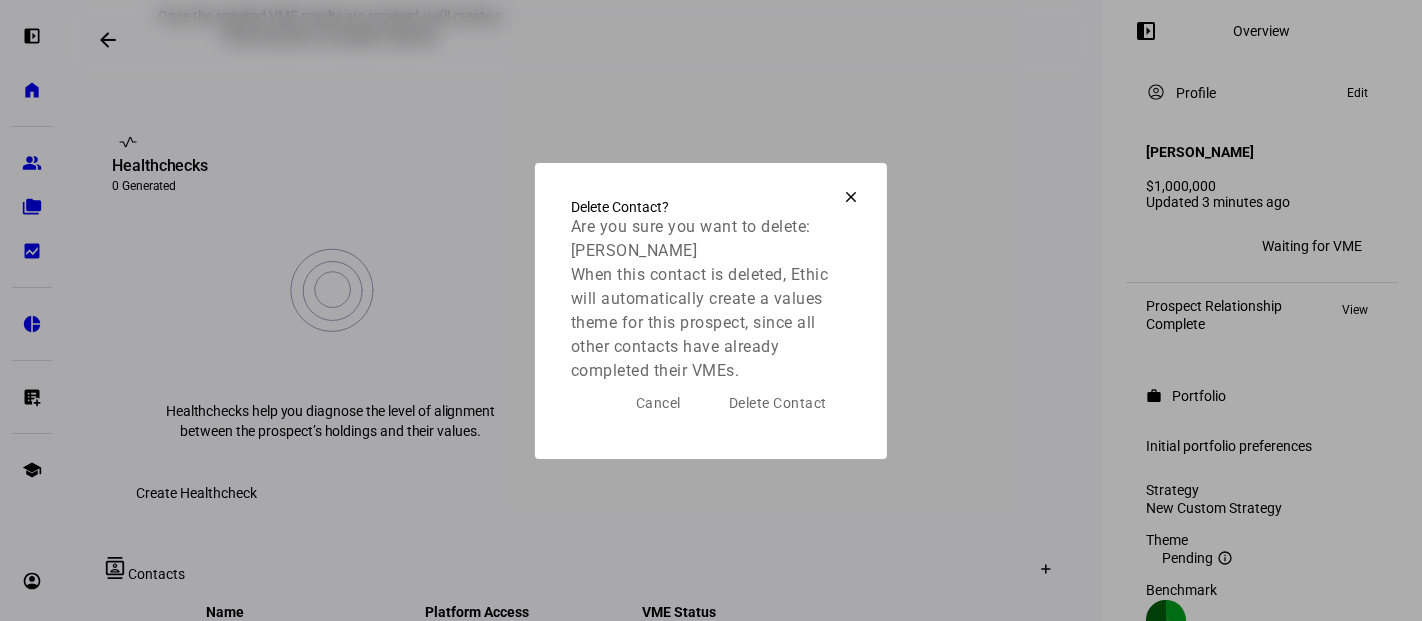 click on "Delete Contact" at bounding box center [778, 403] 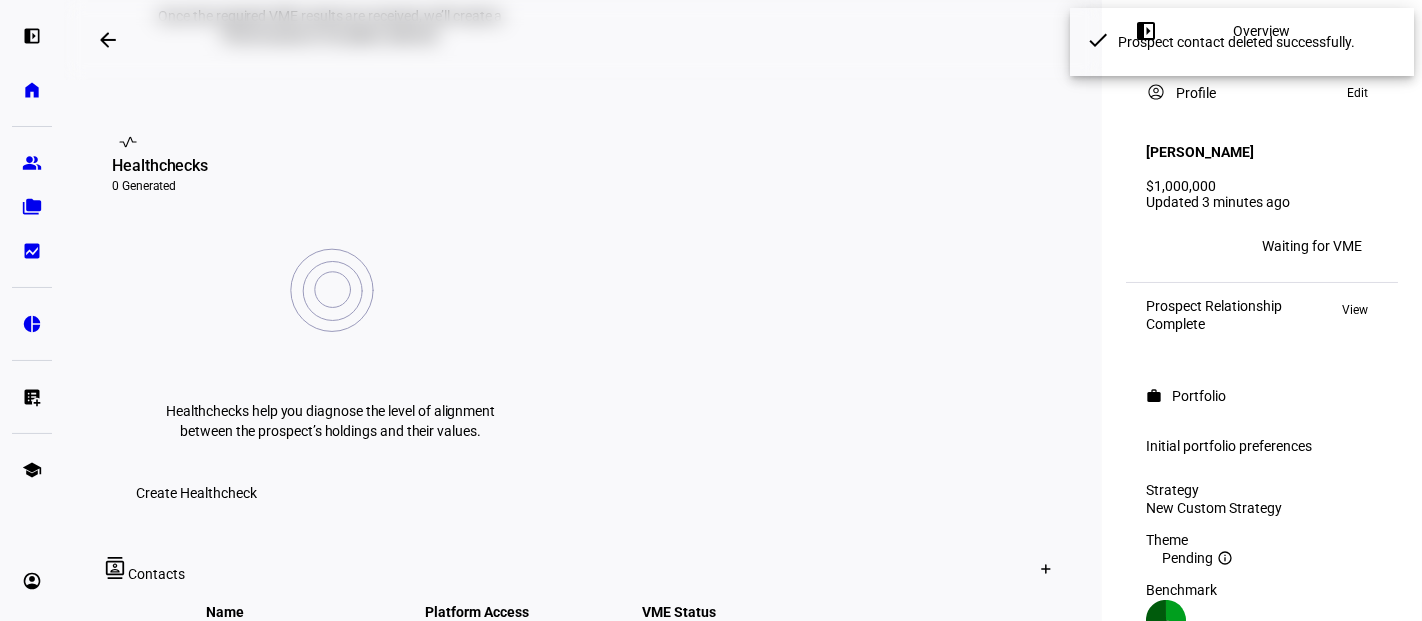 scroll, scrollTop: 729, scrollLeft: 0, axis: vertical 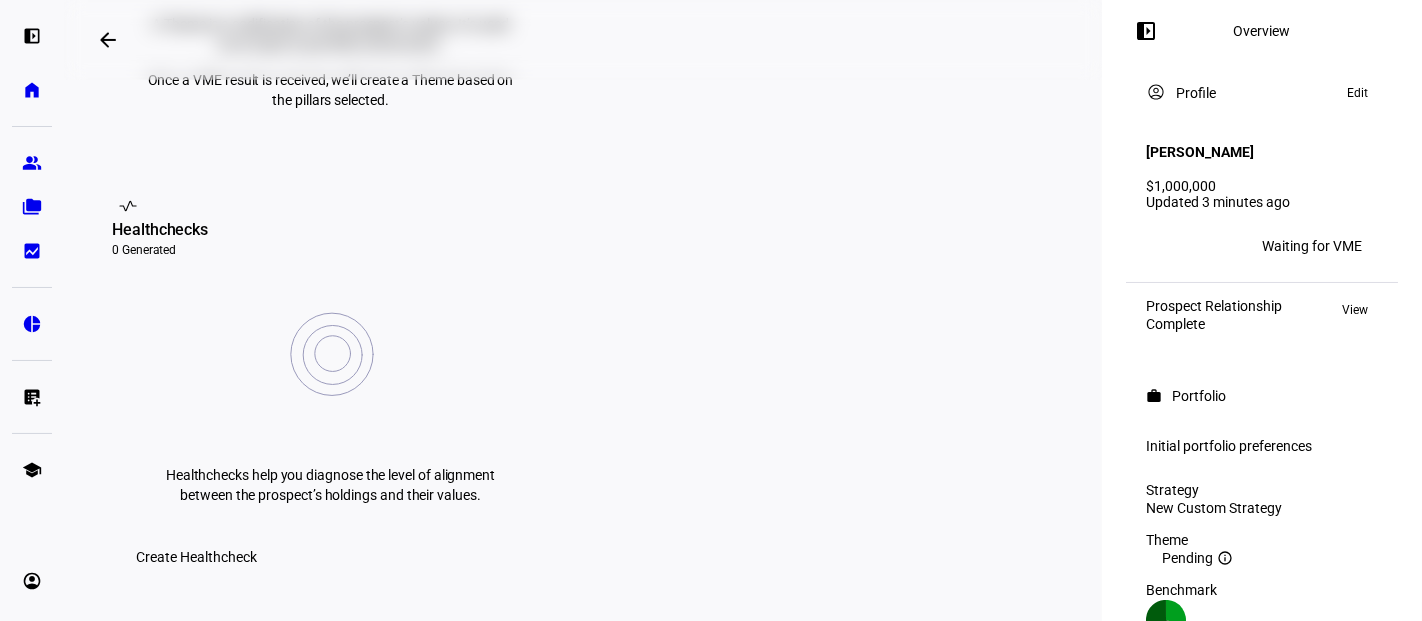 click on "more_vert" 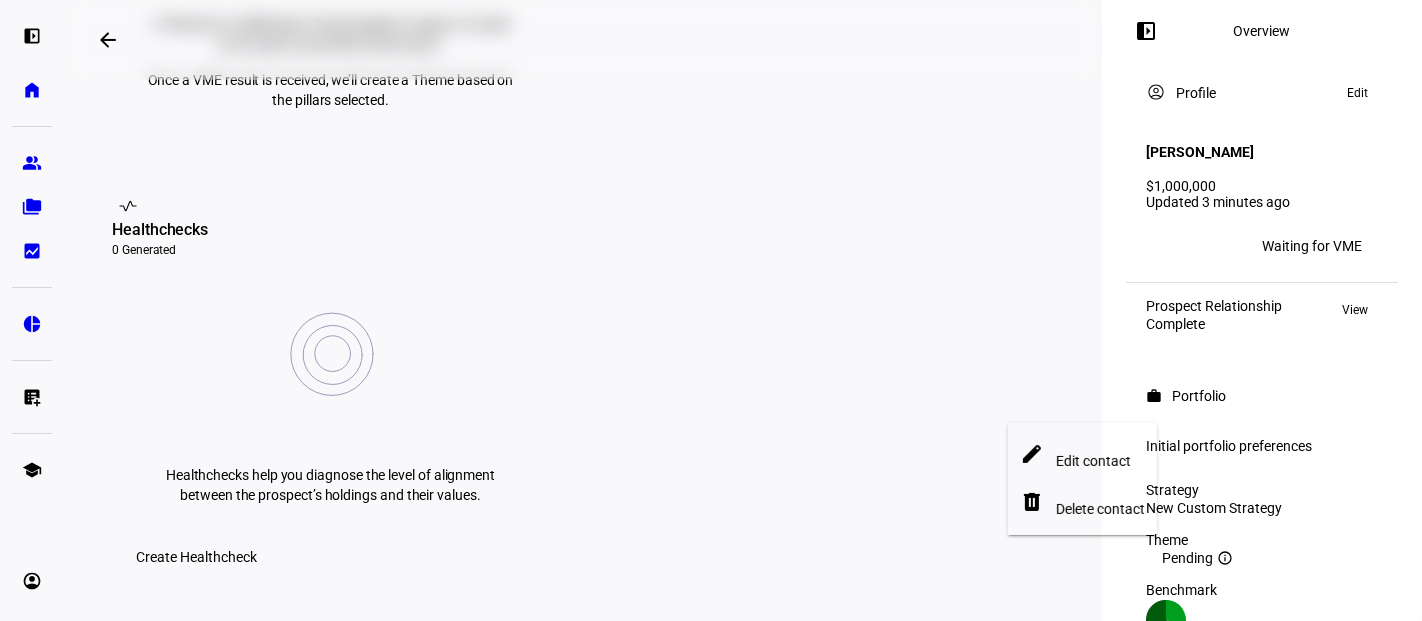 click on "Edit contact" at bounding box center (1093, 460) 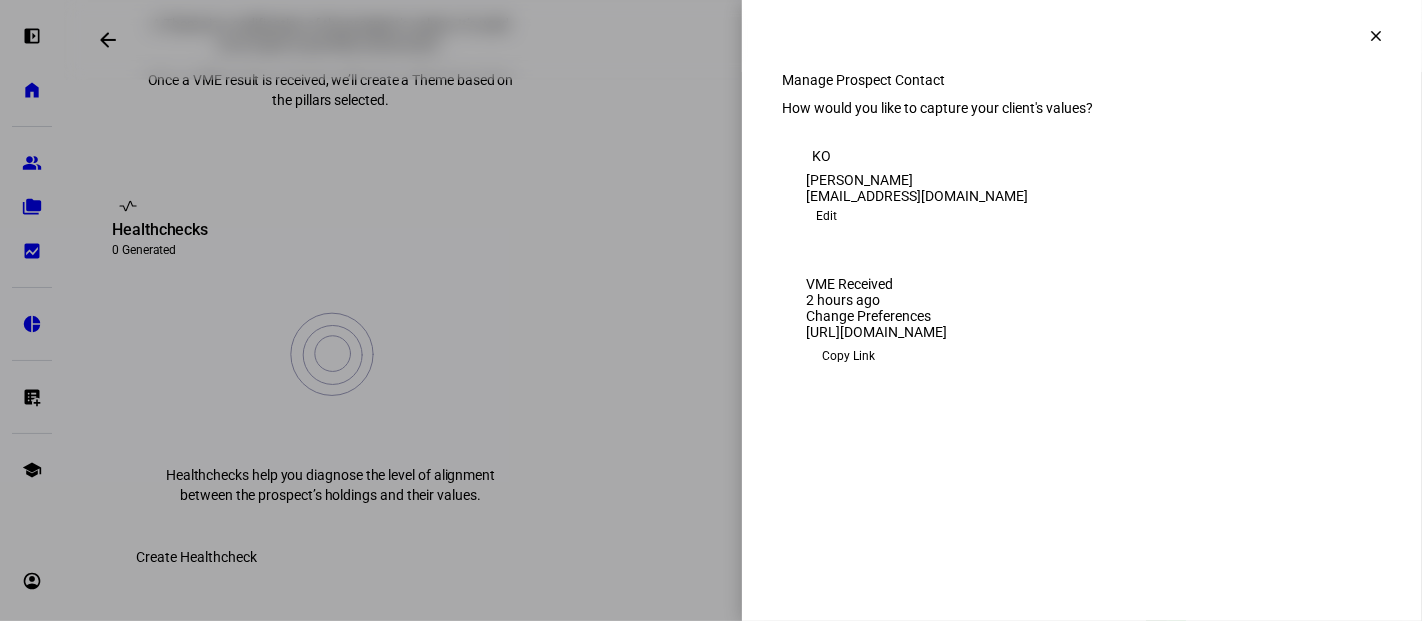 drag, startPoint x: 921, startPoint y: 240, endPoint x: 1067, endPoint y: 238, distance: 146.0137 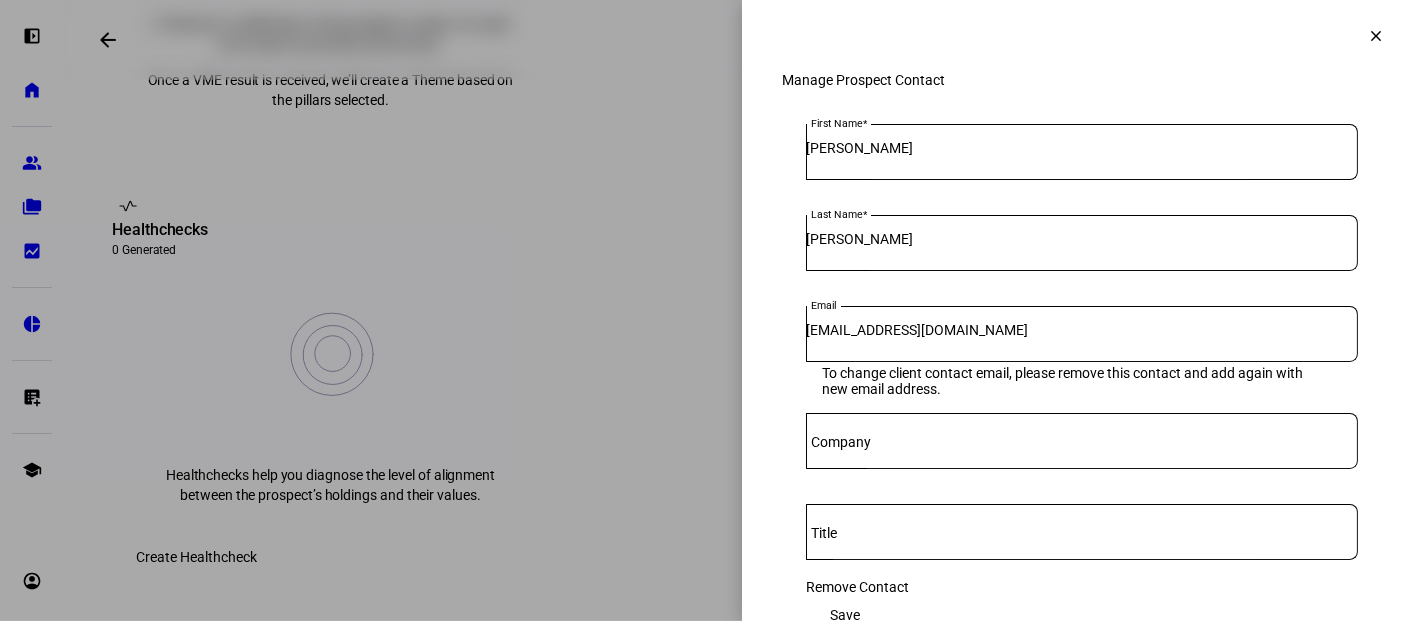 click on "[PERSON_NAME]" at bounding box center [1082, 148] 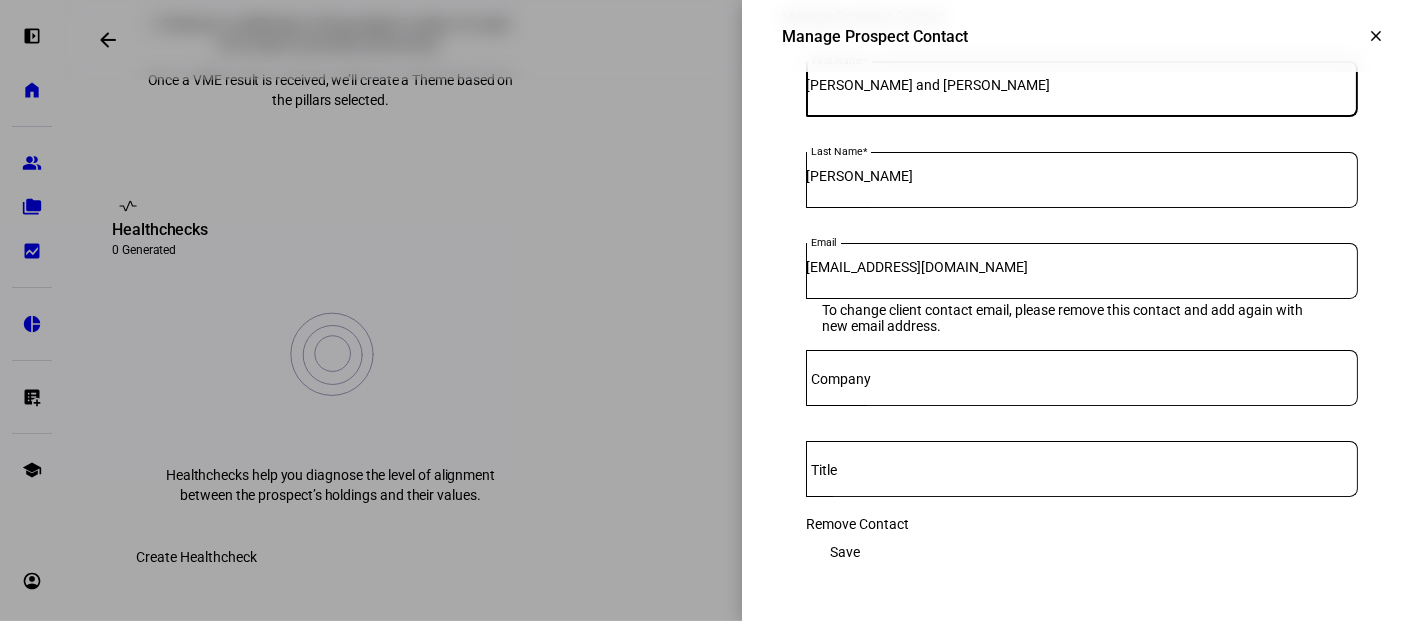 scroll, scrollTop: 116, scrollLeft: 0, axis: vertical 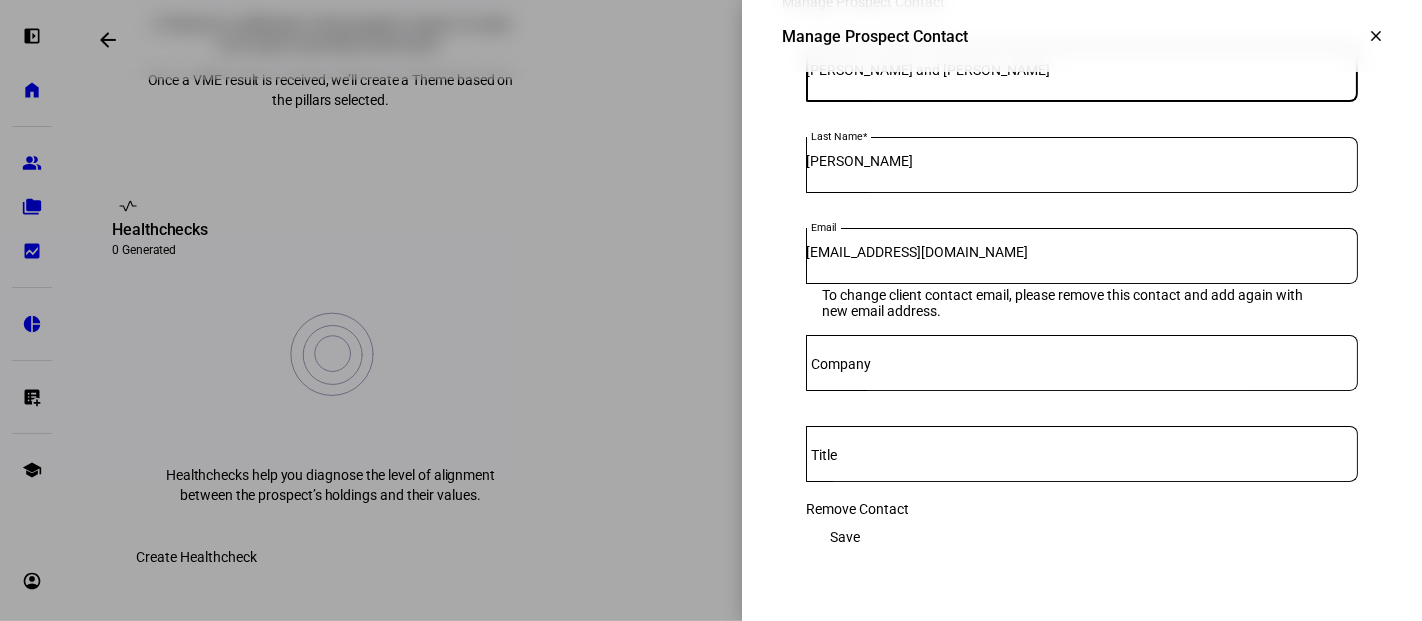 type on "[PERSON_NAME] and [PERSON_NAME]" 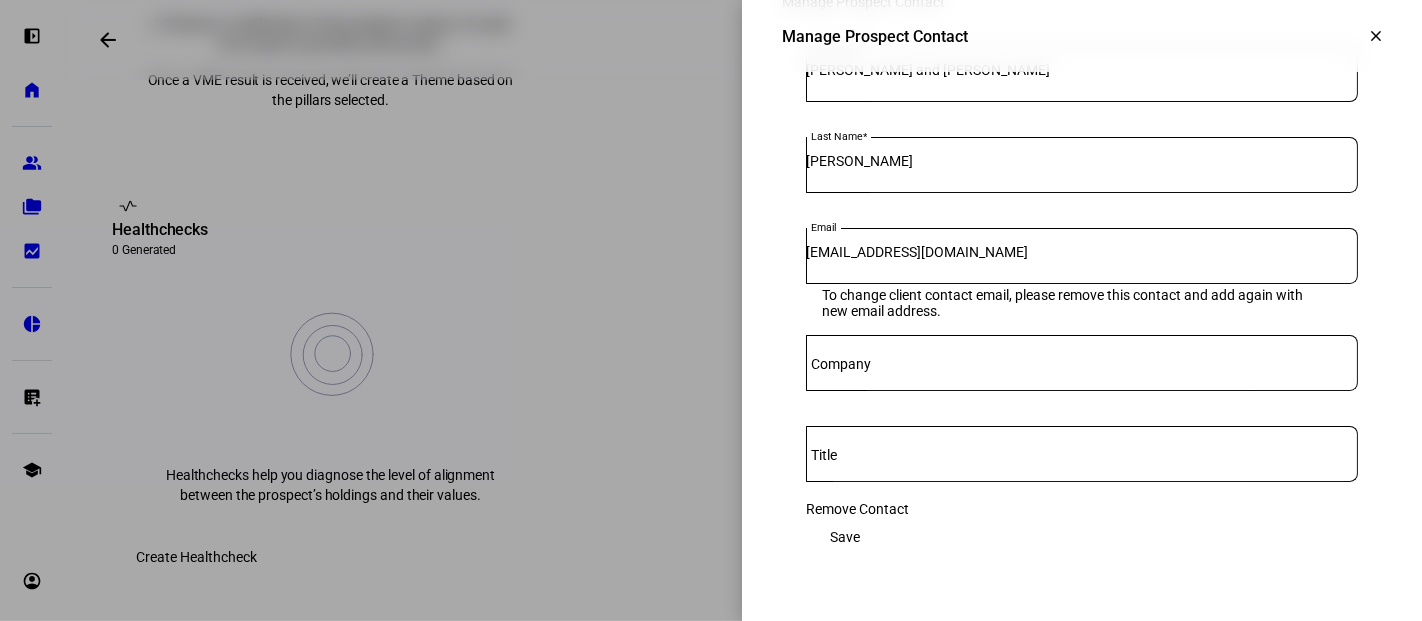 click on "Save" at bounding box center [845, 537] 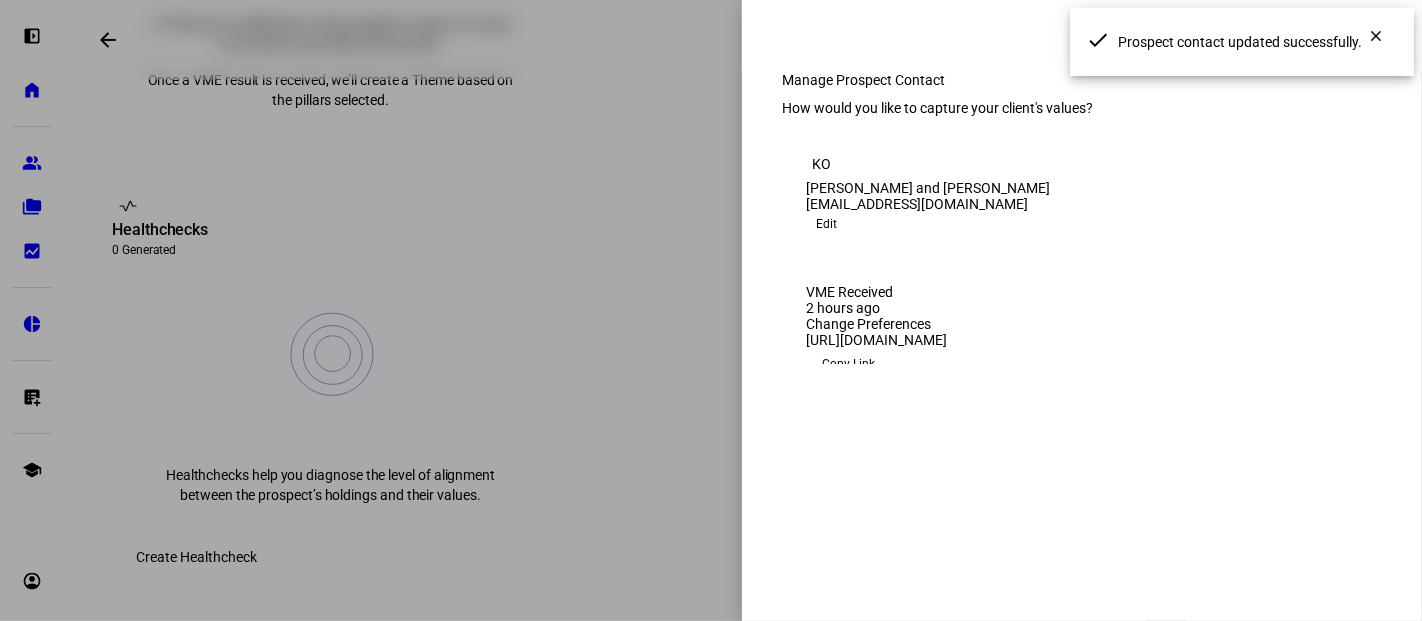 scroll, scrollTop: 0, scrollLeft: 0, axis: both 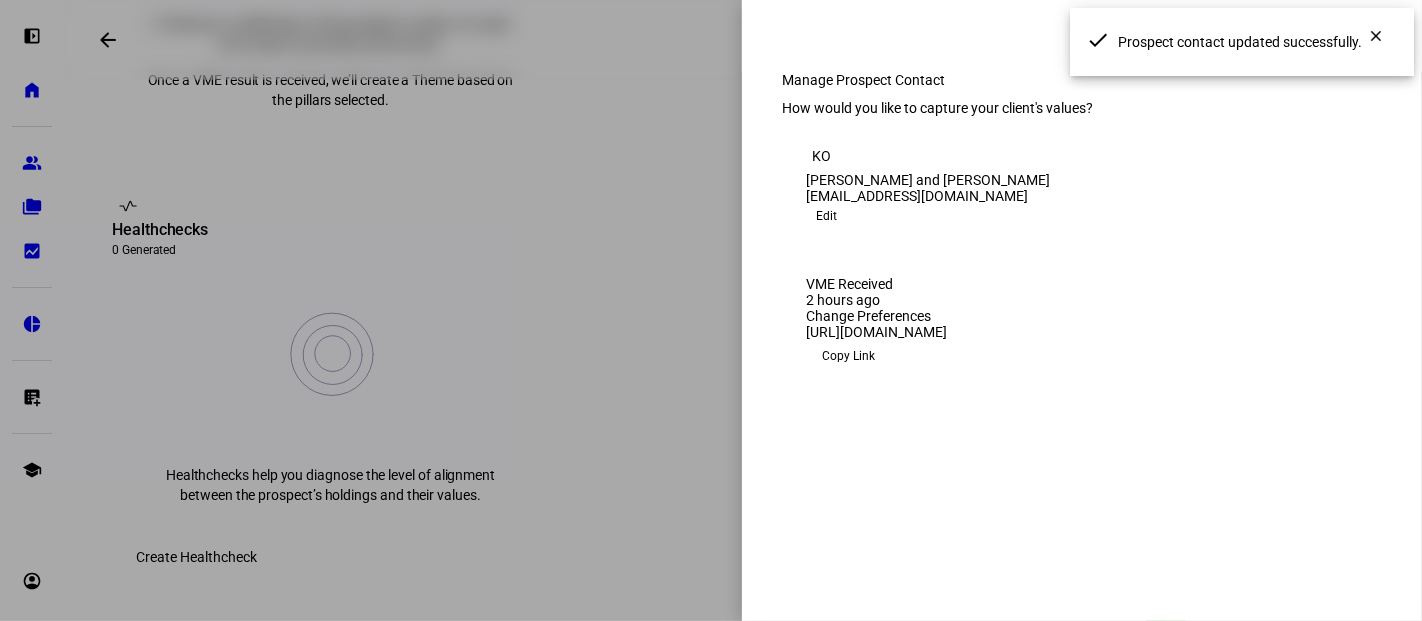 click at bounding box center [711, 310] 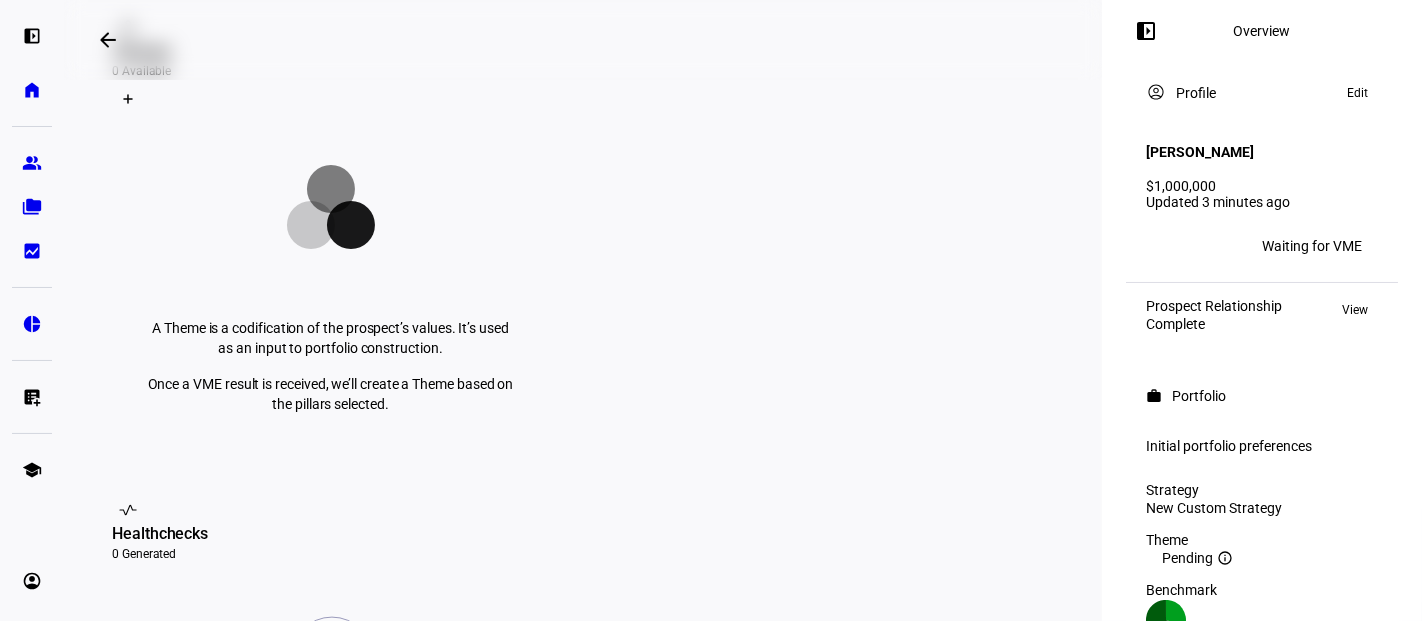 scroll, scrollTop: 396, scrollLeft: 0, axis: vertical 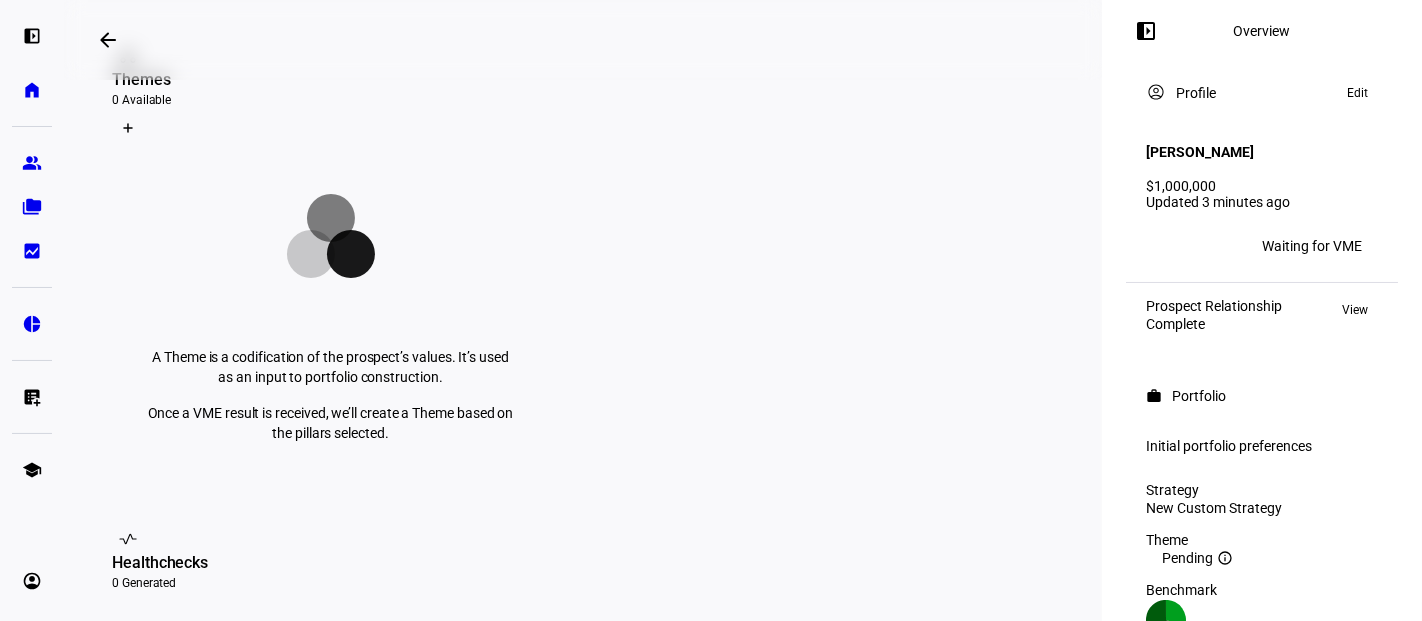 click on "Create Healthcheck" 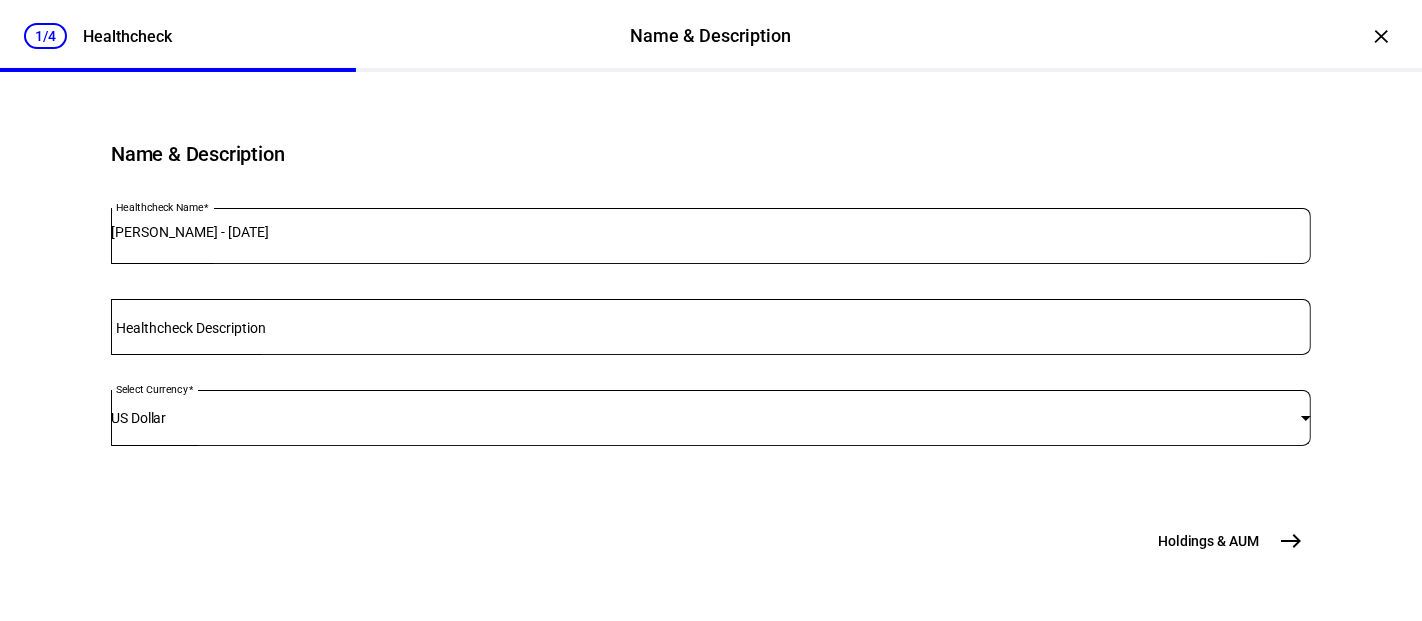 scroll, scrollTop: 333, scrollLeft: 0, axis: vertical 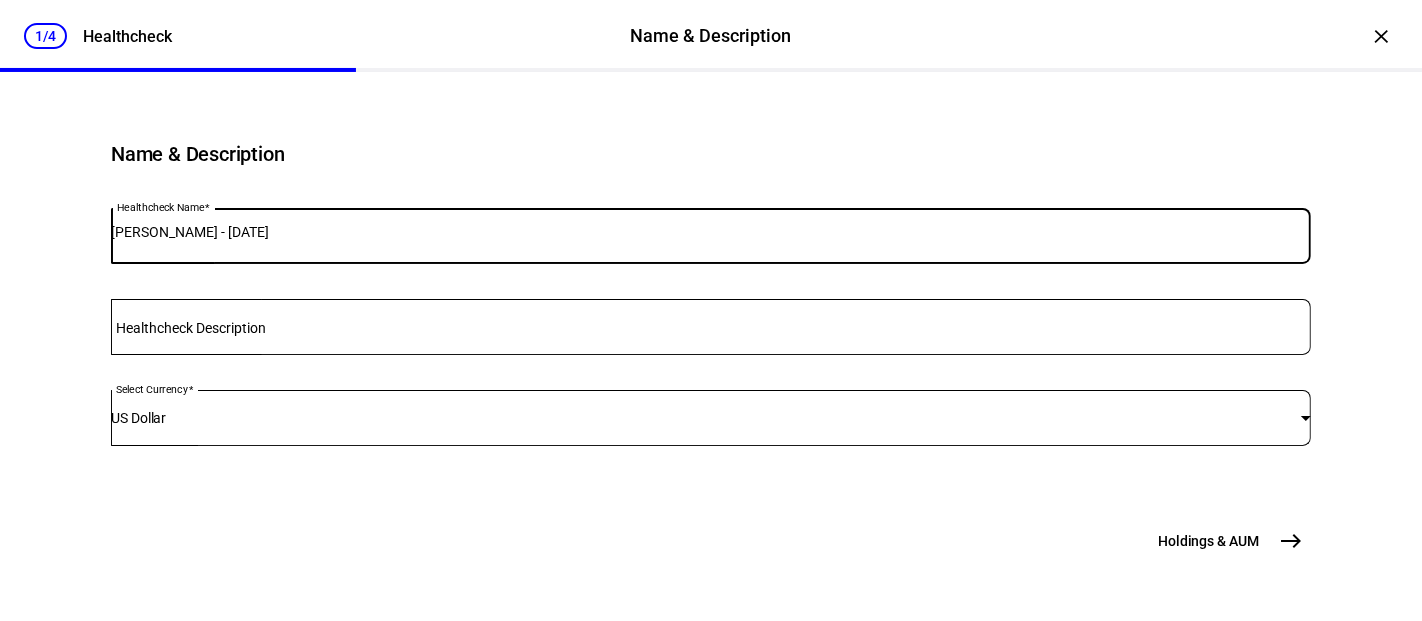 click on "[PERSON_NAME] - [DATE]" at bounding box center (711, 232) 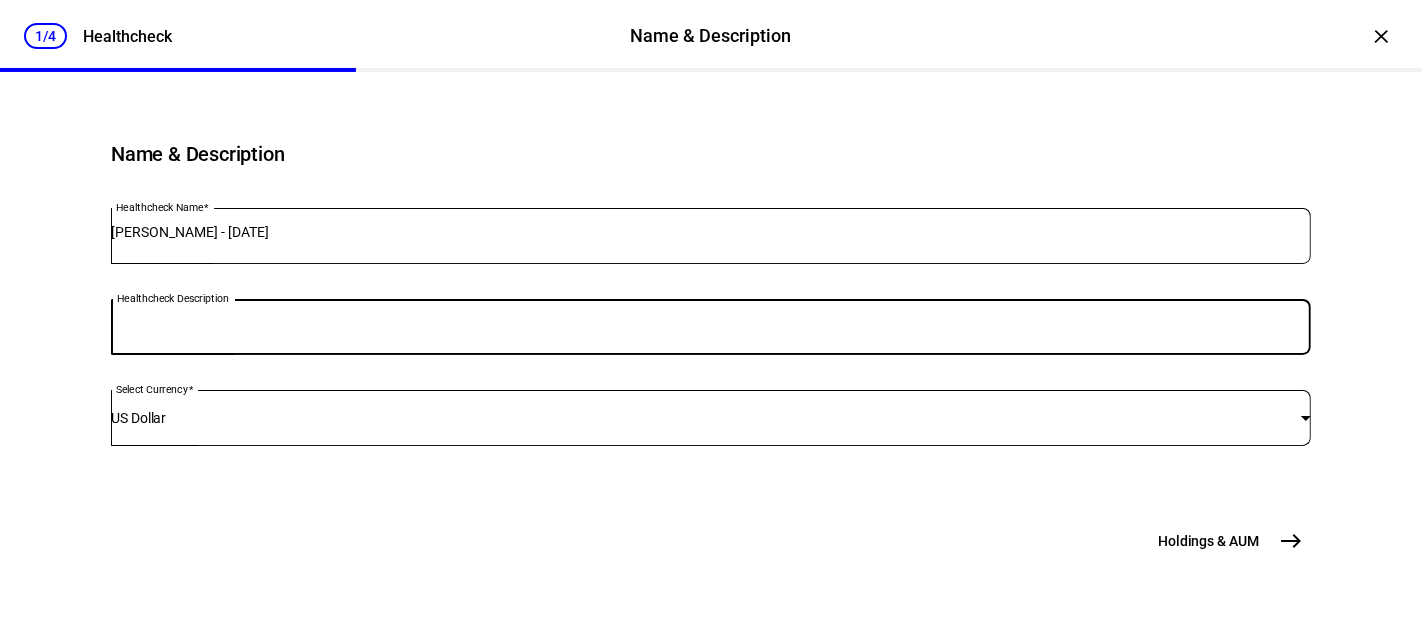 scroll, scrollTop: 375, scrollLeft: 0, axis: vertical 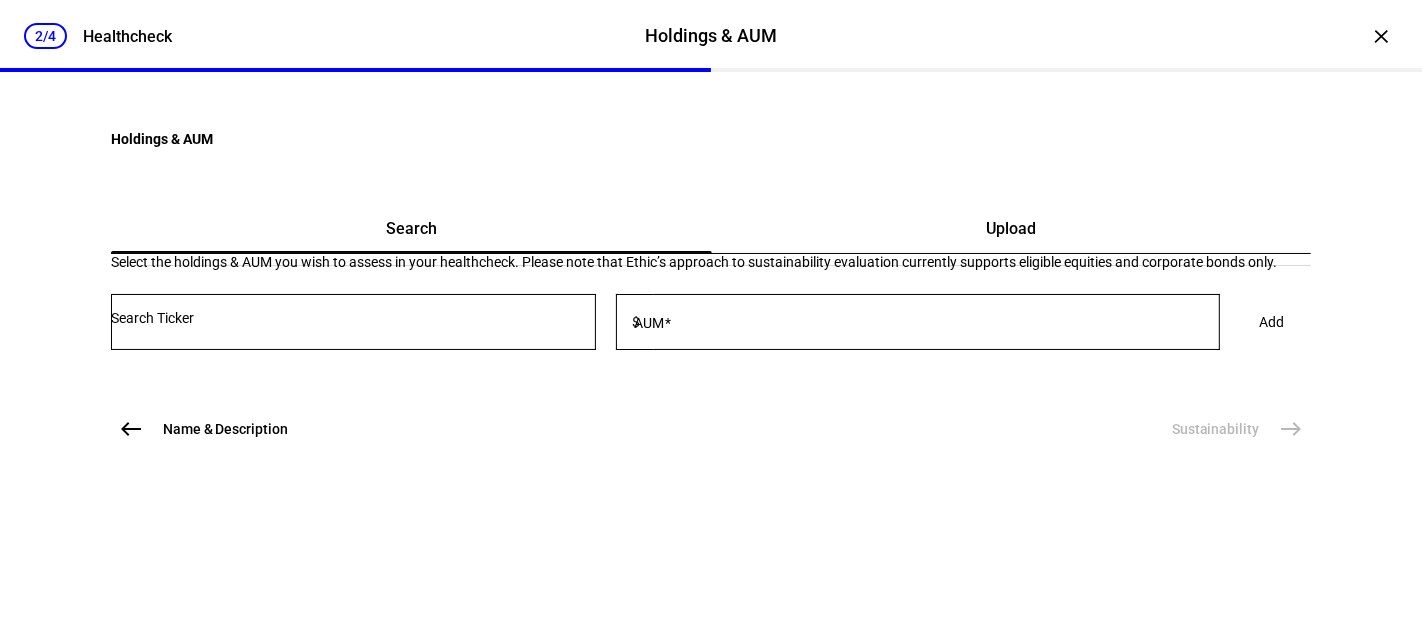 click on "Upload" at bounding box center [1011, 229] 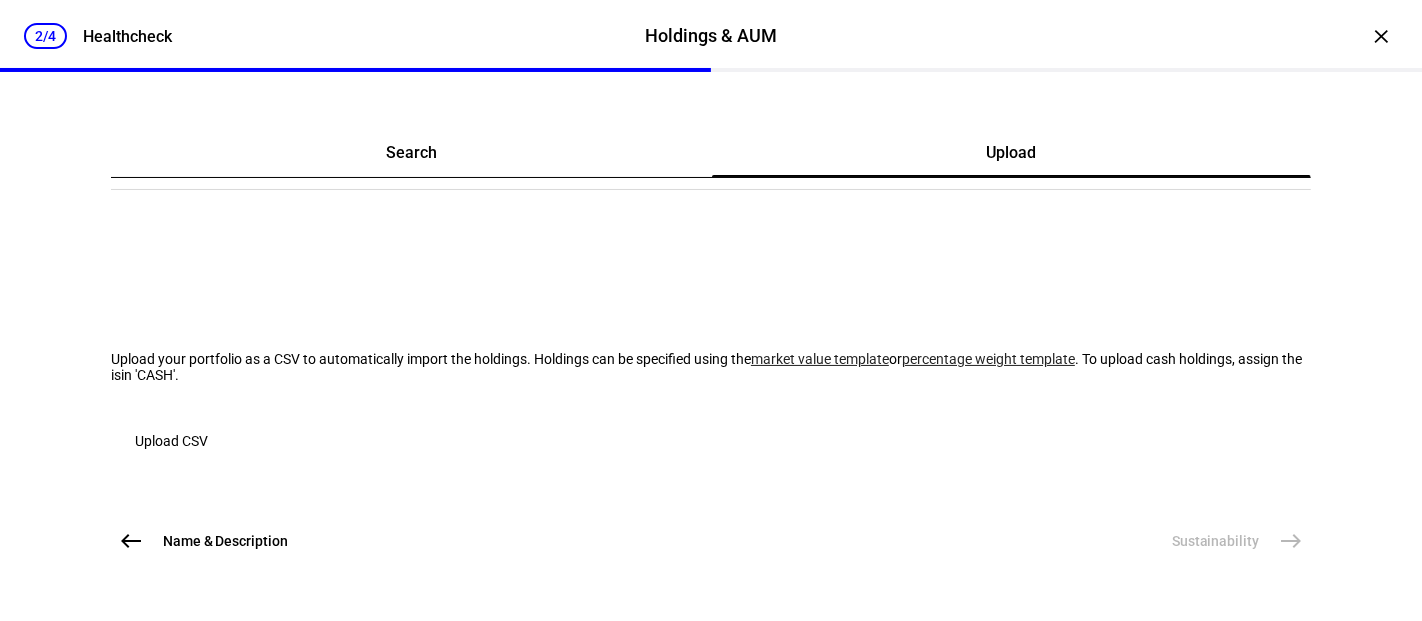 click on "Search" at bounding box center [411, 153] 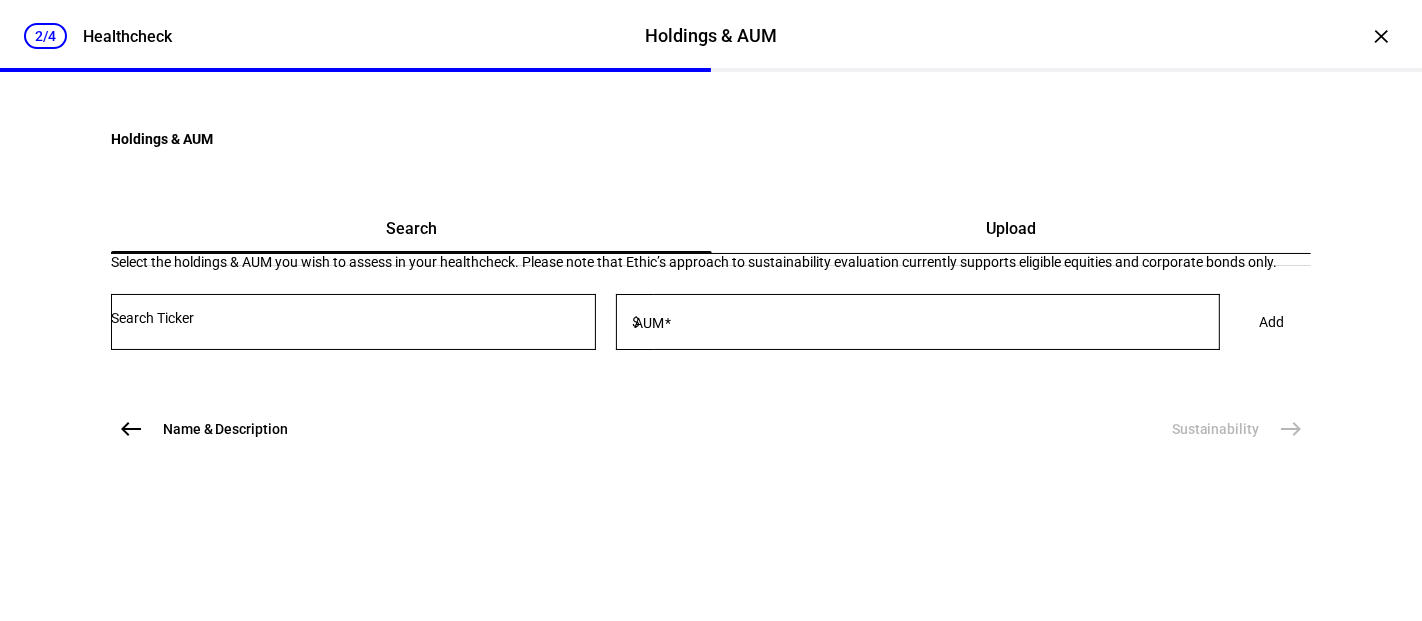 click at bounding box center (353, 318) 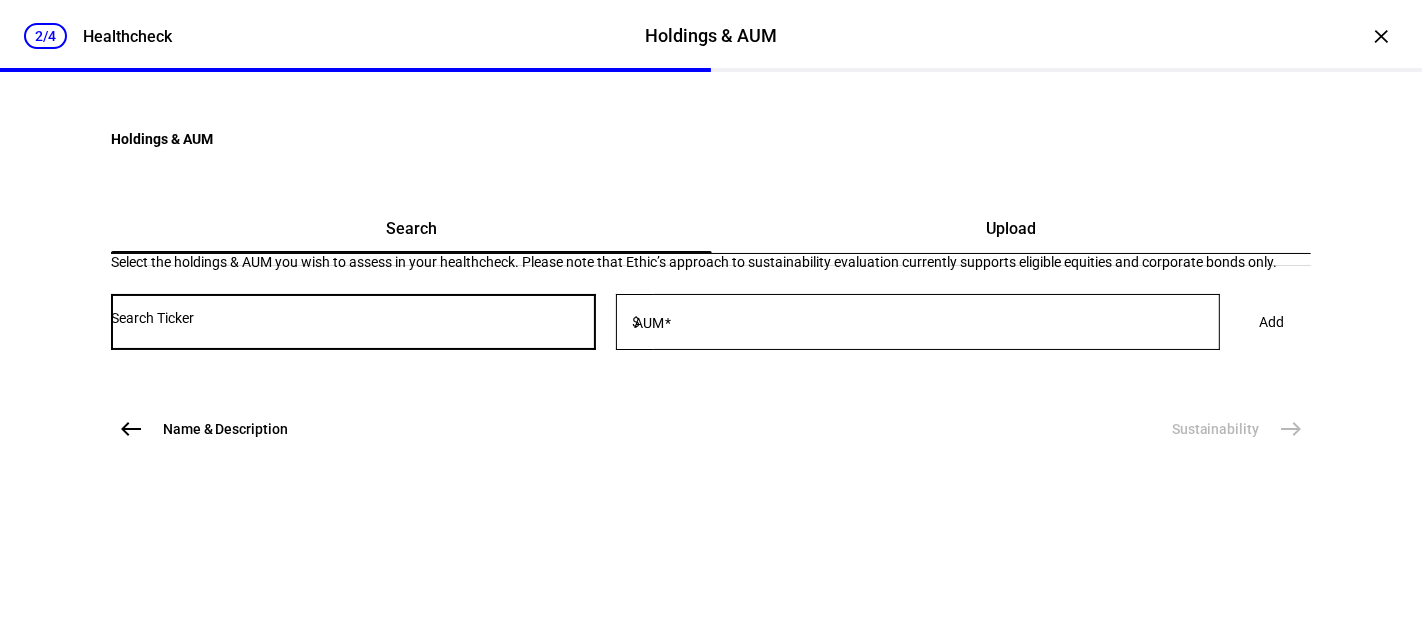 click on "AUM" at bounding box center (932, 318) 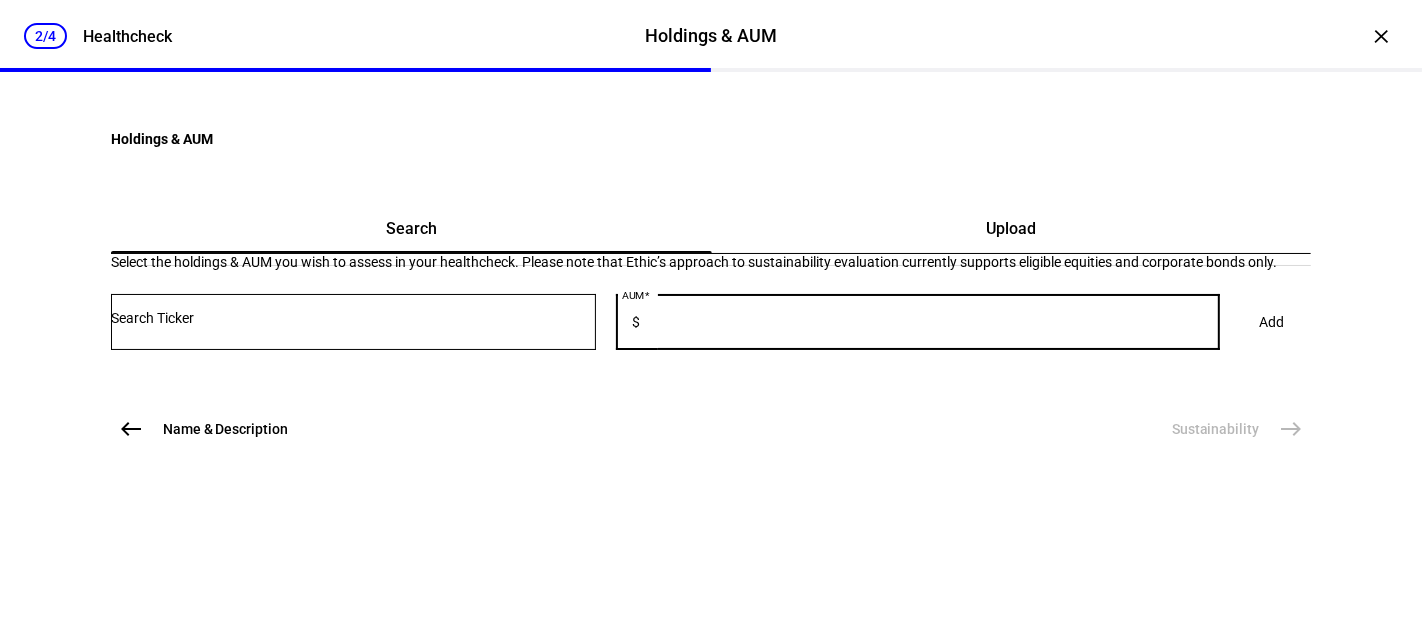 click on "Select the holdings & AUM you wish to assess in your healthcheck. Please note that Ethic’s approach to sustainability evaluation currently supports eligible equities and corporate bonds only.  AUM $   Add" at bounding box center (711, 311) 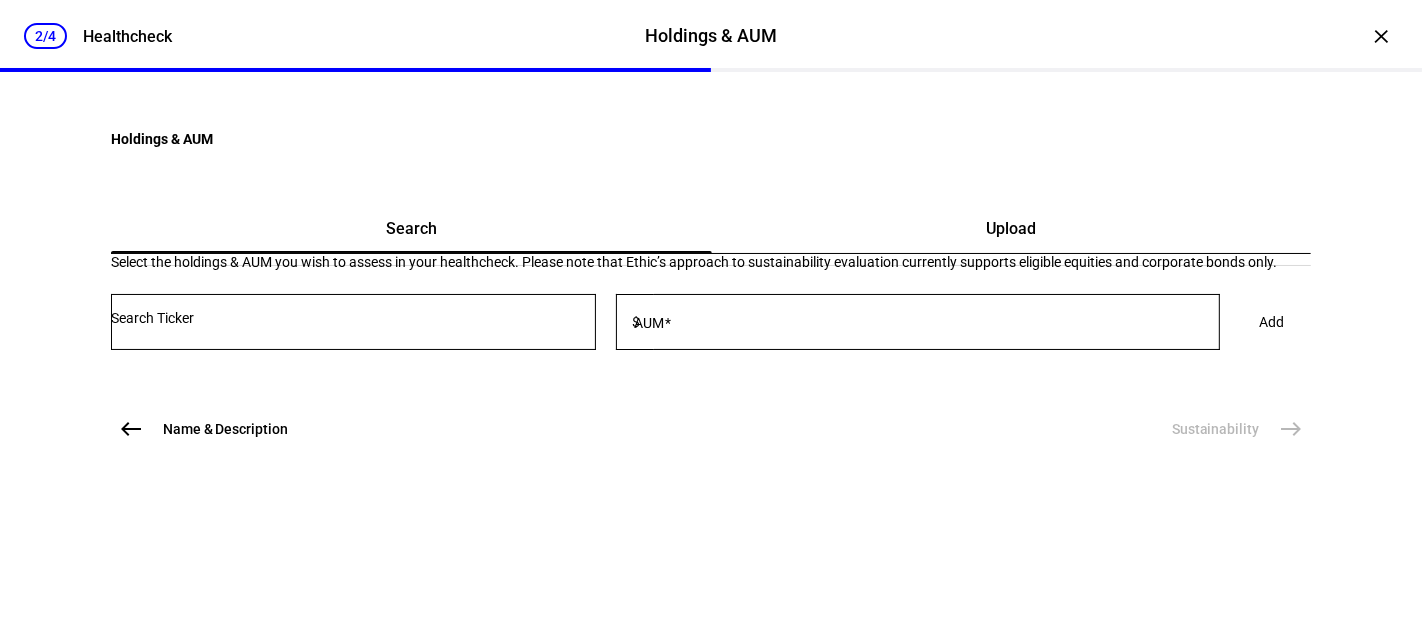 click on "Holdings & AUM Search Upload  Select the holdings & AUM you wish to assess in your healthcheck. Please note that Ethic’s approach to sustainability evaluation currently supports eligible equities and corporate bonds only.  AUM $   Add  Name & Description west Sustainability east" at bounding box center [711, 280] 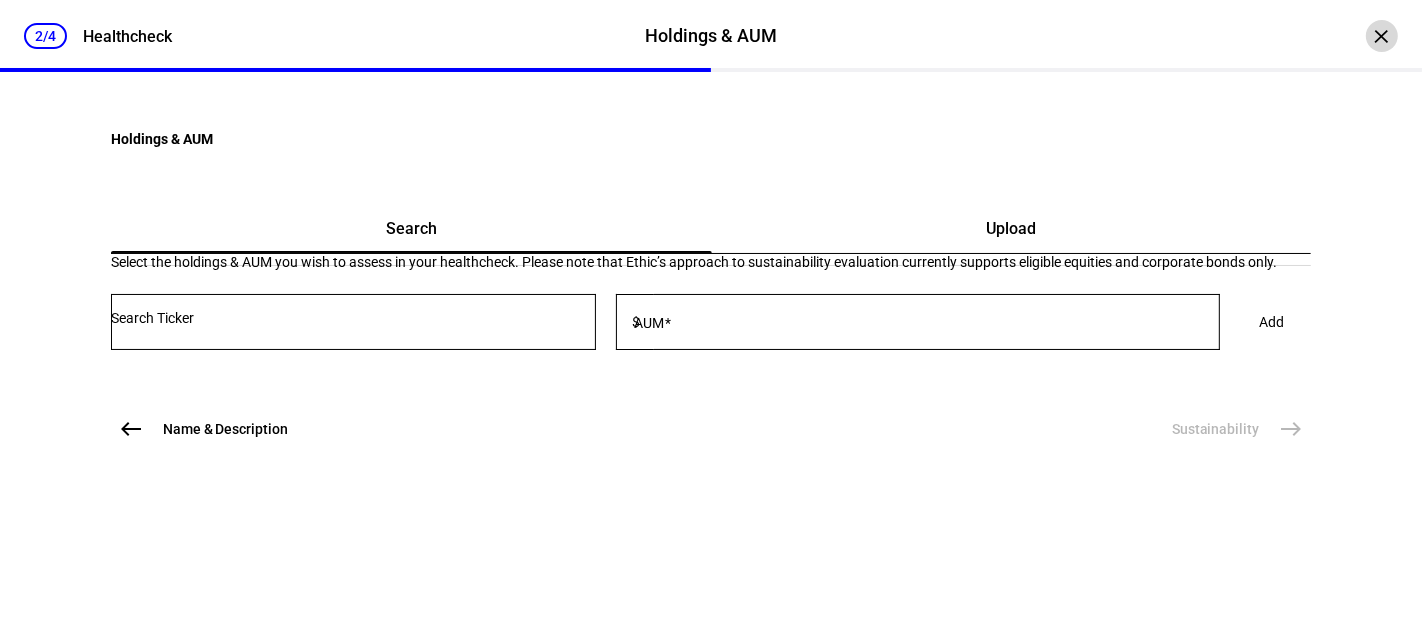 click on "×" at bounding box center [1382, 36] 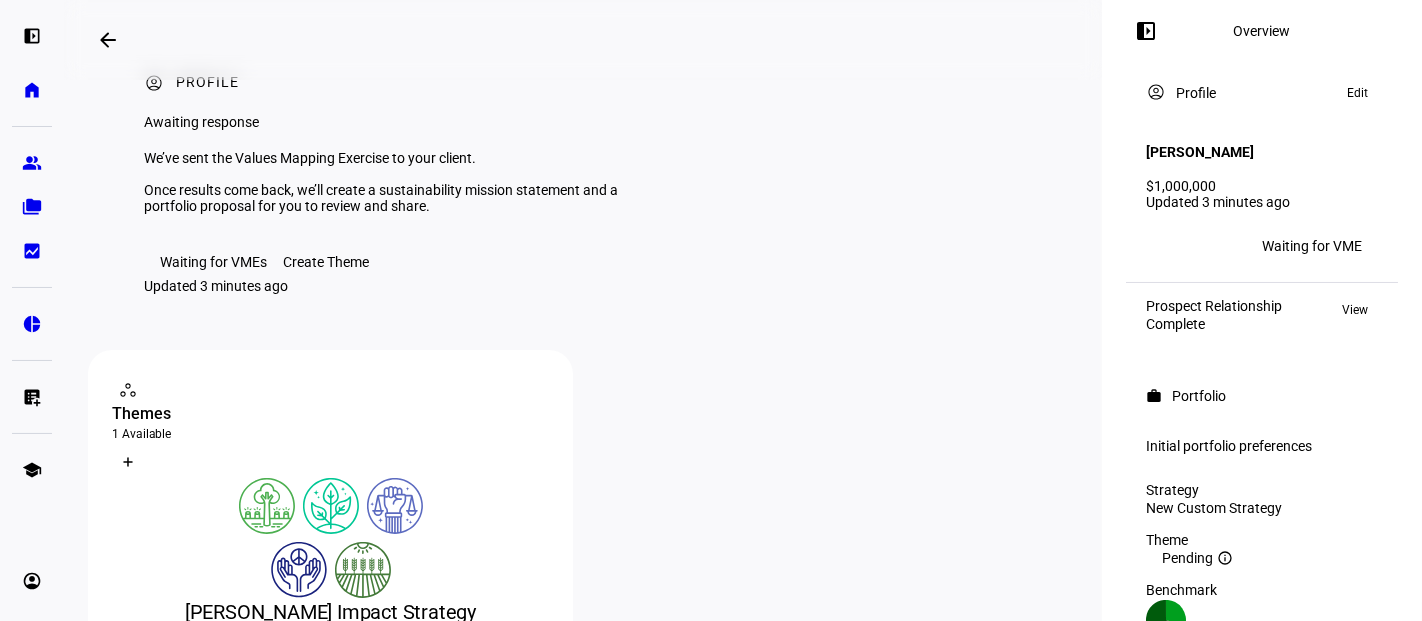 scroll, scrollTop: 0, scrollLeft: 0, axis: both 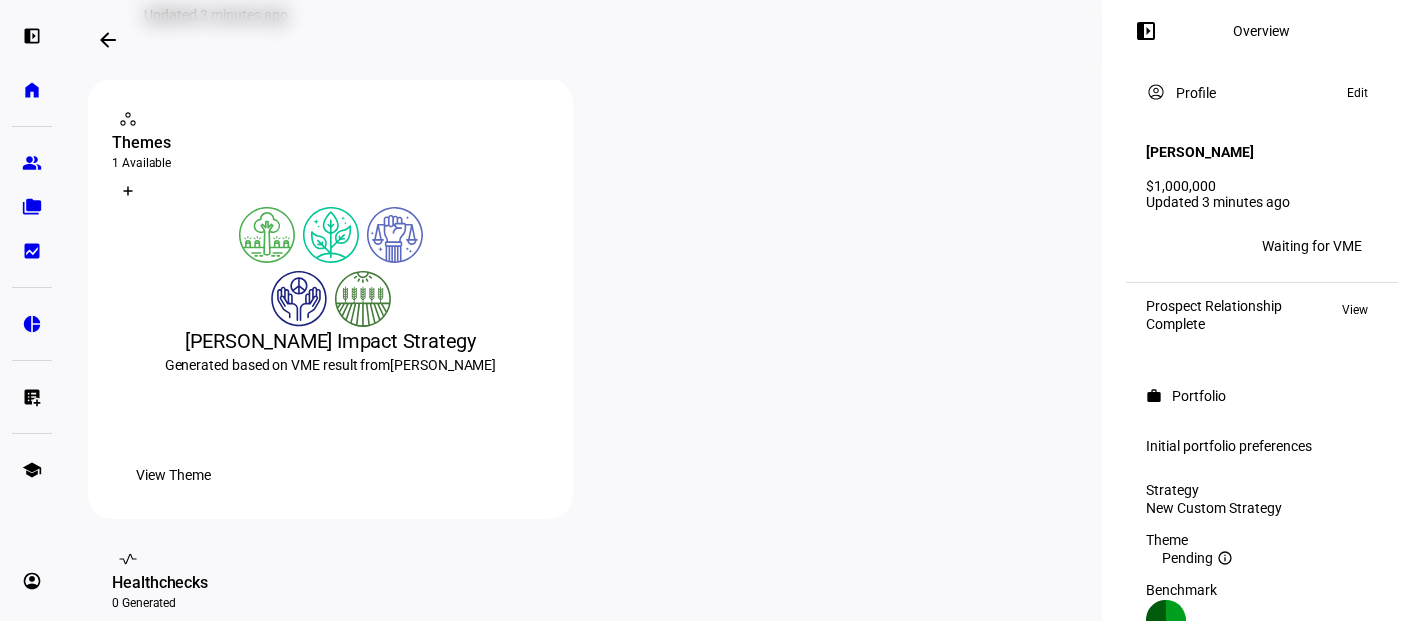 click on "Profile" 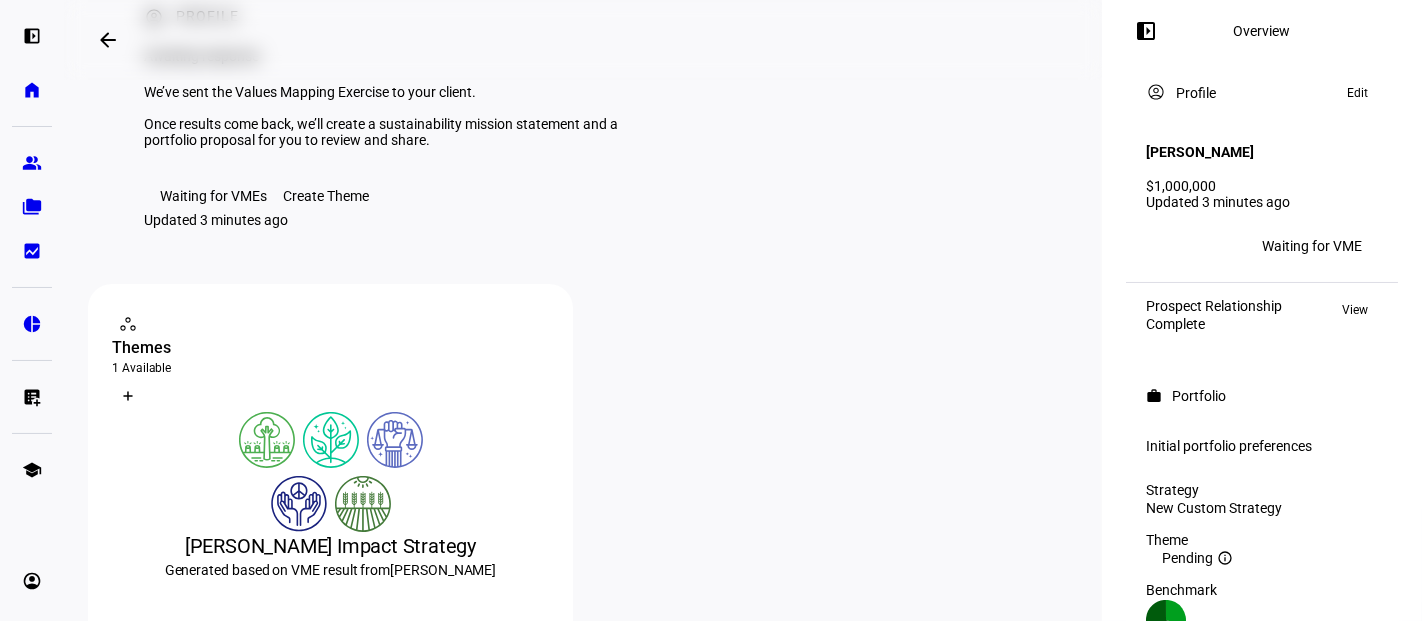 scroll, scrollTop: 0, scrollLeft: 0, axis: both 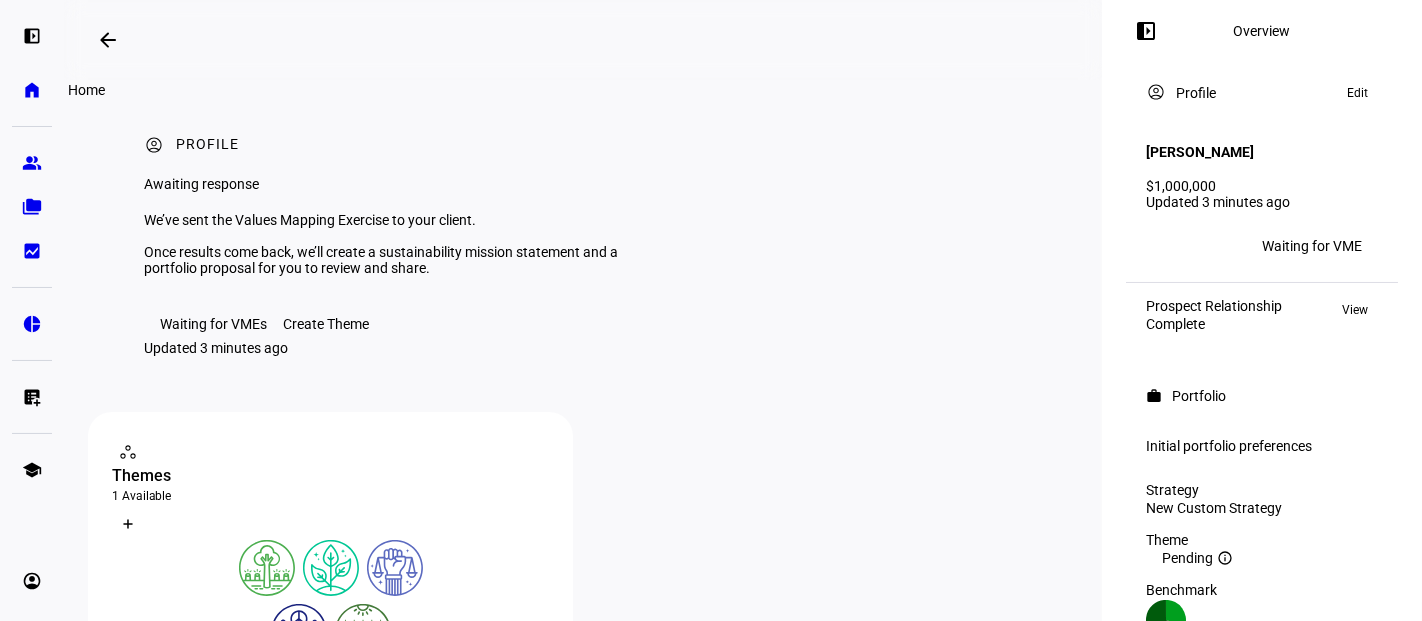 click on "home" at bounding box center (32, 90) 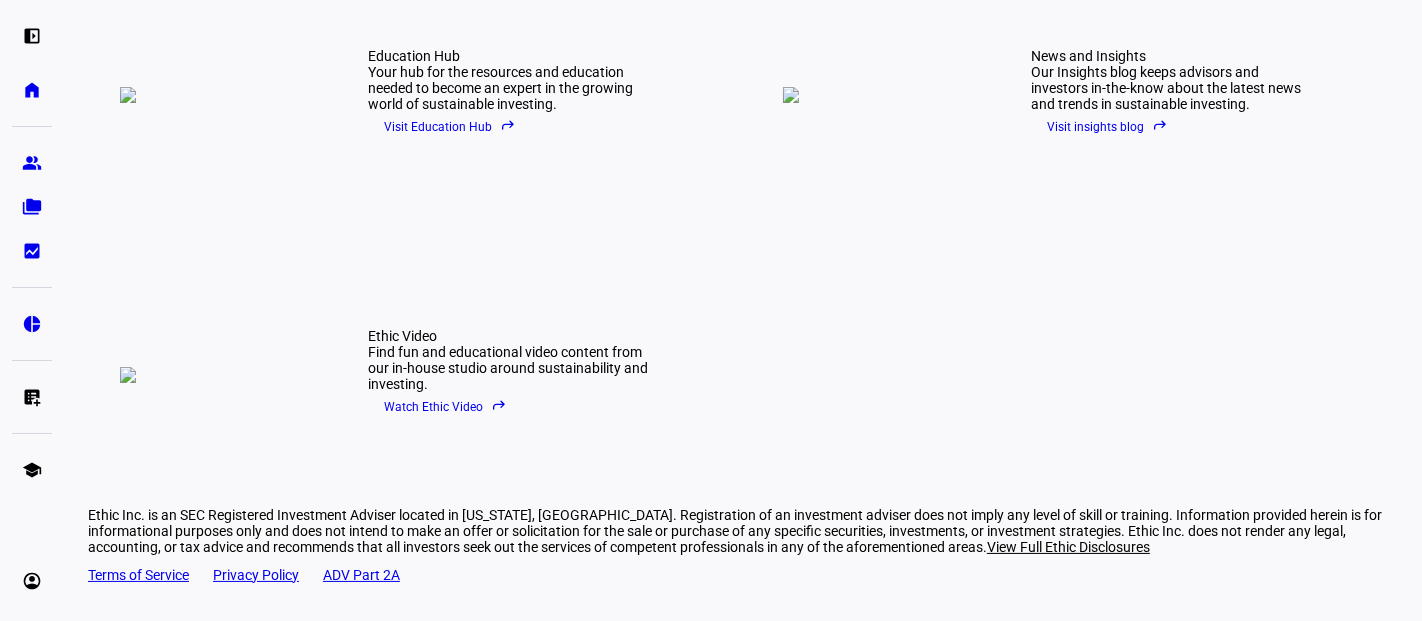 scroll, scrollTop: 2544, scrollLeft: 0, axis: vertical 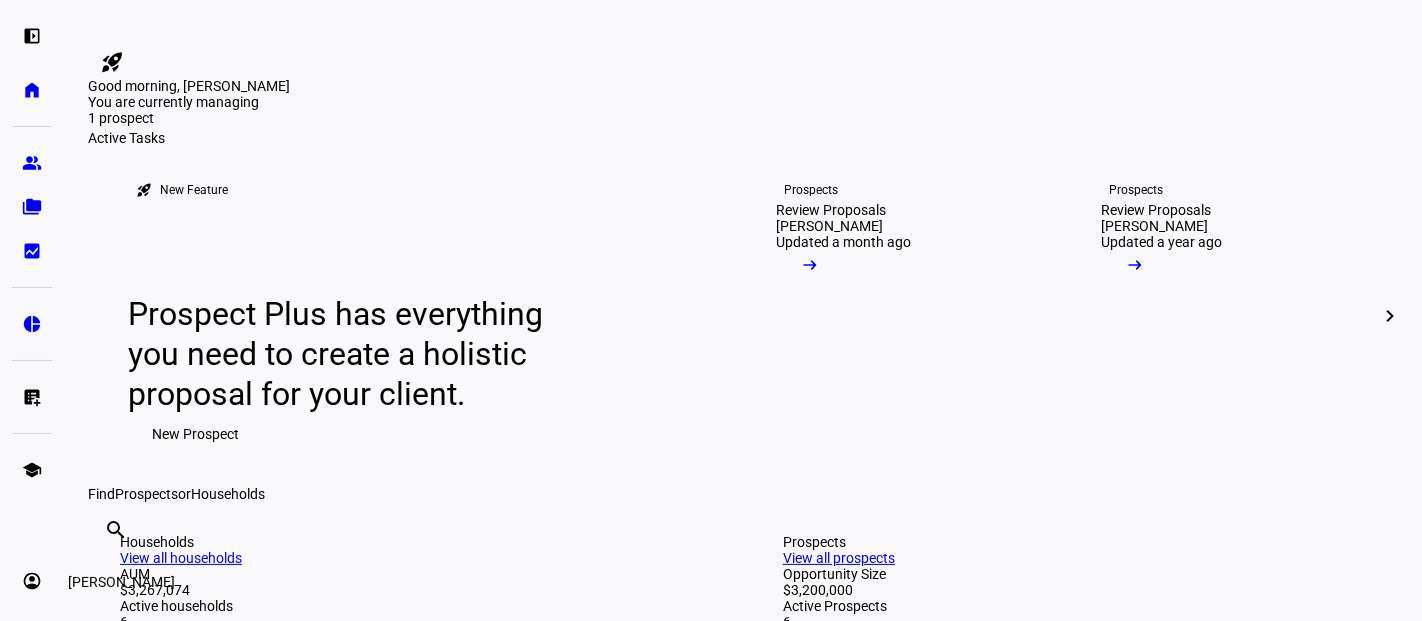 click on "account_circle [PERSON_NAME] expand_more" at bounding box center [32, 581] 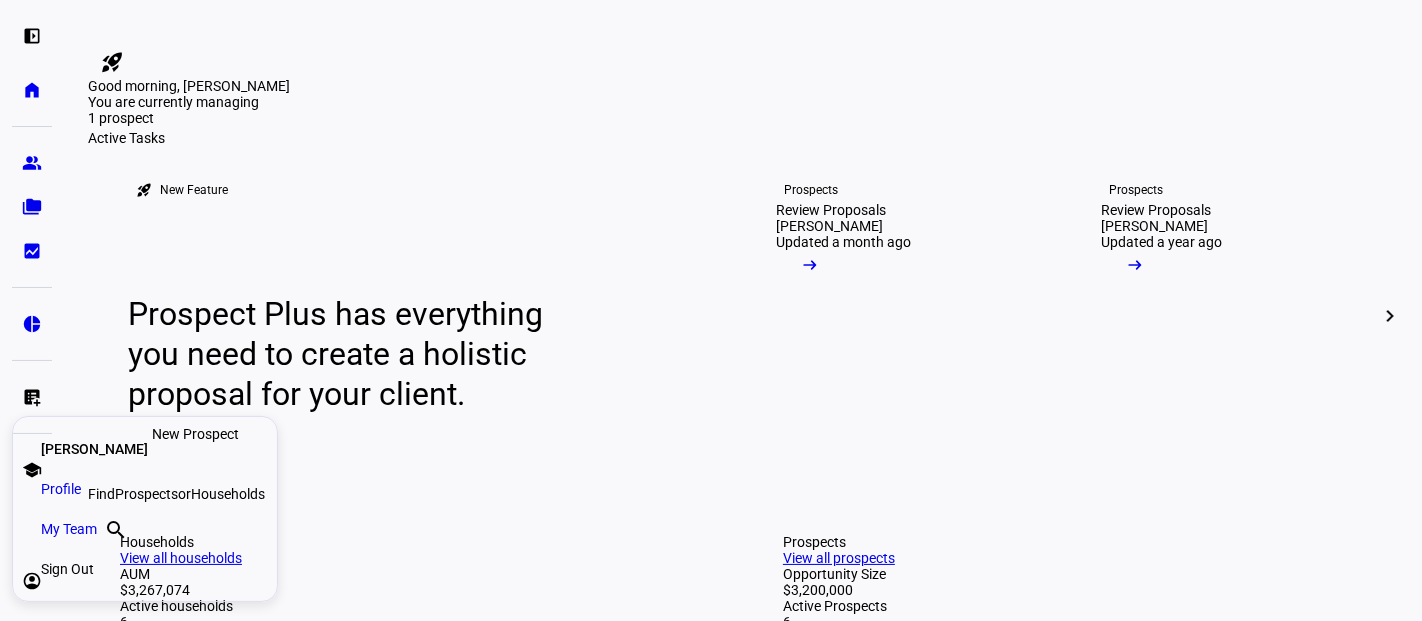click on "Sign Out" at bounding box center (67, 569) 